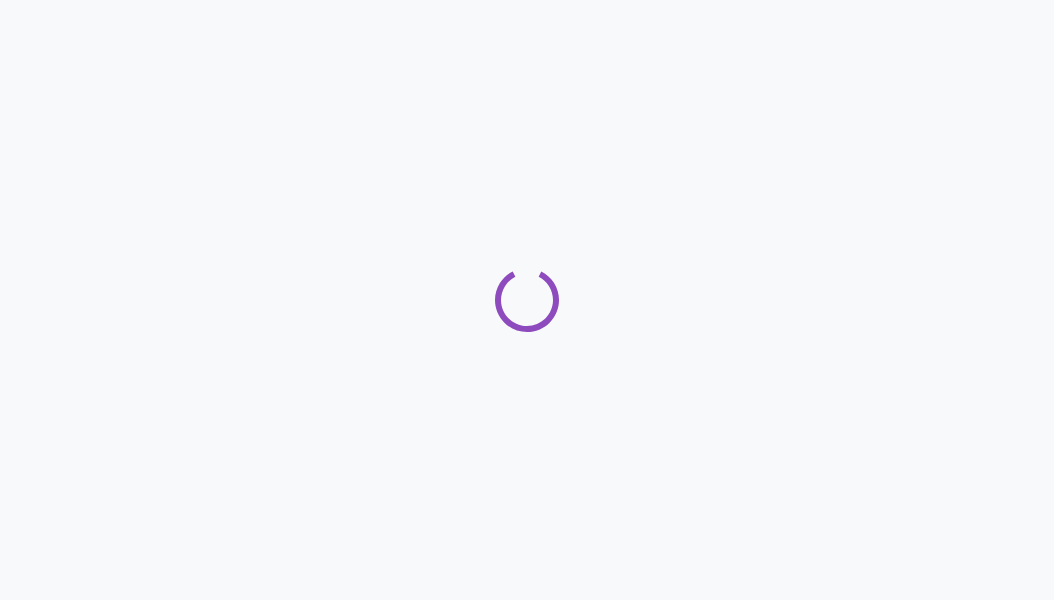 scroll, scrollTop: 0, scrollLeft: 0, axis: both 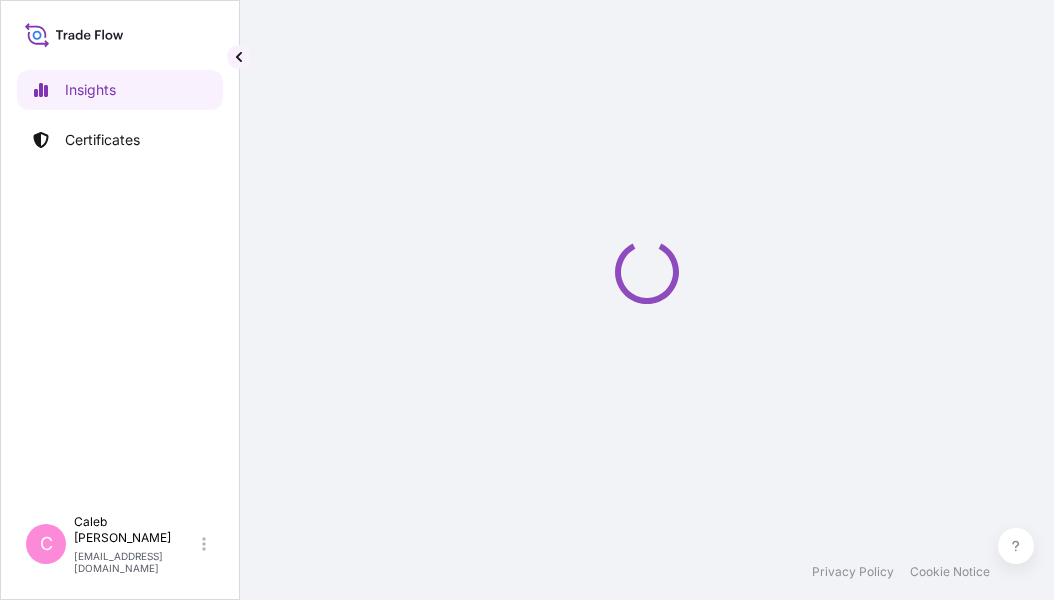 select on "2025" 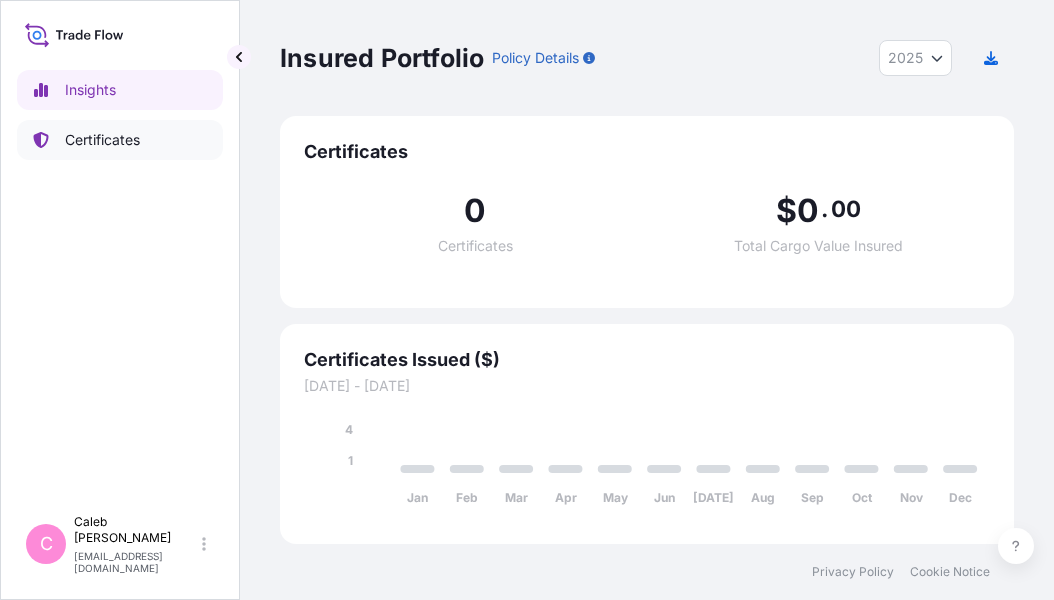 click on "Certificates" at bounding box center (102, 140) 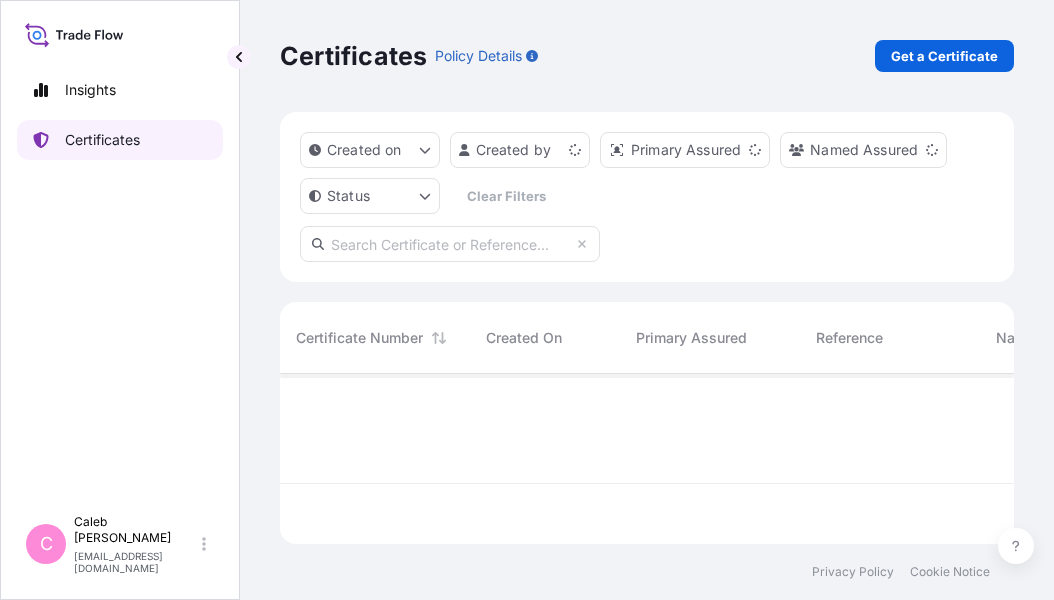 scroll, scrollTop: 16, scrollLeft: 16, axis: both 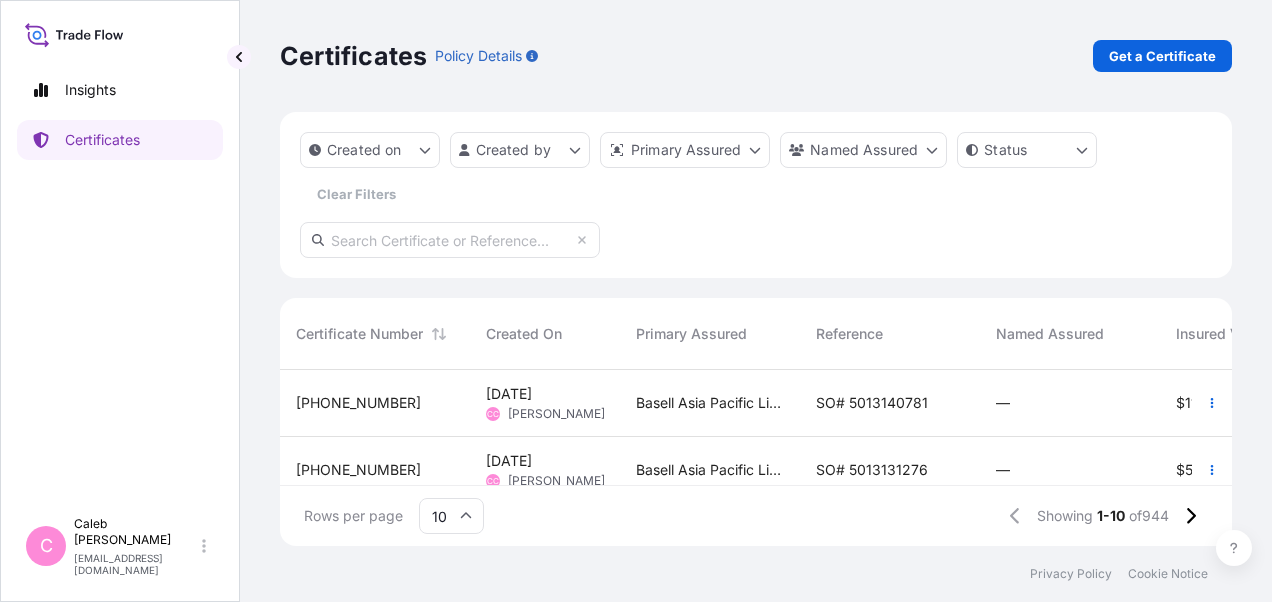 click on "SO# 5013140781" at bounding box center (872, 403) 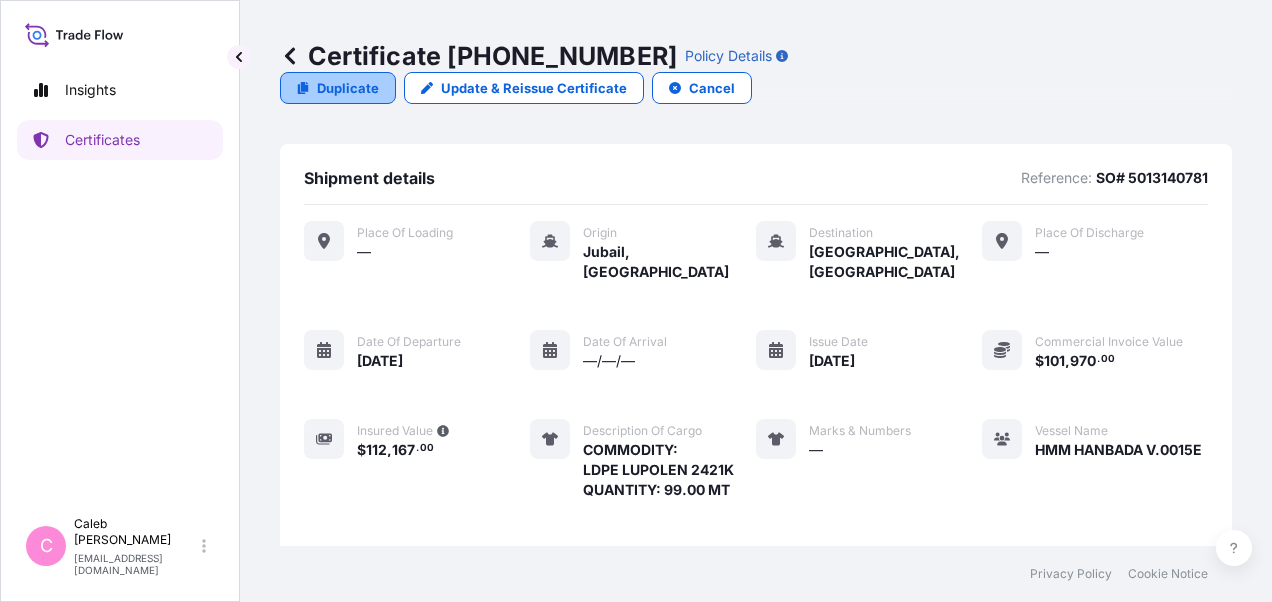 click on "Duplicate" at bounding box center (348, 88) 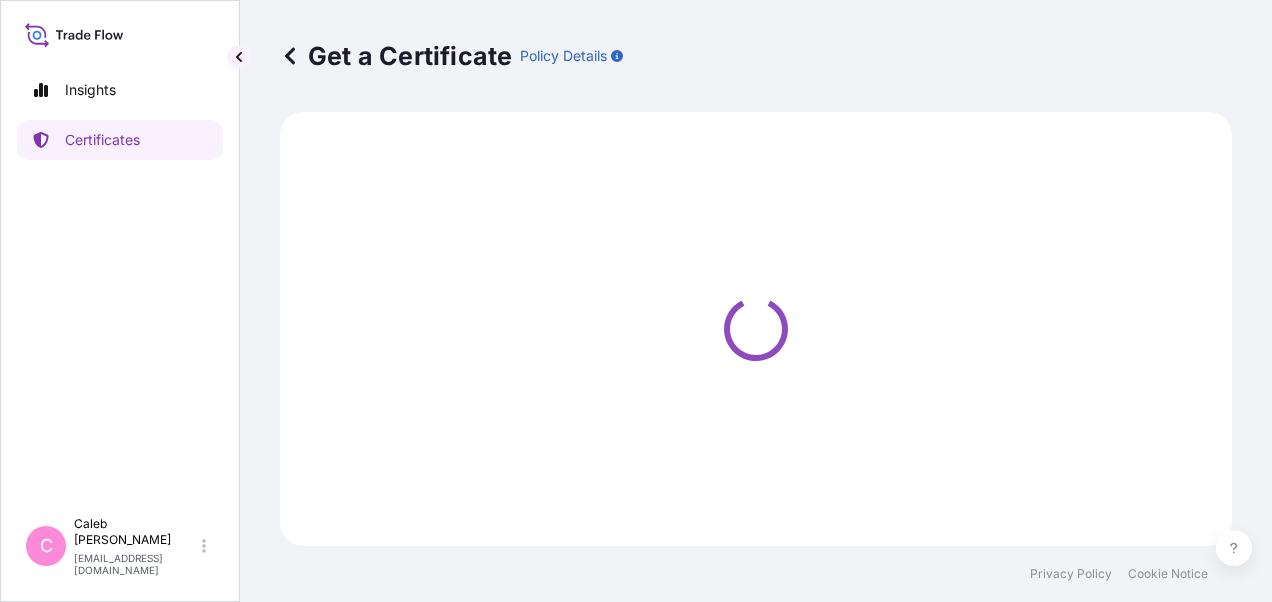 select on "Sea" 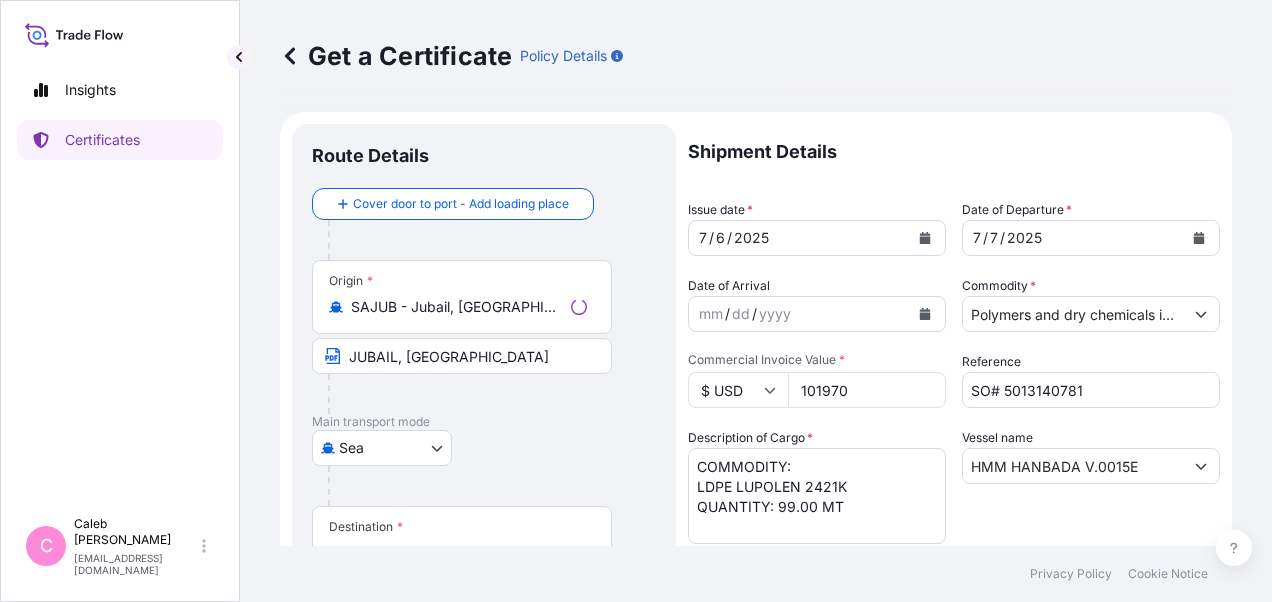 select on "32034" 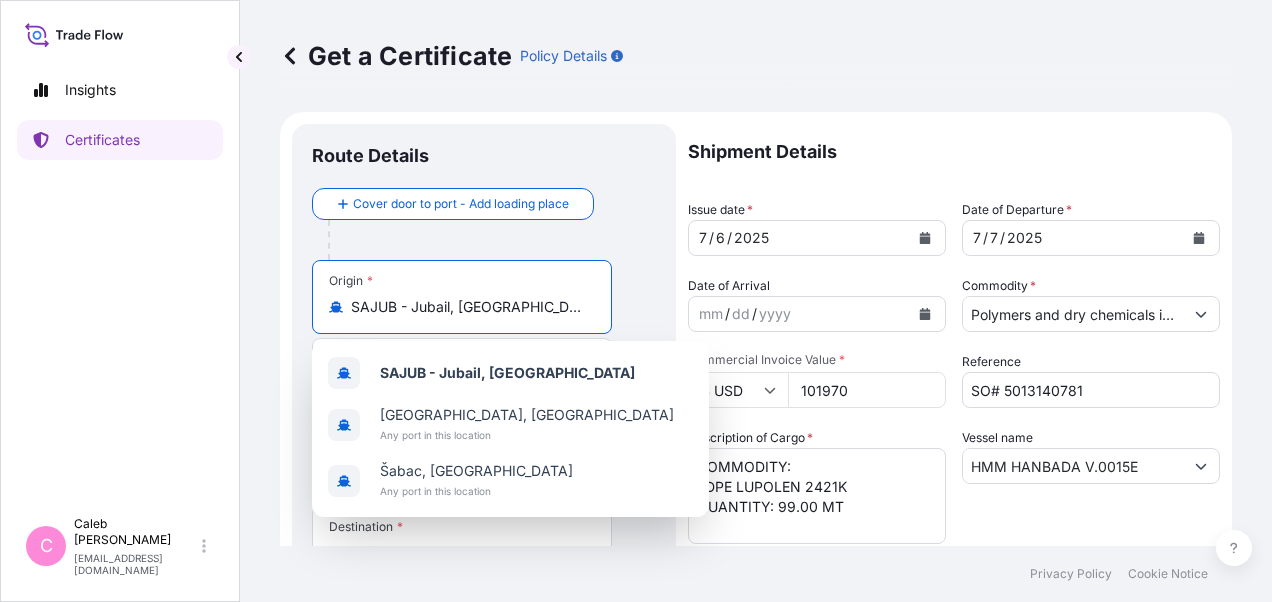 drag, startPoint x: 523, startPoint y: 304, endPoint x: 317, endPoint y: 303, distance: 206.00243 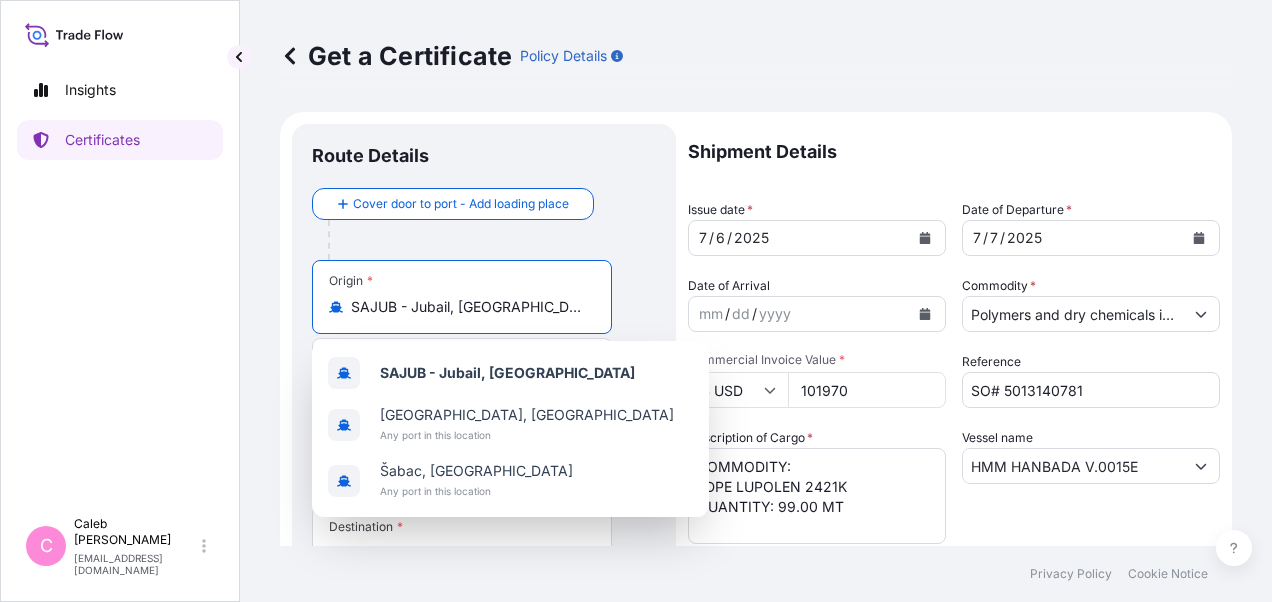 click on "Origin * SAJUB - [GEOGRAPHIC_DATA], [GEOGRAPHIC_DATA]" at bounding box center [462, 297] 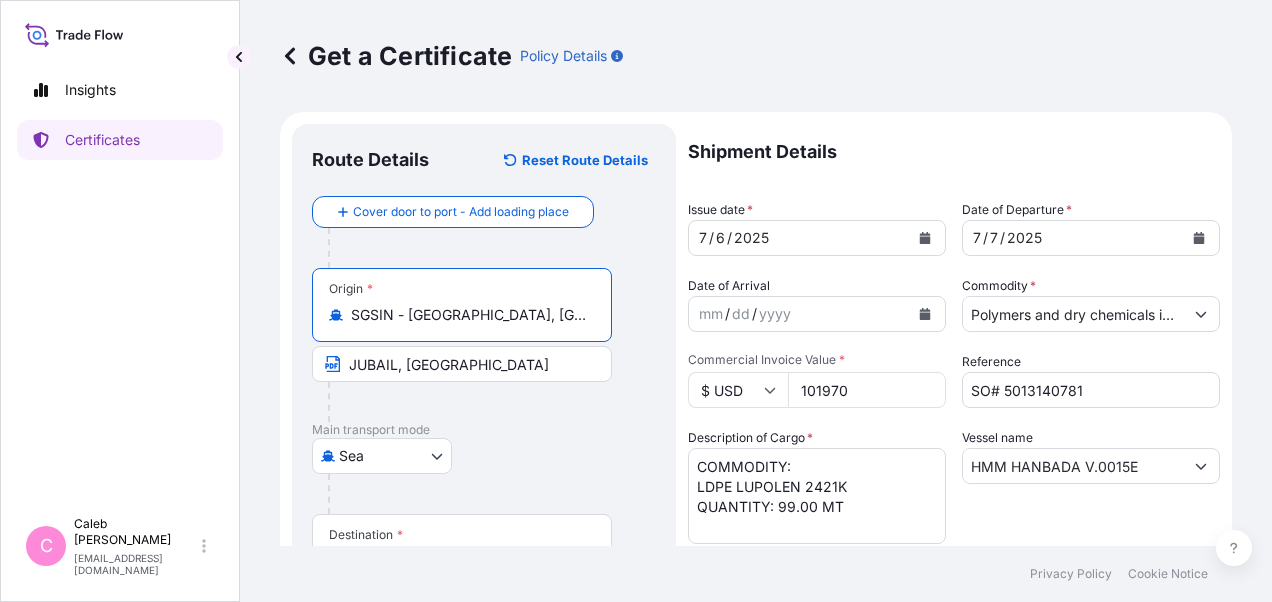 type on "SGSIN - [GEOGRAPHIC_DATA], [GEOGRAPHIC_DATA]" 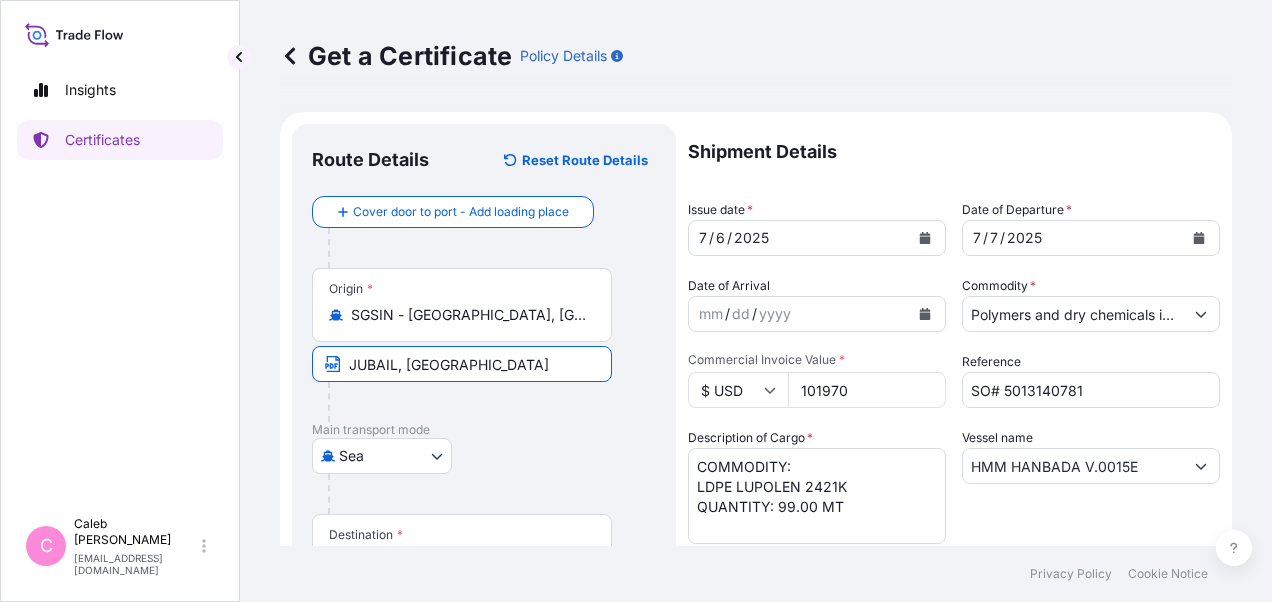 drag, startPoint x: 514, startPoint y: 368, endPoint x: 336, endPoint y: 368, distance: 178 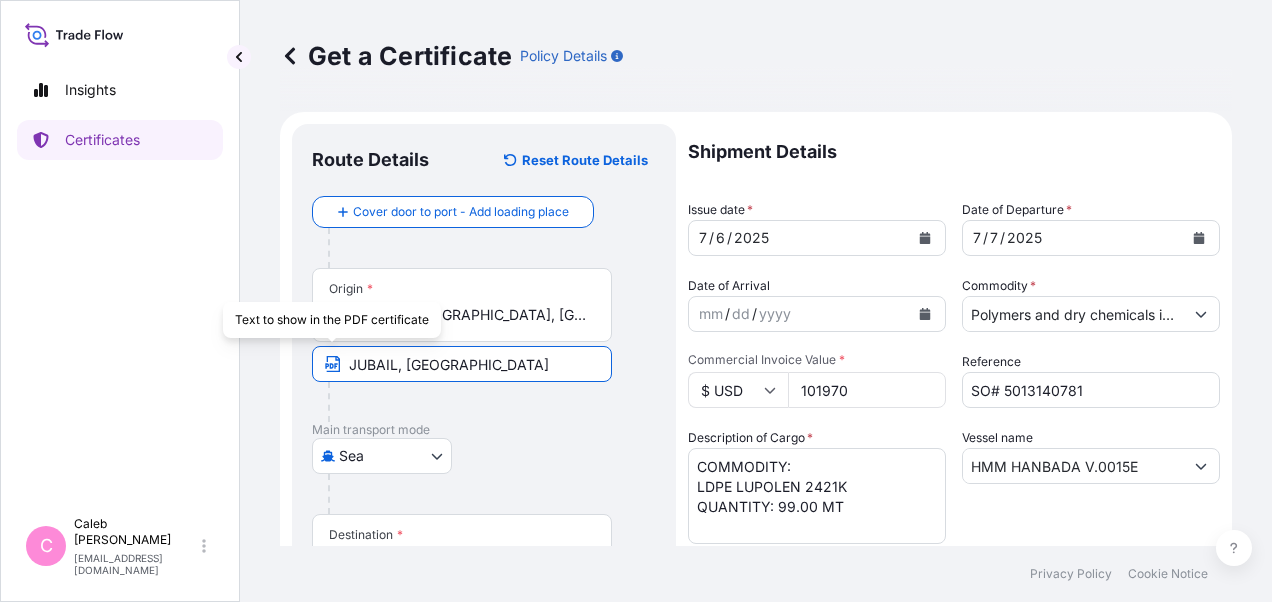 paste on "[GEOGRAPHIC_DATA]" 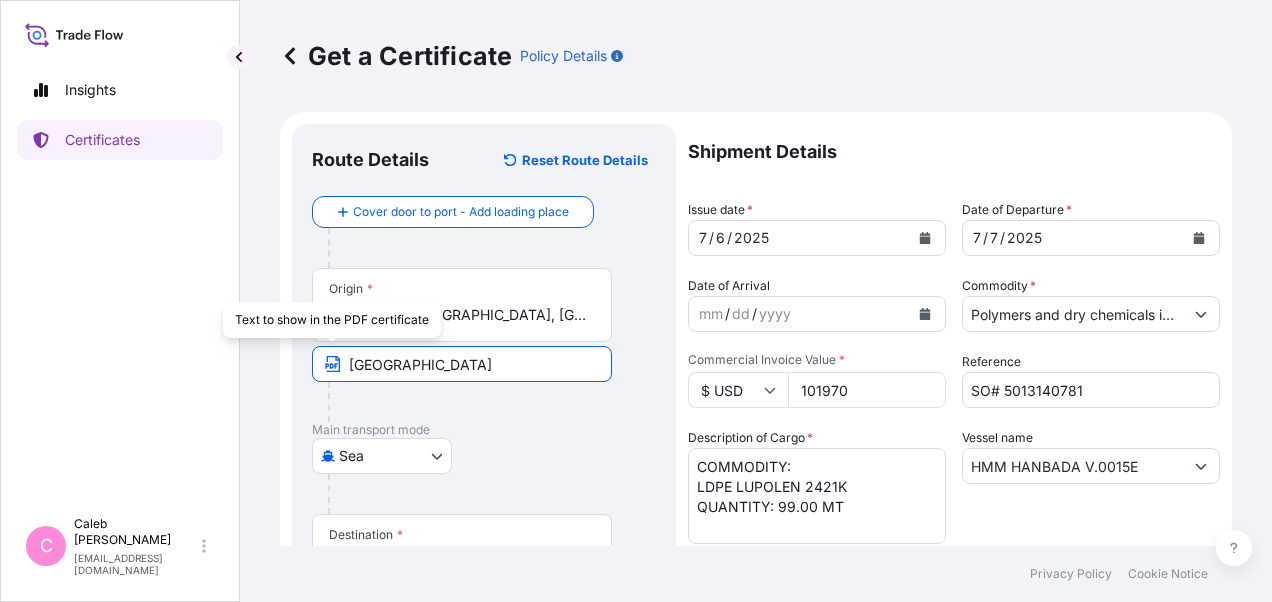 type on "[GEOGRAPHIC_DATA]" 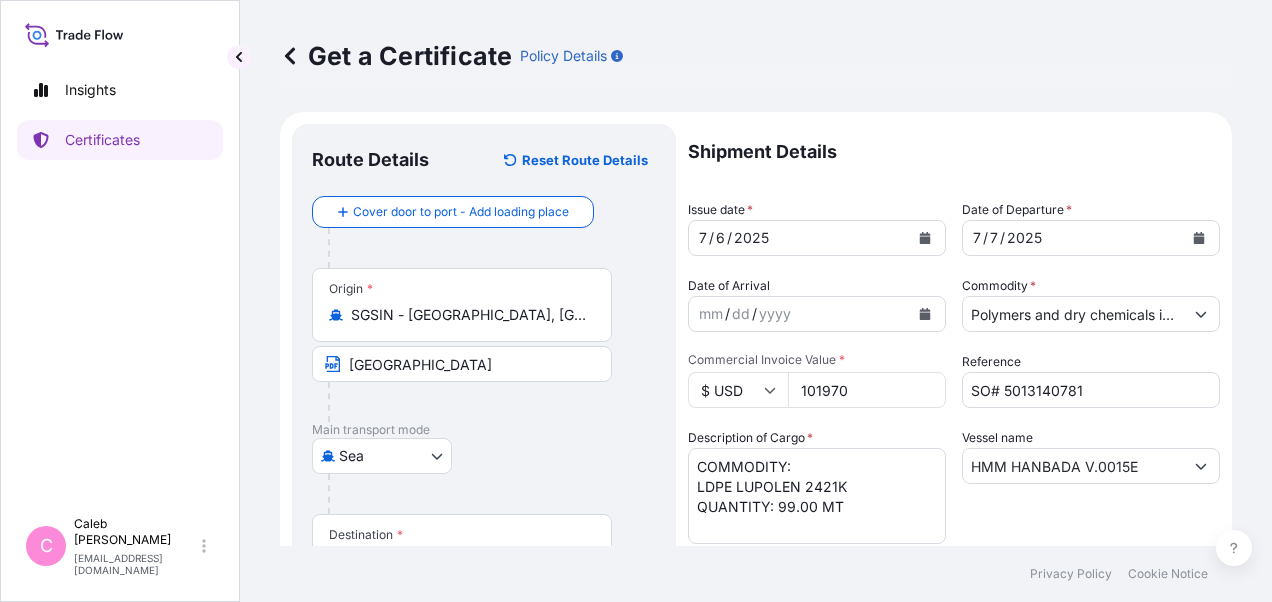 click on "Origin * [GEOGRAPHIC_DATA] - [GEOGRAPHIC_DATA], [GEOGRAPHIC_DATA] [GEOGRAPHIC_DATA]" at bounding box center (484, 345) 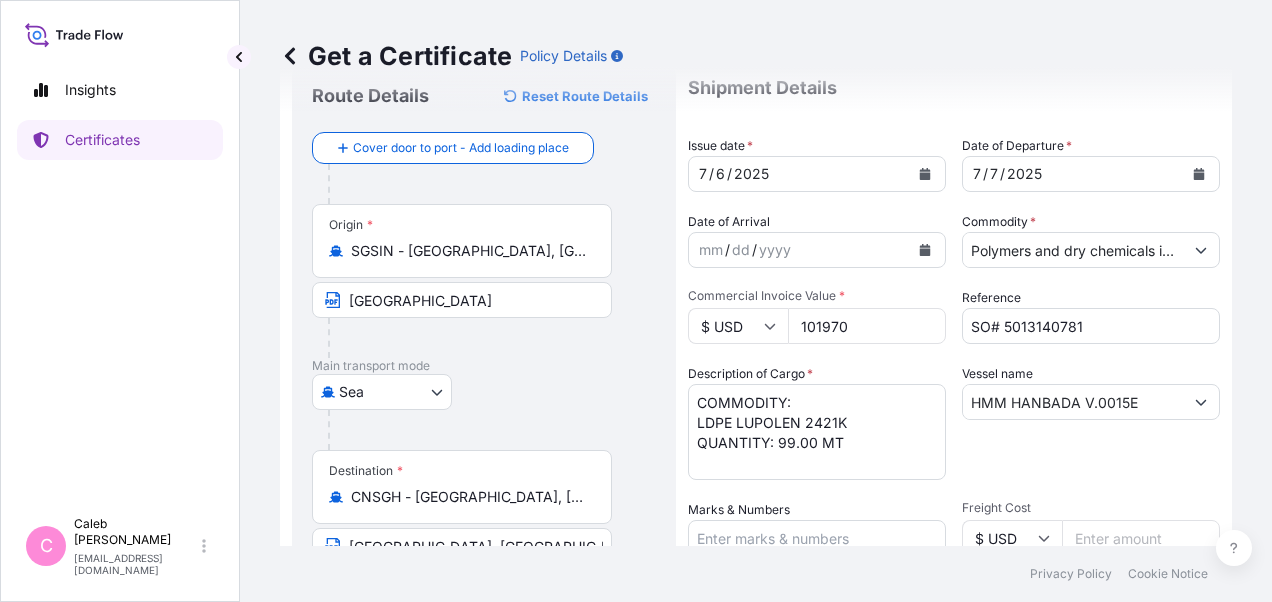 scroll, scrollTop: 300, scrollLeft: 0, axis: vertical 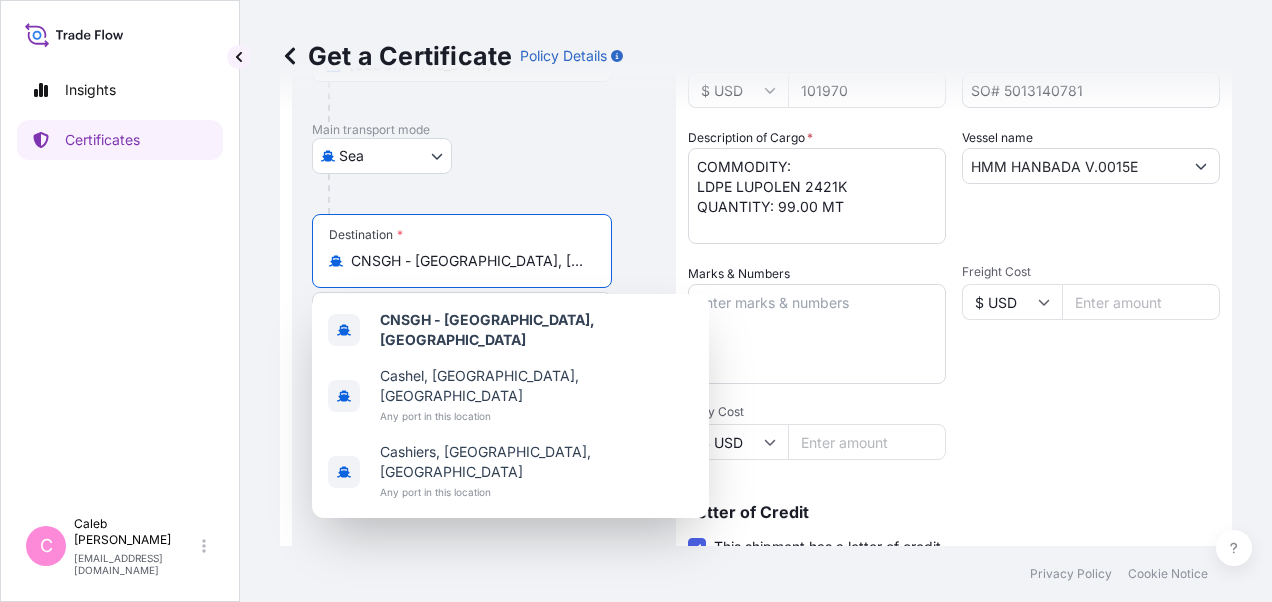 drag, startPoint x: 542, startPoint y: 263, endPoint x: 324, endPoint y: 260, distance: 218.02065 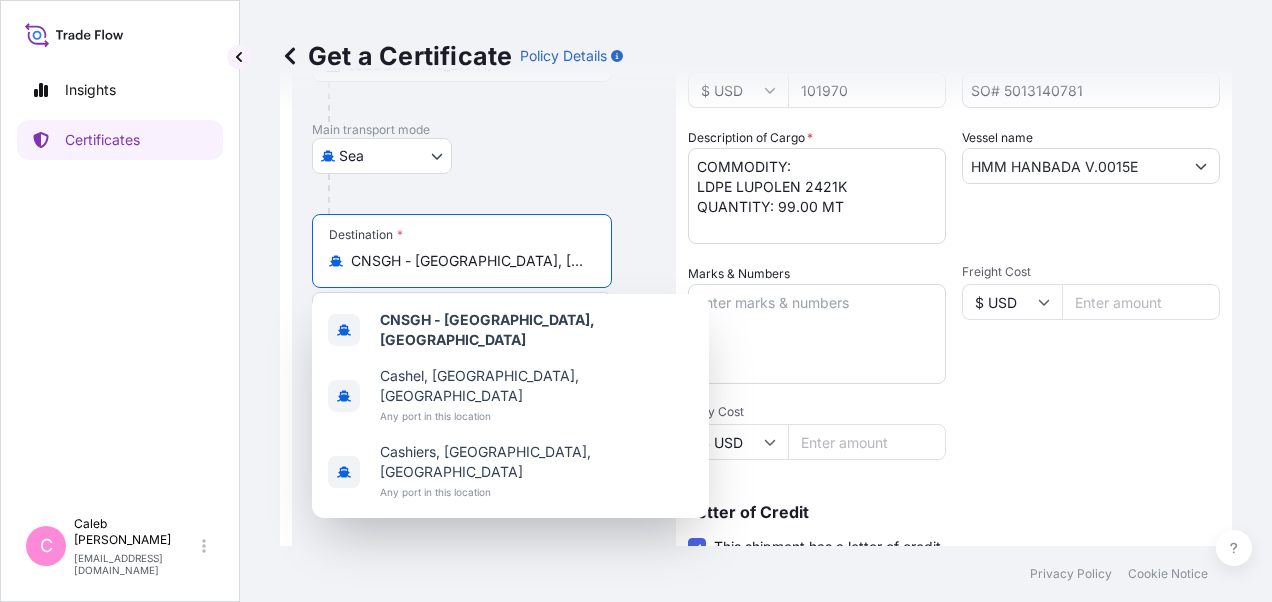 click on "Destination * CNSGH - [GEOGRAPHIC_DATA], [GEOGRAPHIC_DATA]" at bounding box center (462, 251) 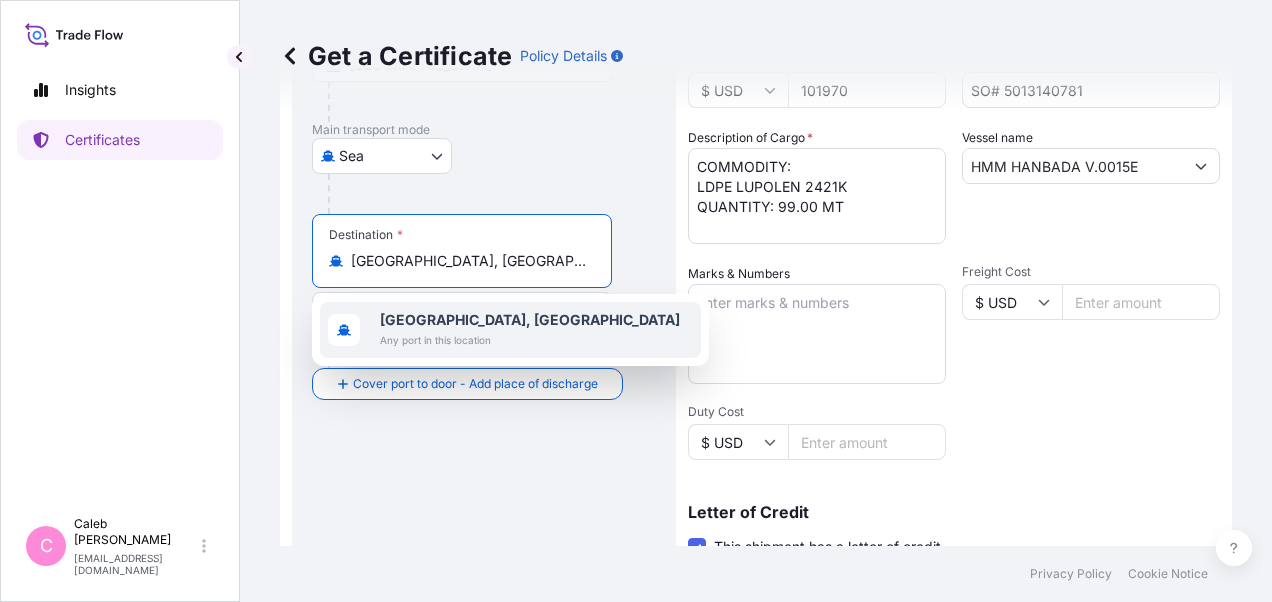 click on "[GEOGRAPHIC_DATA], [GEOGRAPHIC_DATA]" at bounding box center [530, 320] 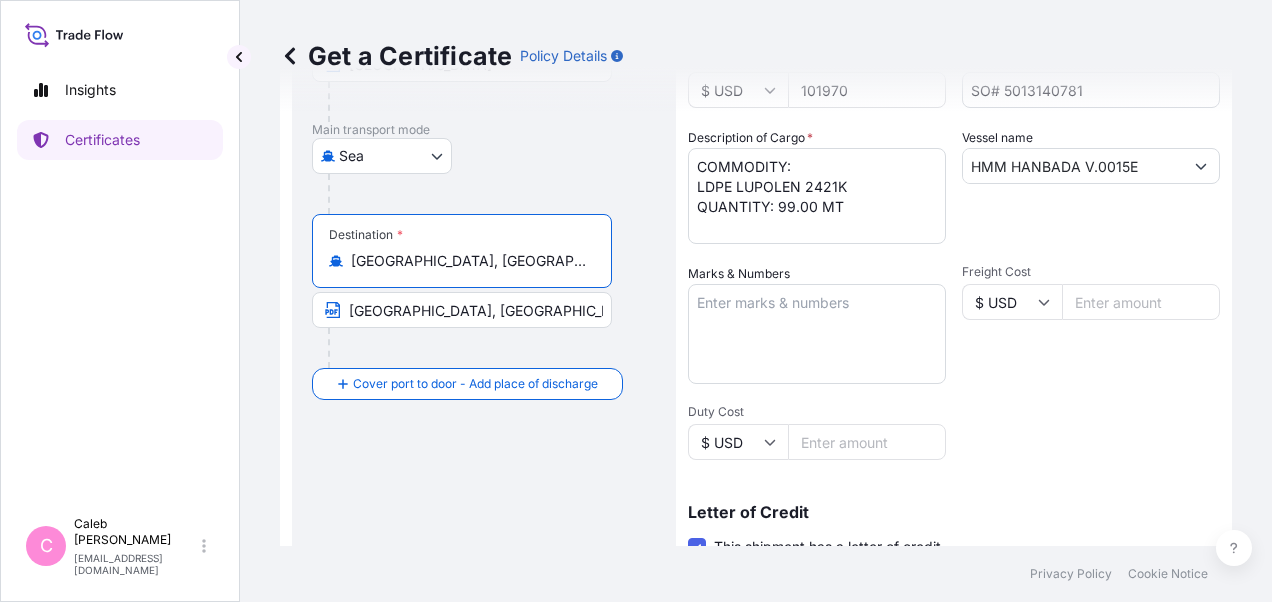type on "[GEOGRAPHIC_DATA], [GEOGRAPHIC_DATA]" 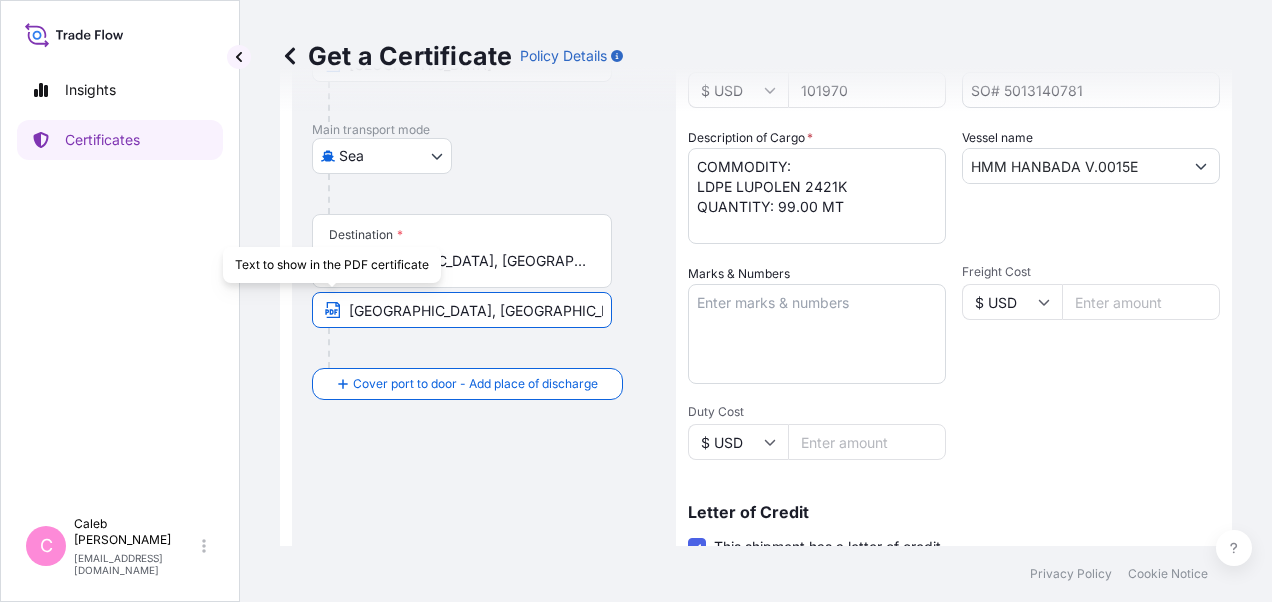 drag, startPoint x: 490, startPoint y: 311, endPoint x: 320, endPoint y: 308, distance: 170.02647 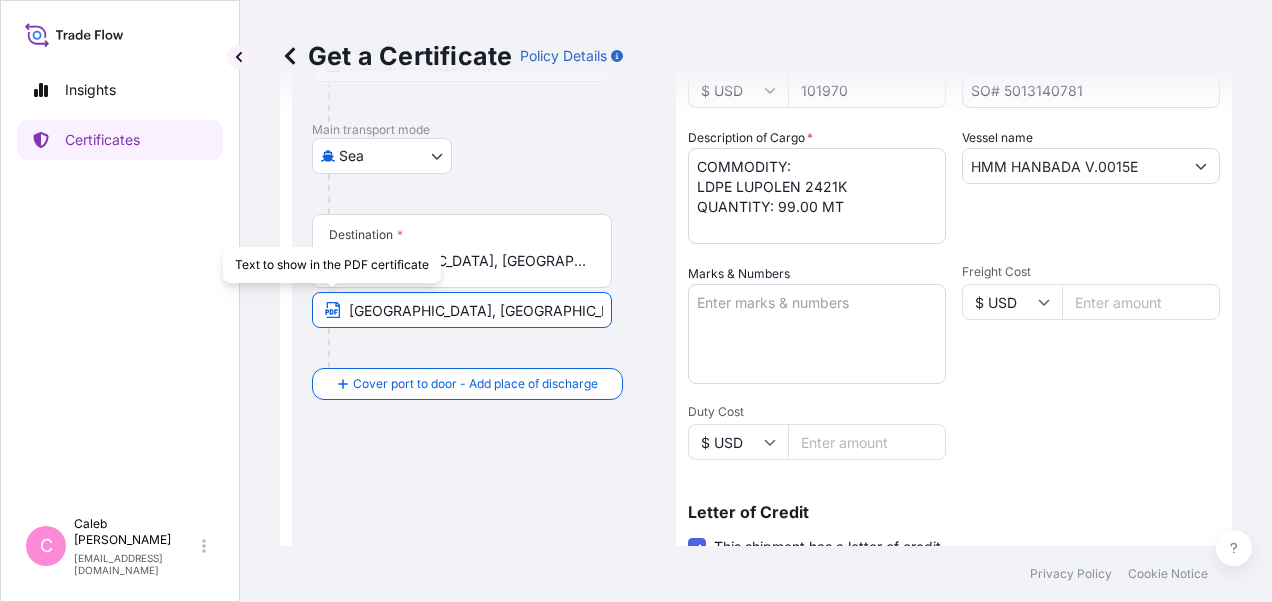 click on "[GEOGRAPHIC_DATA], [GEOGRAPHIC_DATA]" at bounding box center (462, 310) 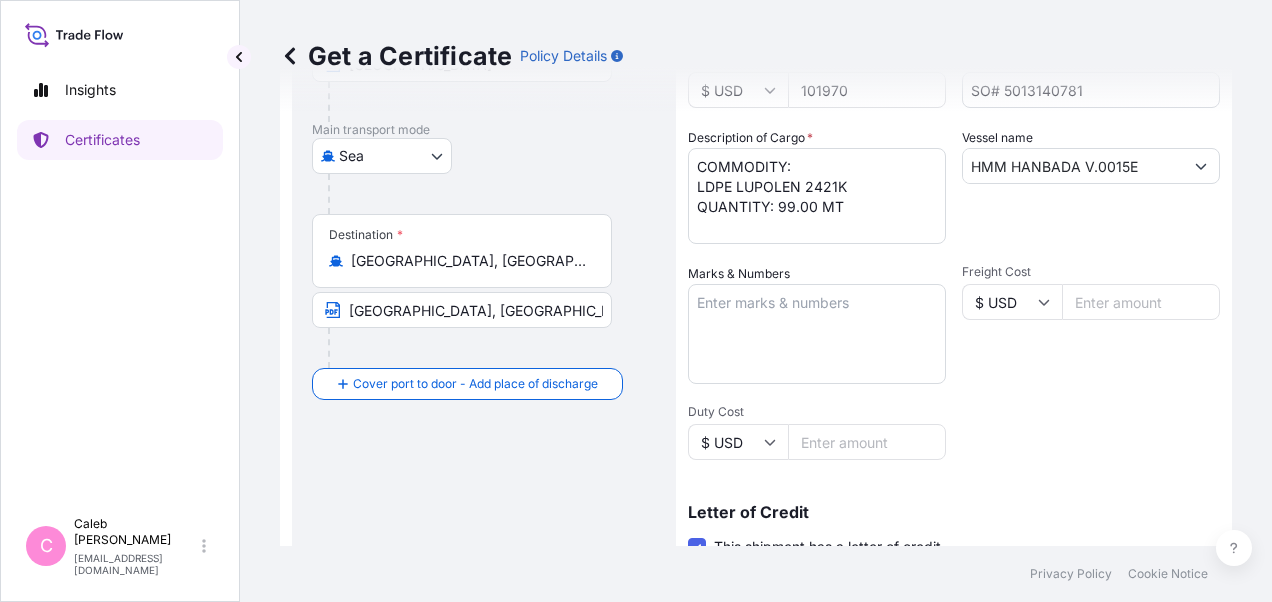 click on "Destination * [GEOGRAPHIC_DATA], [GEOGRAPHIC_DATA] [GEOGRAPHIC_DATA], [GEOGRAPHIC_DATA]" at bounding box center (484, 291) 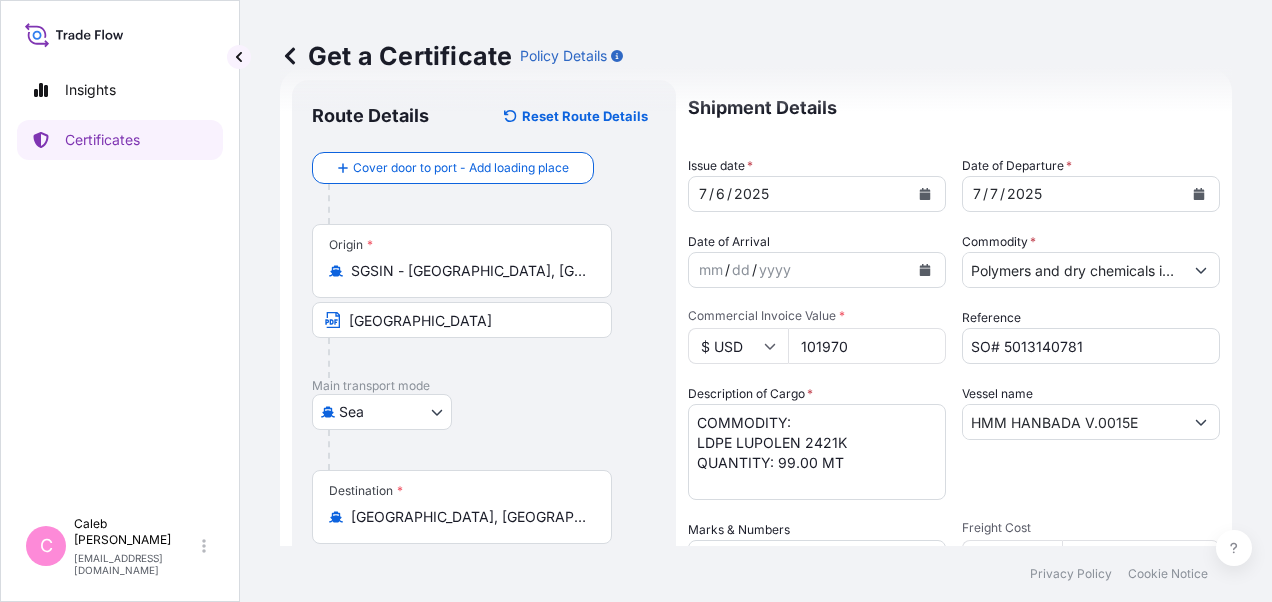 scroll, scrollTop: 0, scrollLeft: 0, axis: both 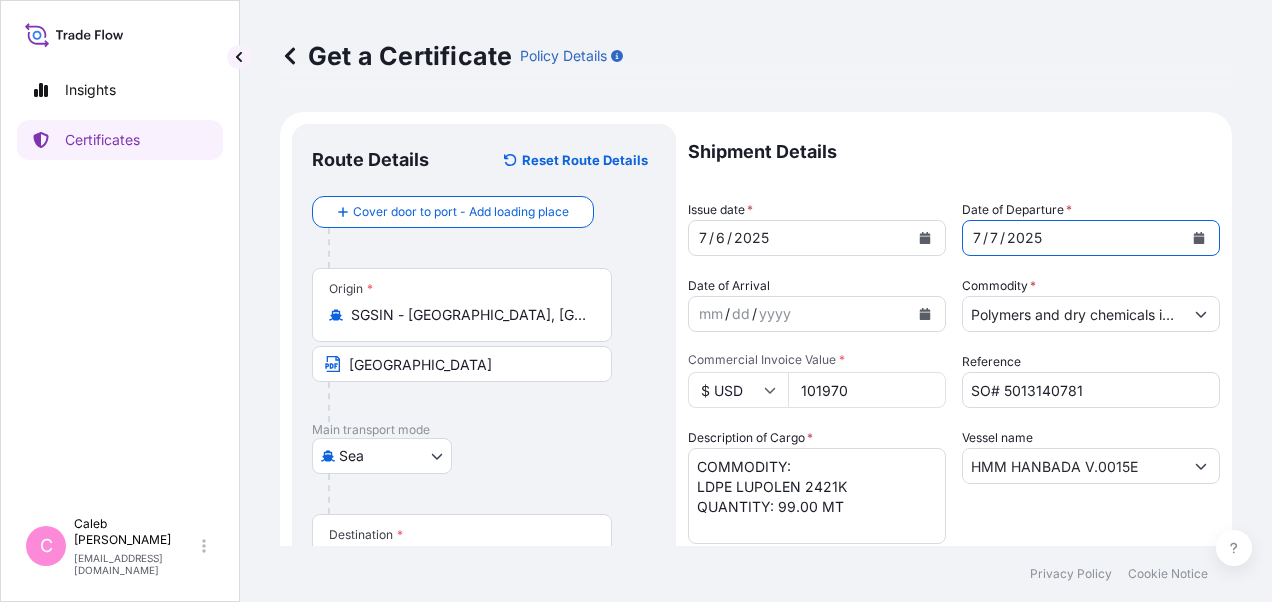 click 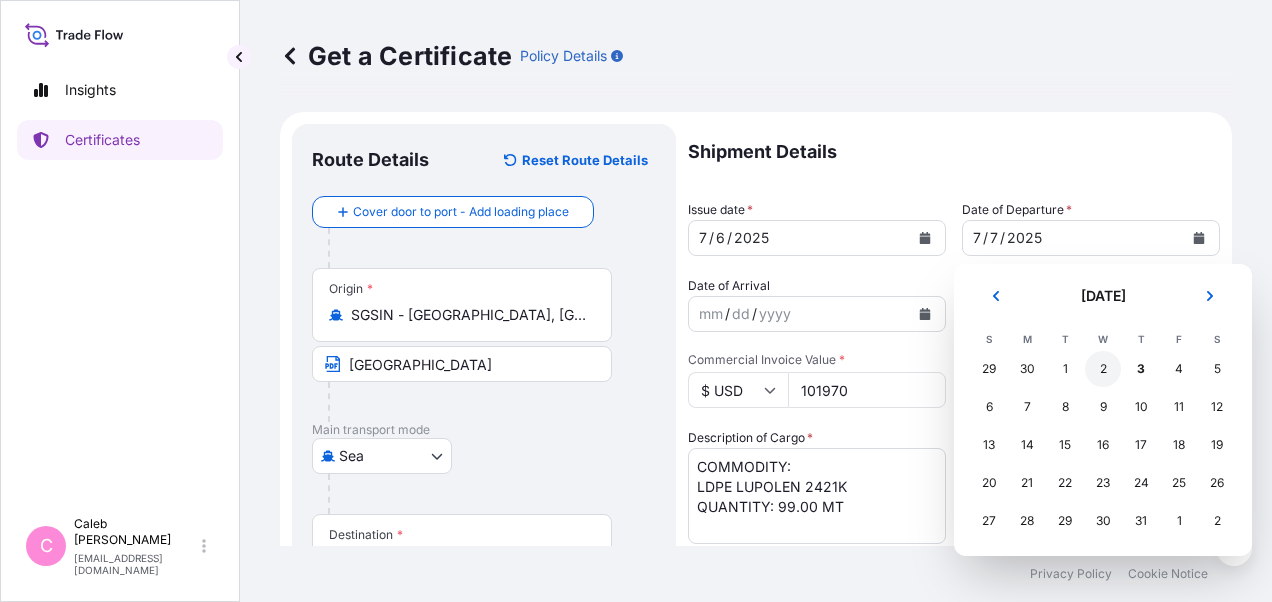 click on "2" at bounding box center (1103, 369) 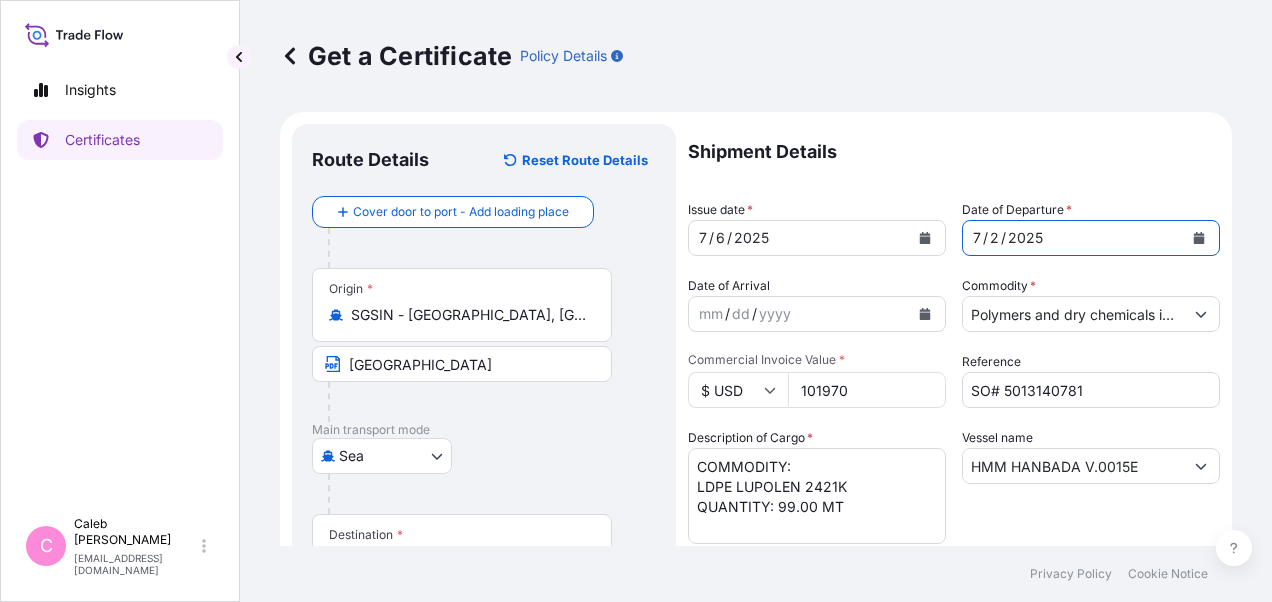 click 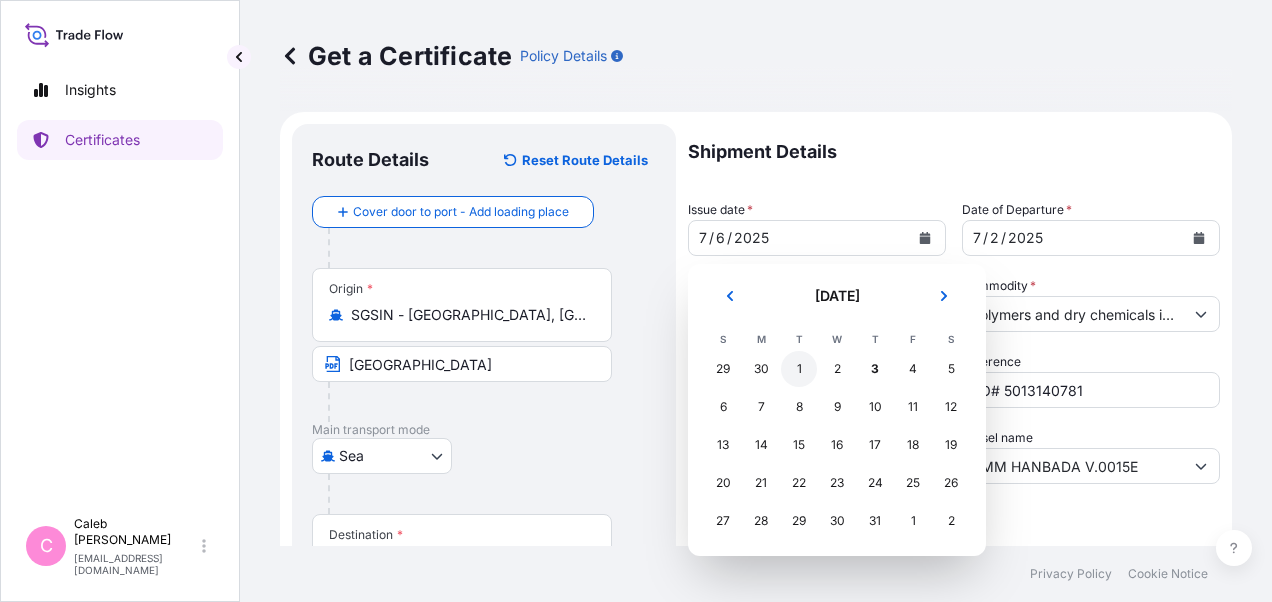 click on "1" at bounding box center (799, 369) 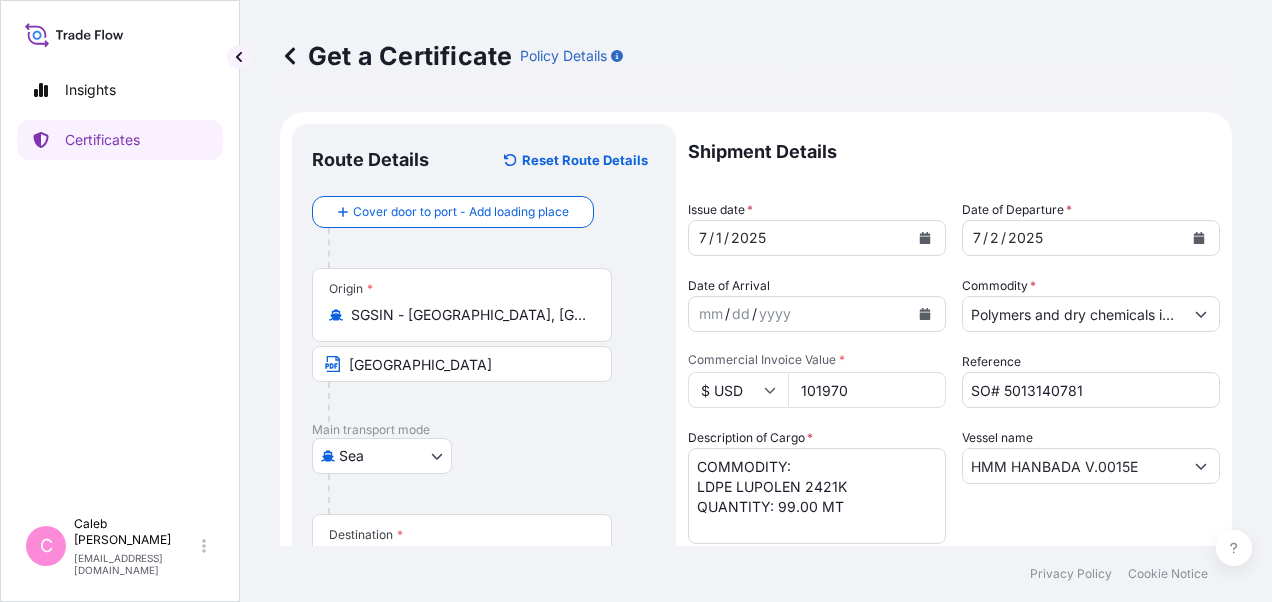 drag, startPoint x: 865, startPoint y: 392, endPoint x: 792, endPoint y: 381, distance: 73.82411 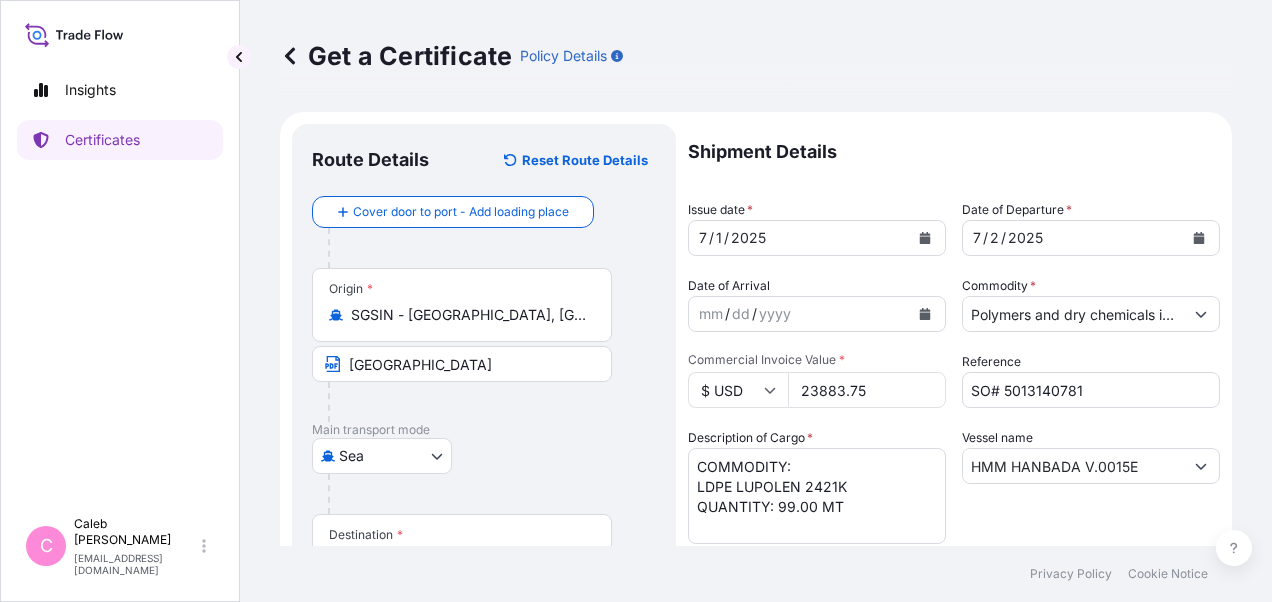type on "23883.75" 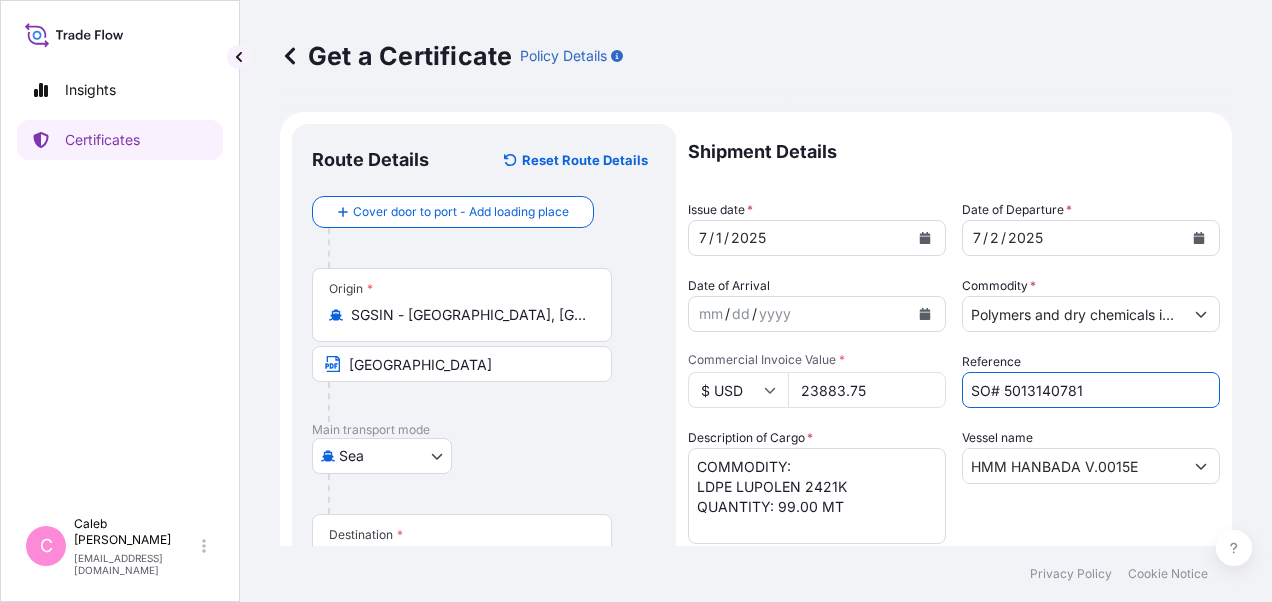 drag, startPoint x: 1074, startPoint y: 386, endPoint x: 998, endPoint y: 388, distance: 76.02631 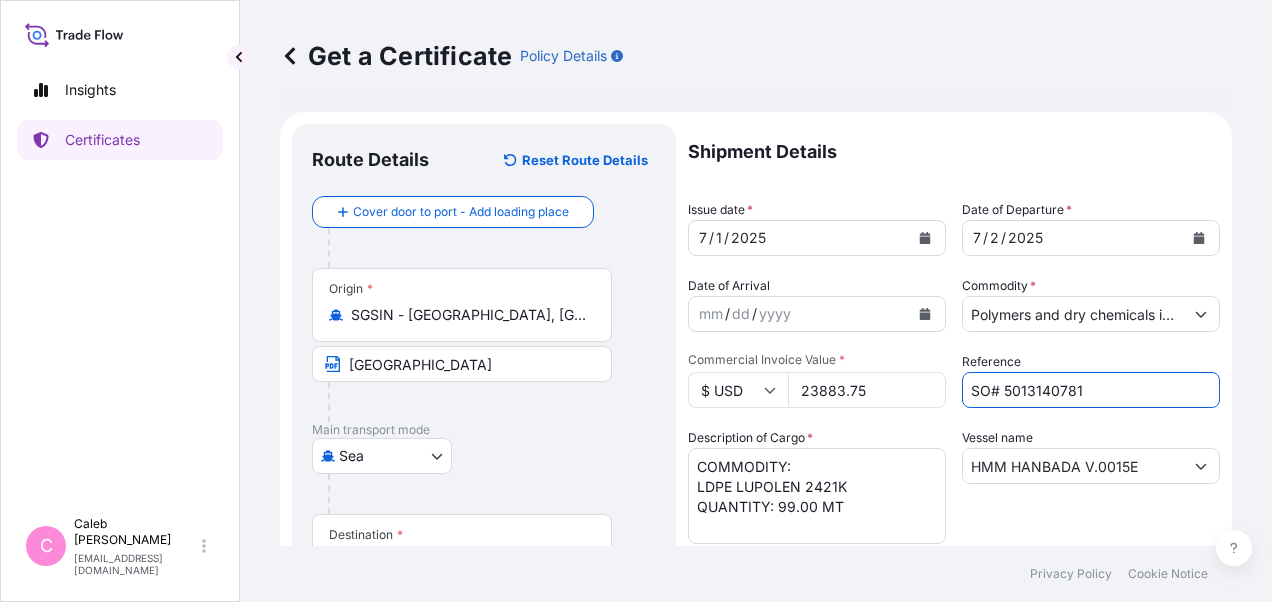paste on "095787" 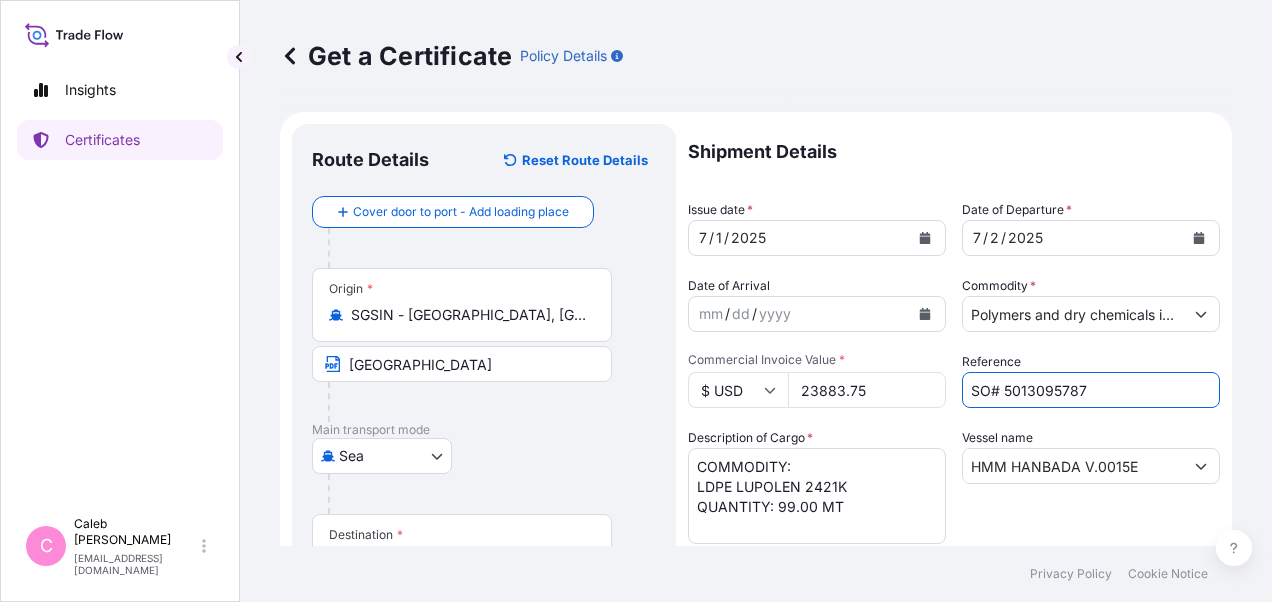 type on "SO# 5013095787" 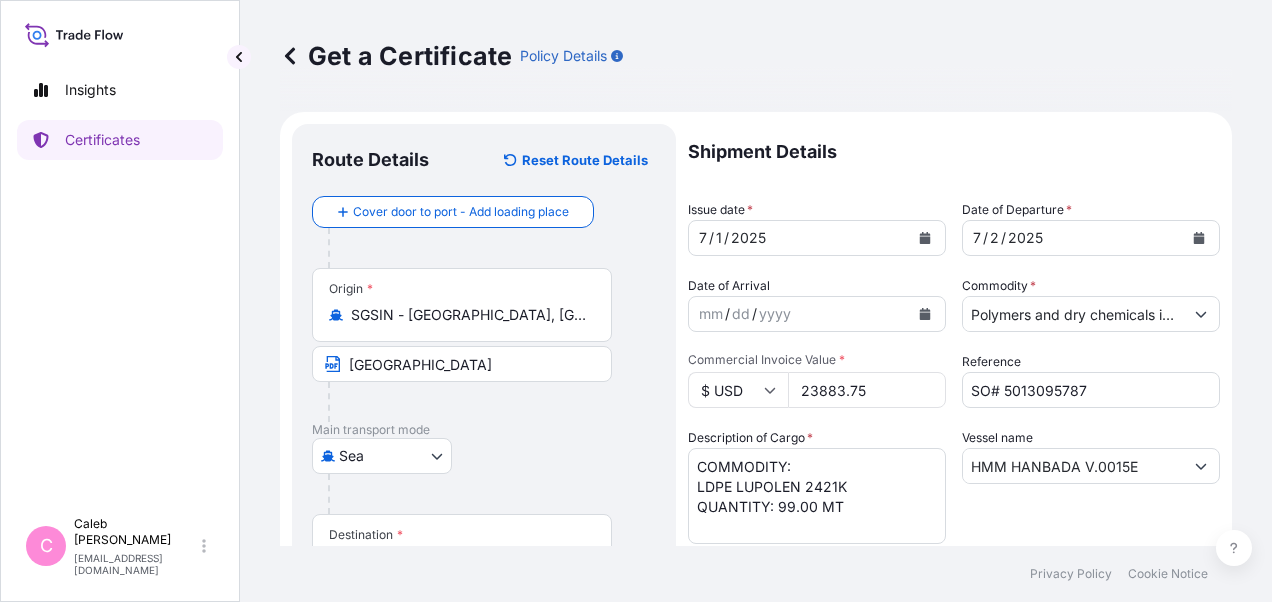 click on "Description of Cargo * COMMODITY:
LDPE LUPOLEN 2421K
QUANTITY: 99.00 MT" at bounding box center [817, 486] 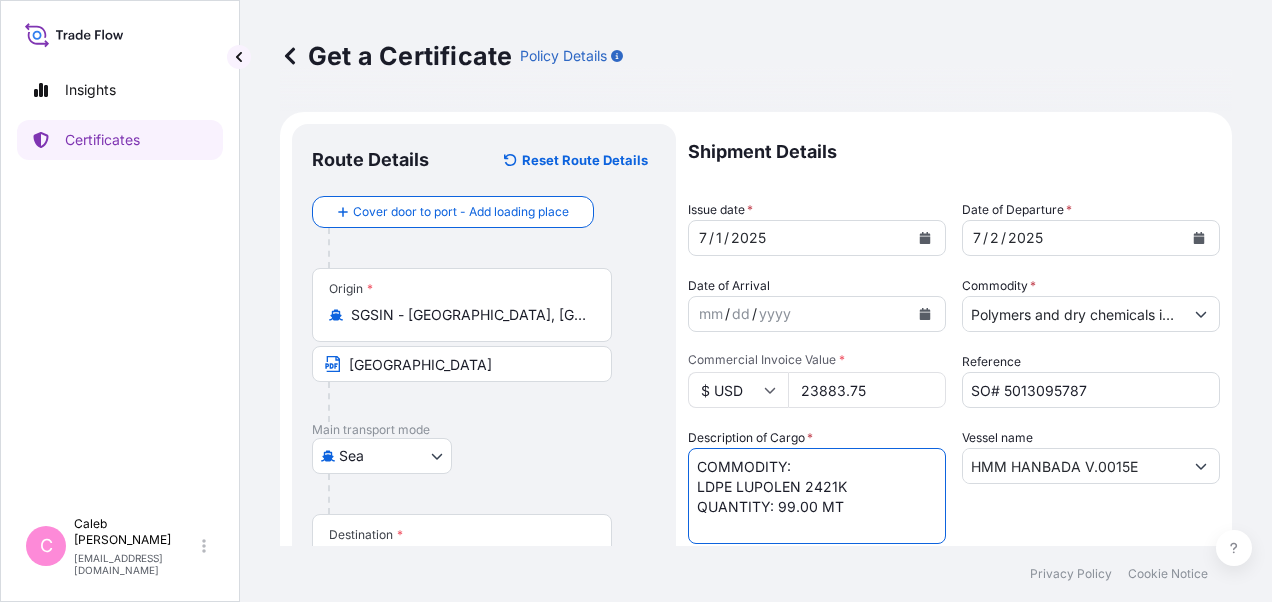 drag, startPoint x: 861, startPoint y: 484, endPoint x: 683, endPoint y: 465, distance: 179.01117 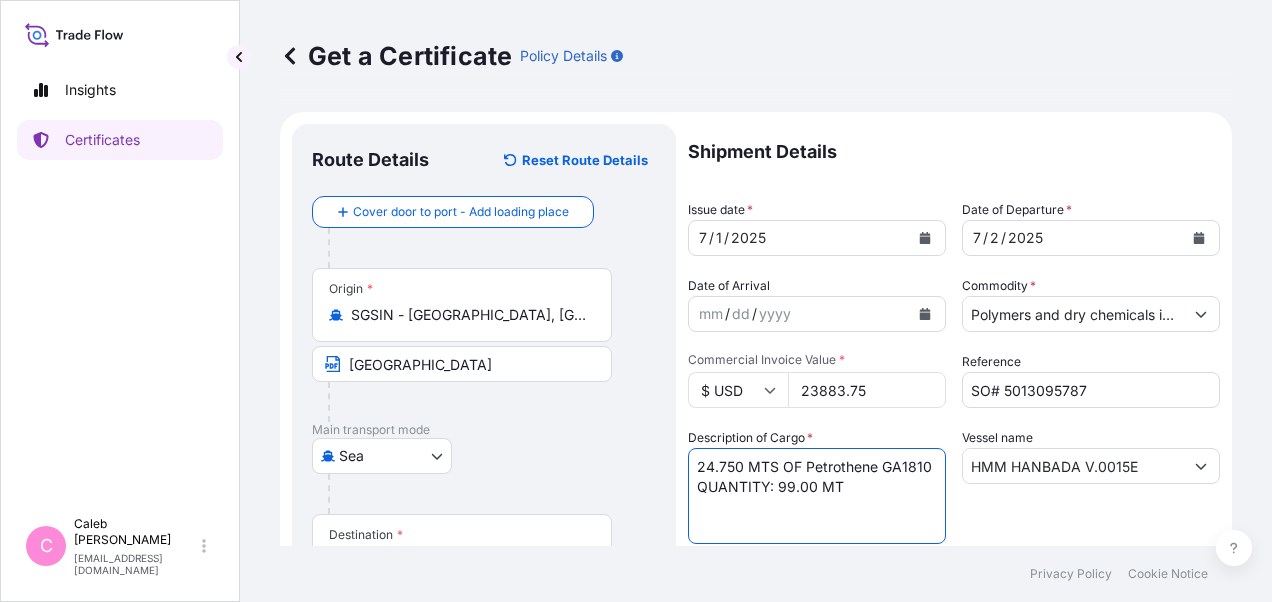 drag, startPoint x: 803, startPoint y: 466, endPoint x: 700, endPoint y: 464, distance: 103.01942 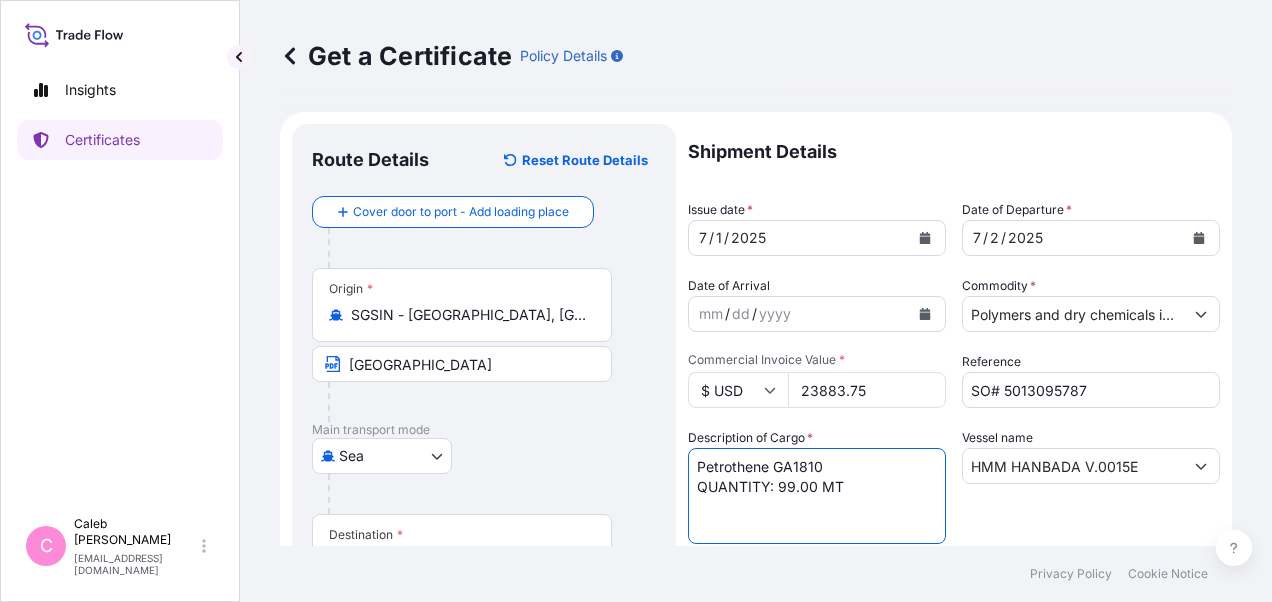 drag, startPoint x: 855, startPoint y: 479, endPoint x: 780, endPoint y: 481, distance: 75.026665 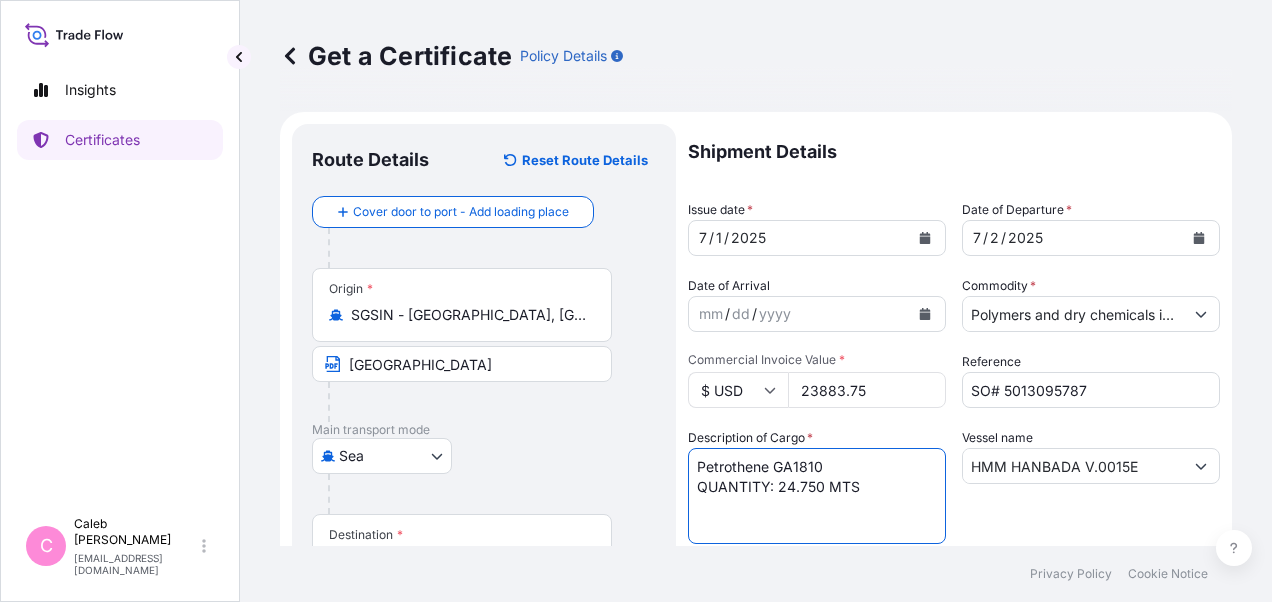 type on "Petrothene GA1810
QUANTITY: 24.750 MTS" 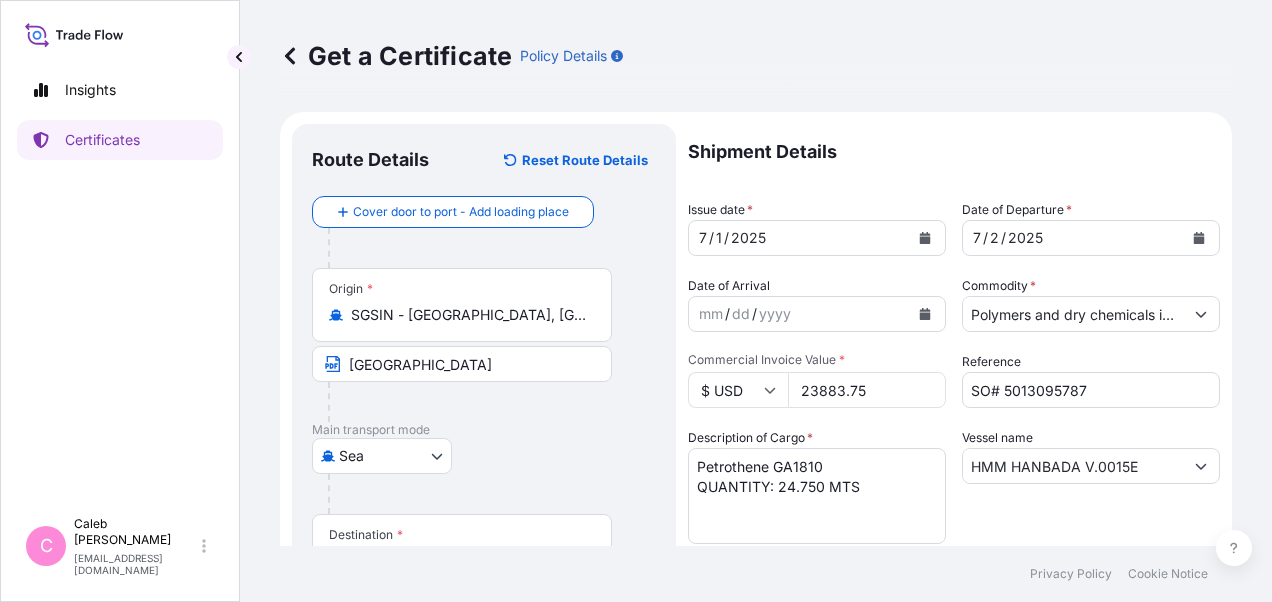 click on "Vessel name HMM HANBADA V.0015E" at bounding box center (1091, 486) 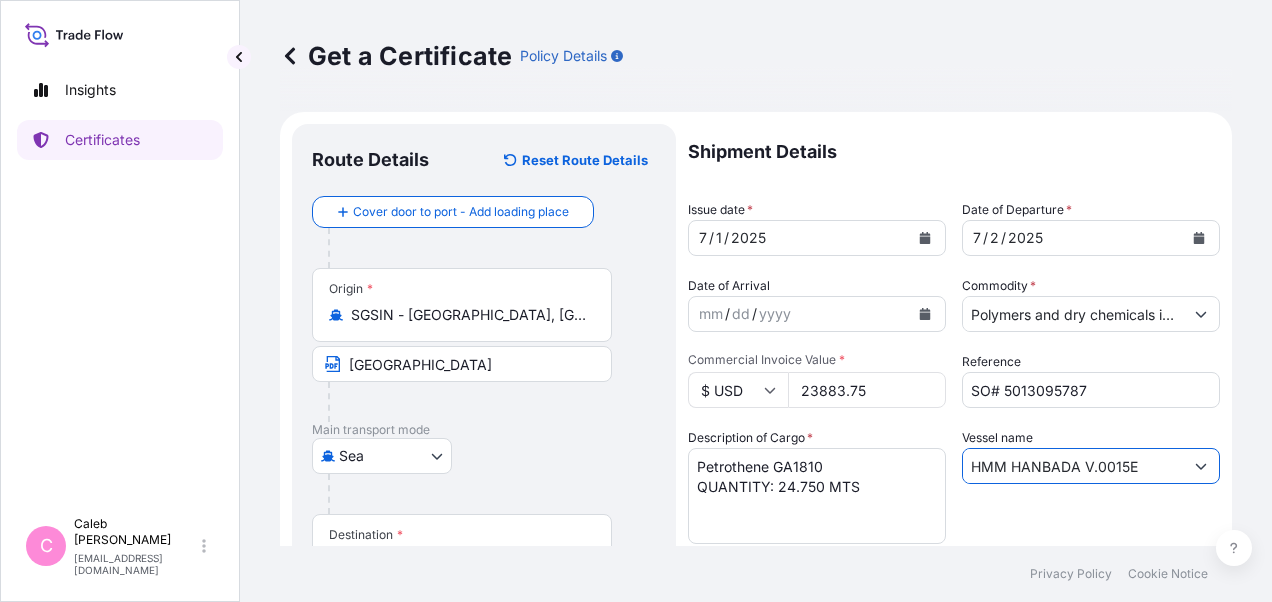 drag, startPoint x: 1133, startPoint y: 464, endPoint x: 951, endPoint y: 466, distance: 182.01099 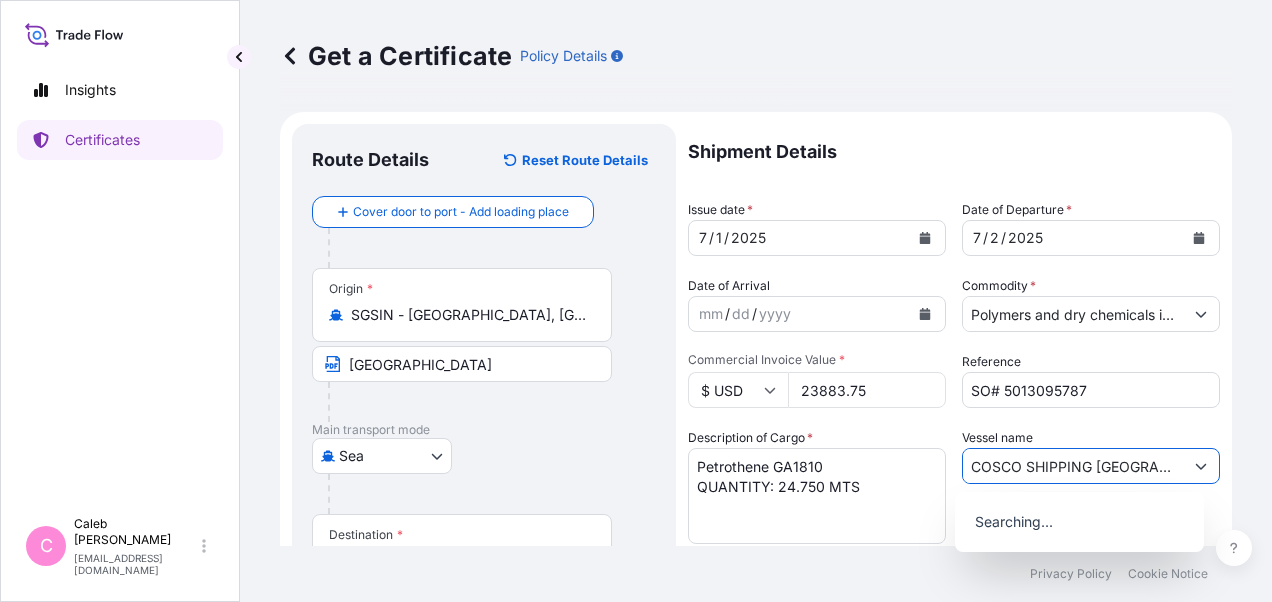 scroll, scrollTop: 0, scrollLeft: 19, axis: horizontal 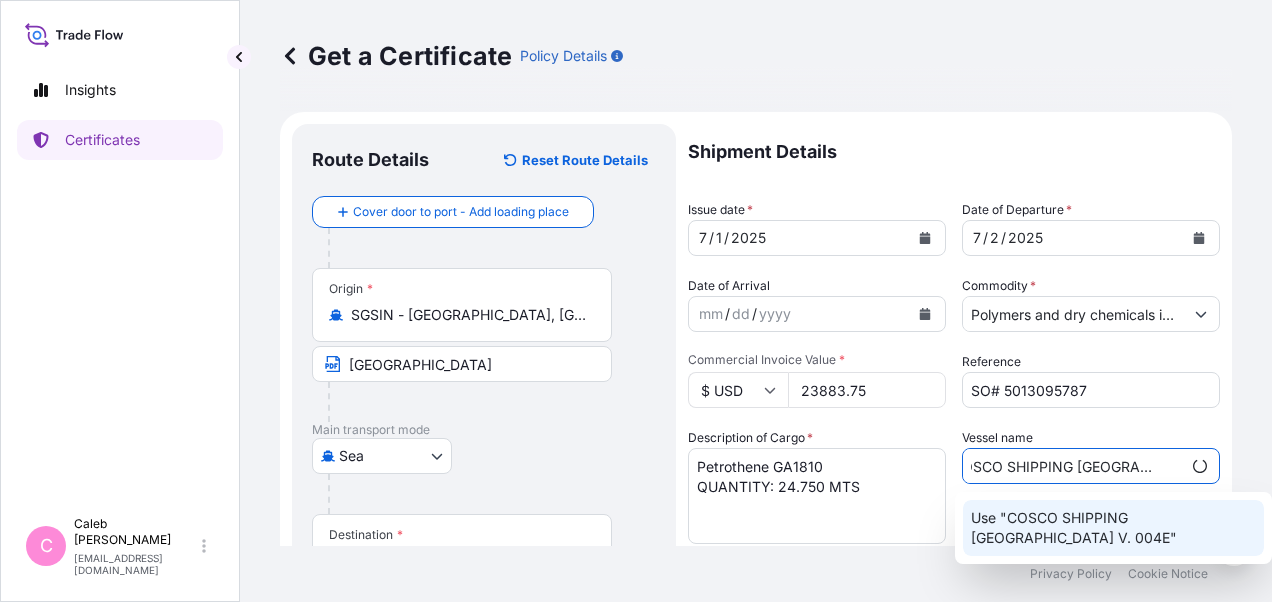 click on "Use "COSCO SHIPPING [GEOGRAPHIC_DATA] V. 004E"" 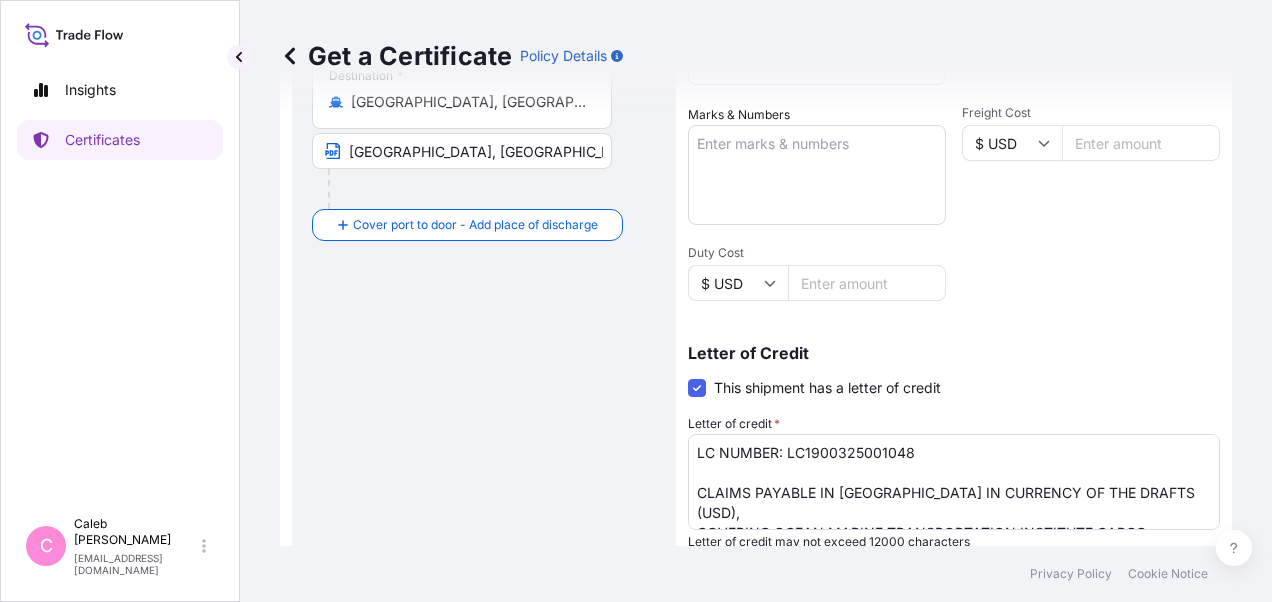 scroll, scrollTop: 500, scrollLeft: 0, axis: vertical 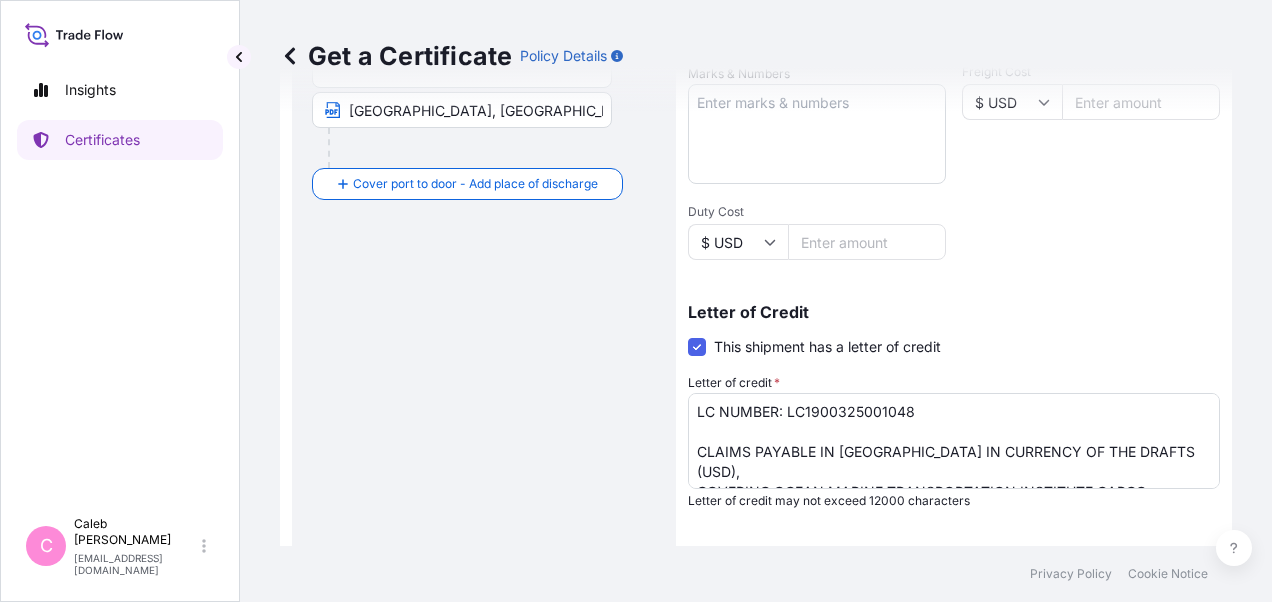 type on "COSCO SHIPPING [GEOGRAPHIC_DATA] V. 004E" 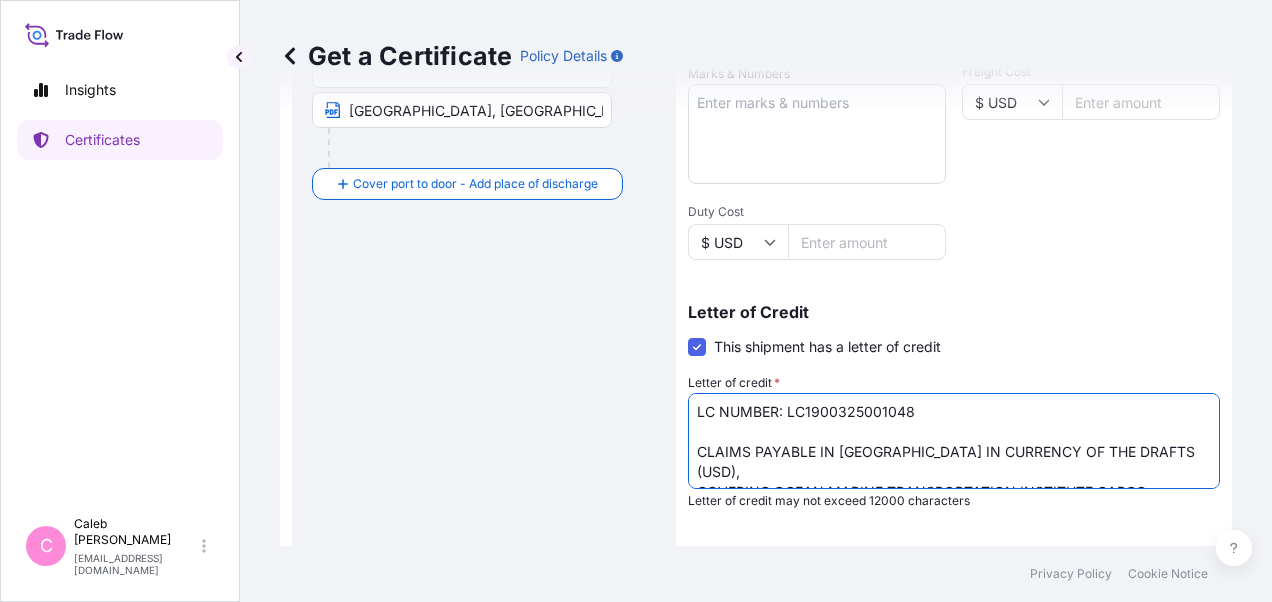 drag, startPoint x: 786, startPoint y: 411, endPoint x: 910, endPoint y: 409, distance: 124.01613 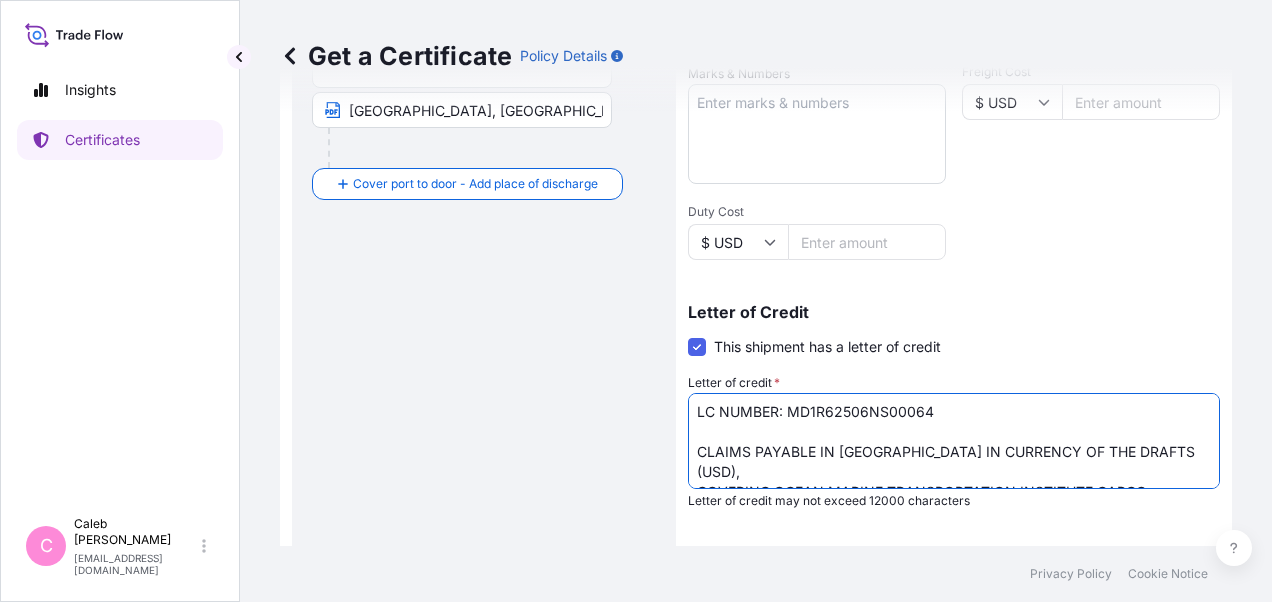 click on "LC NUMBER: LC1900325001048
CLAIMS PAYABLE IN [GEOGRAPHIC_DATA] IN CURRENCY OF THE DRAFTS (USD),
COVERING OCEAN MARINE TRANSPORTATION INSTITUTE CARGO CLAUSES(A), INSTITUTE WAR CLAUSES (CARGO), INSTITUTE STRIKE CLAUSES(CARGO).
.
NUMBER OF ORIGINAL(S) ISSUED: 01 ( 01 ORIGINAL )" at bounding box center (954, 441) 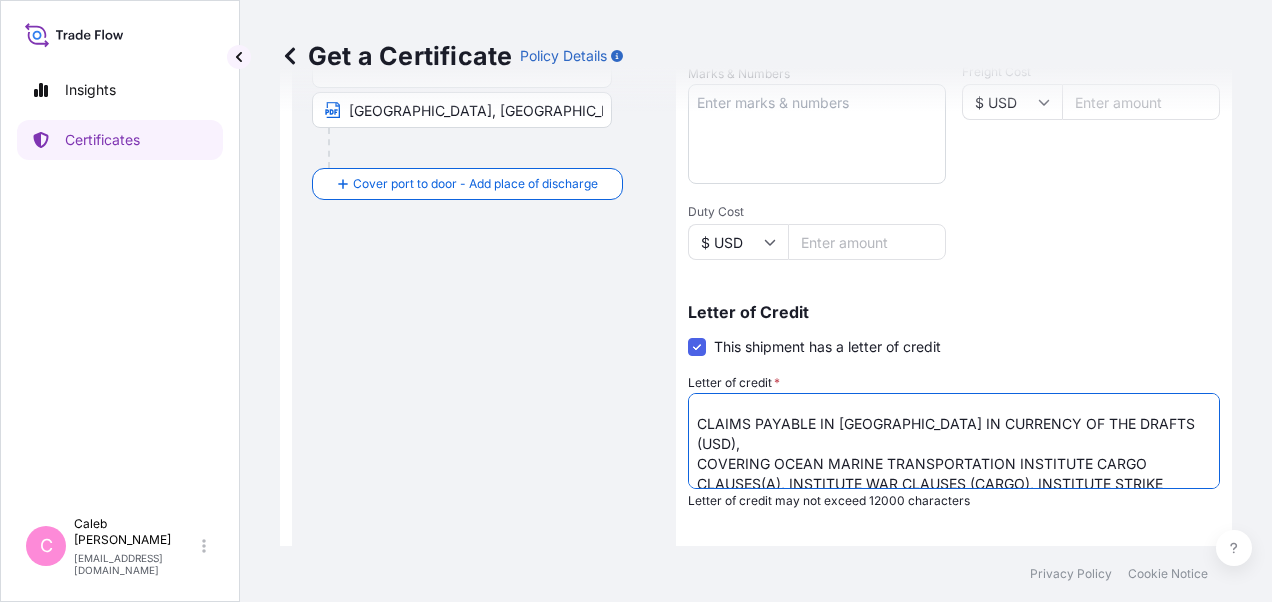 scroll, scrollTop: 81, scrollLeft: 0, axis: vertical 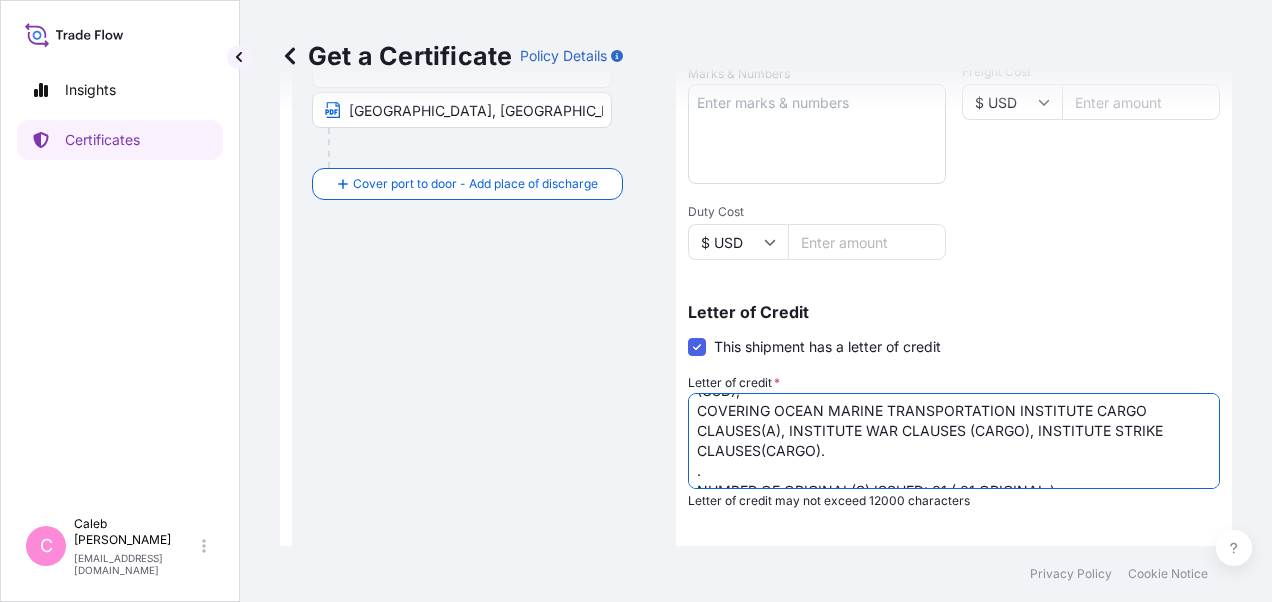 drag, startPoint x: 696, startPoint y: 447, endPoint x: 848, endPoint y: 431, distance: 152.83978 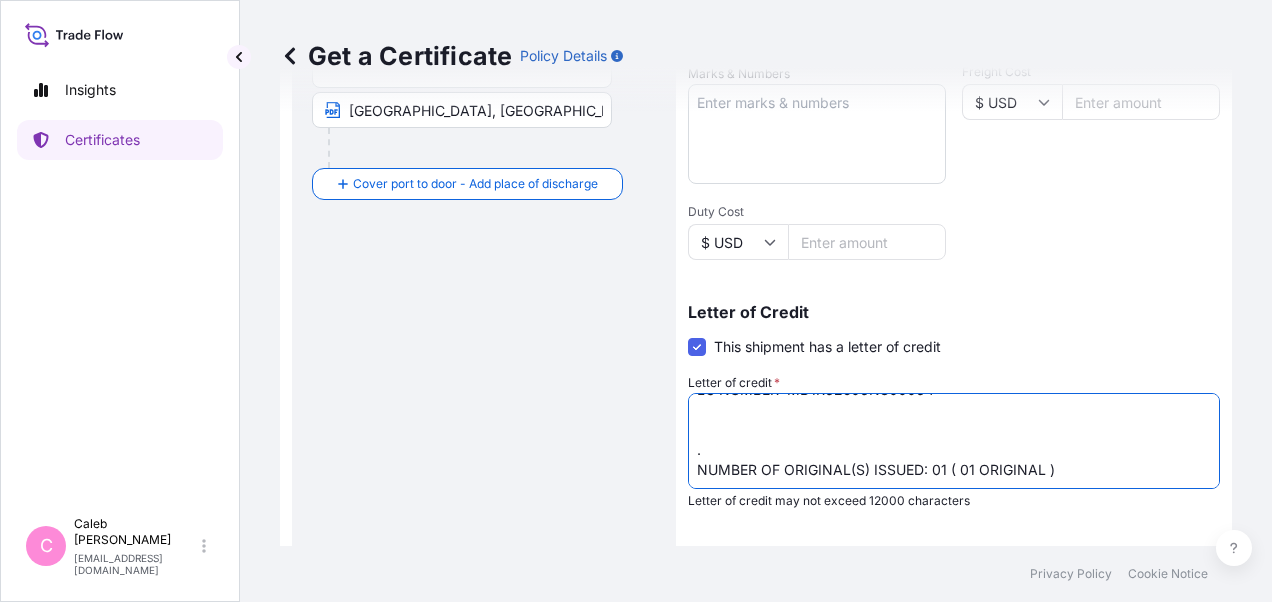 scroll, scrollTop: 21, scrollLeft: 0, axis: vertical 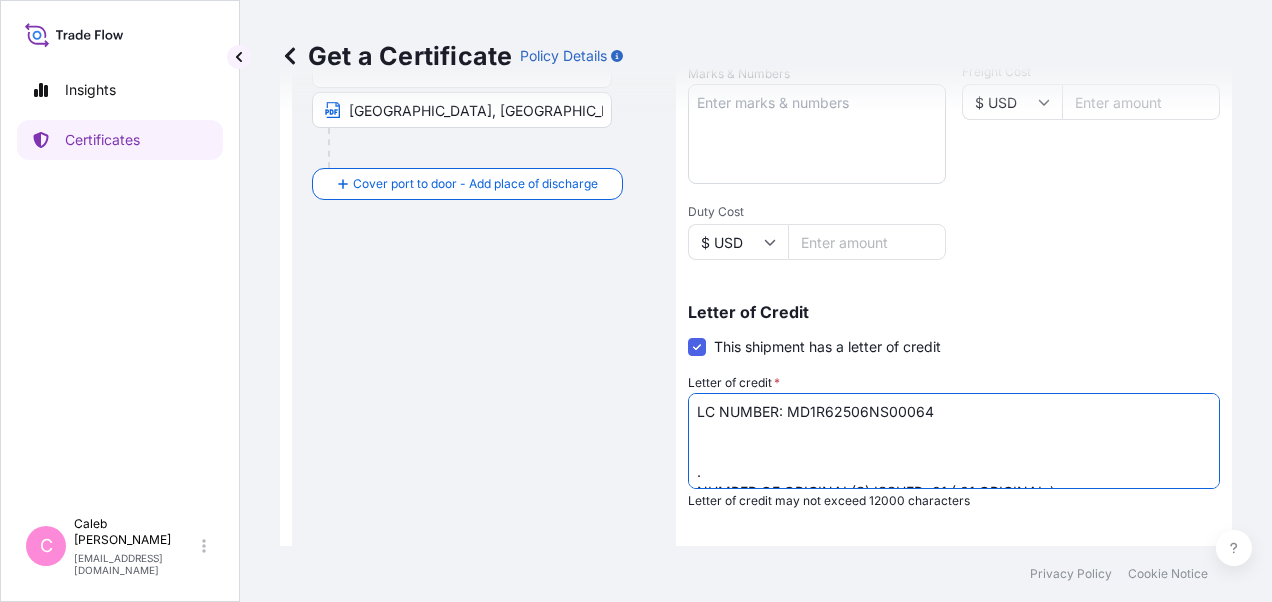 click on "LC NUMBER: LC1900325001048
CLAIMS PAYABLE IN [GEOGRAPHIC_DATA] IN CURRENCY OF THE DRAFTS (USD),
COVERING OCEAN MARINE TRANSPORTATION INSTITUTE CARGO CLAUSES(A), INSTITUTE WAR CLAUSES (CARGO), INSTITUTE STRIKE CLAUSES(CARGO).
.
NUMBER OF ORIGINAL(S) ISSUED: 01 ( 01 ORIGINAL )" at bounding box center (954, 441) 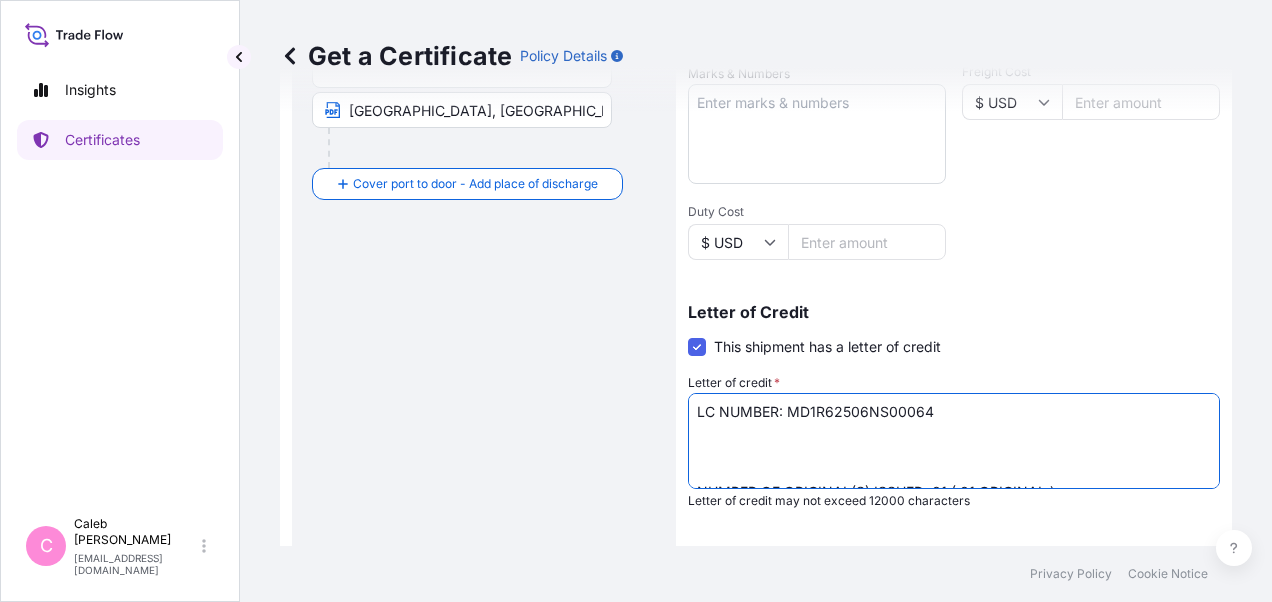 click on "LC NUMBER: LC1900325001048
CLAIMS PAYABLE IN [GEOGRAPHIC_DATA] IN CURRENCY OF THE DRAFTS (USD),
COVERING OCEAN MARINE TRANSPORTATION INSTITUTE CARGO CLAUSES(A), INSTITUTE WAR CLAUSES (CARGO), INSTITUTE STRIKE CLAUSES(CARGO).
.
NUMBER OF ORIGINAL(S) ISSUED: 01 ( 01 ORIGINAL )" at bounding box center [954, 441] 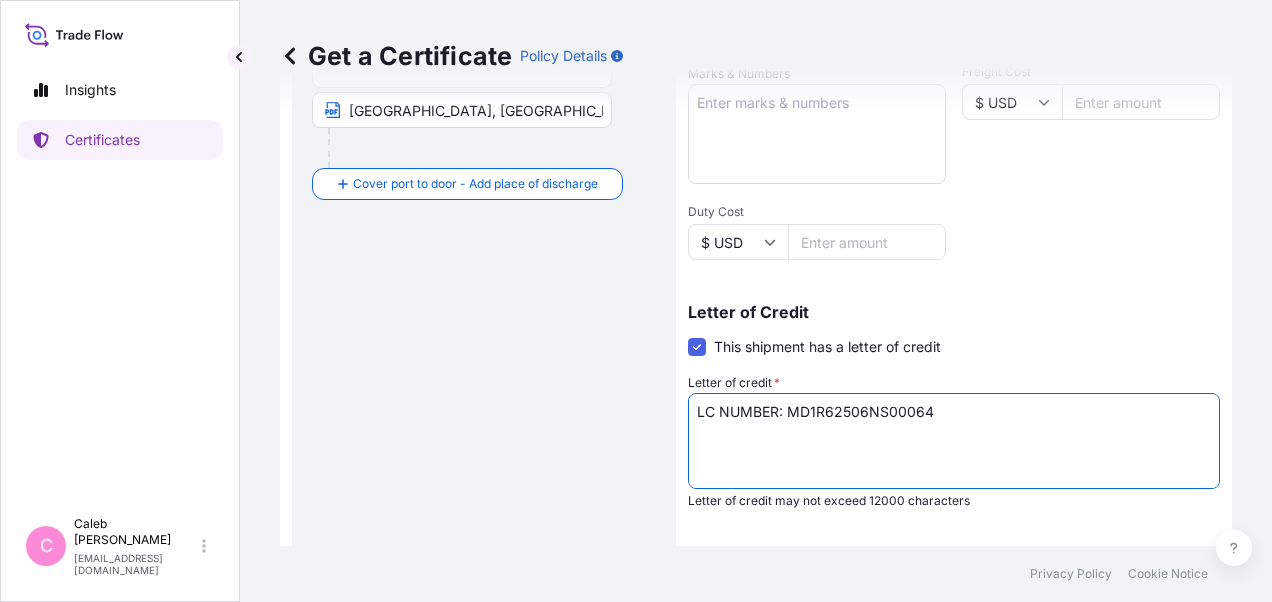 paste on "CLAIMS
ARE PAYABLE IN [GEOGRAPHIC_DATA] AND IT MUST INCLUDE :INSTITUTE CARGO CLAUSE
A." 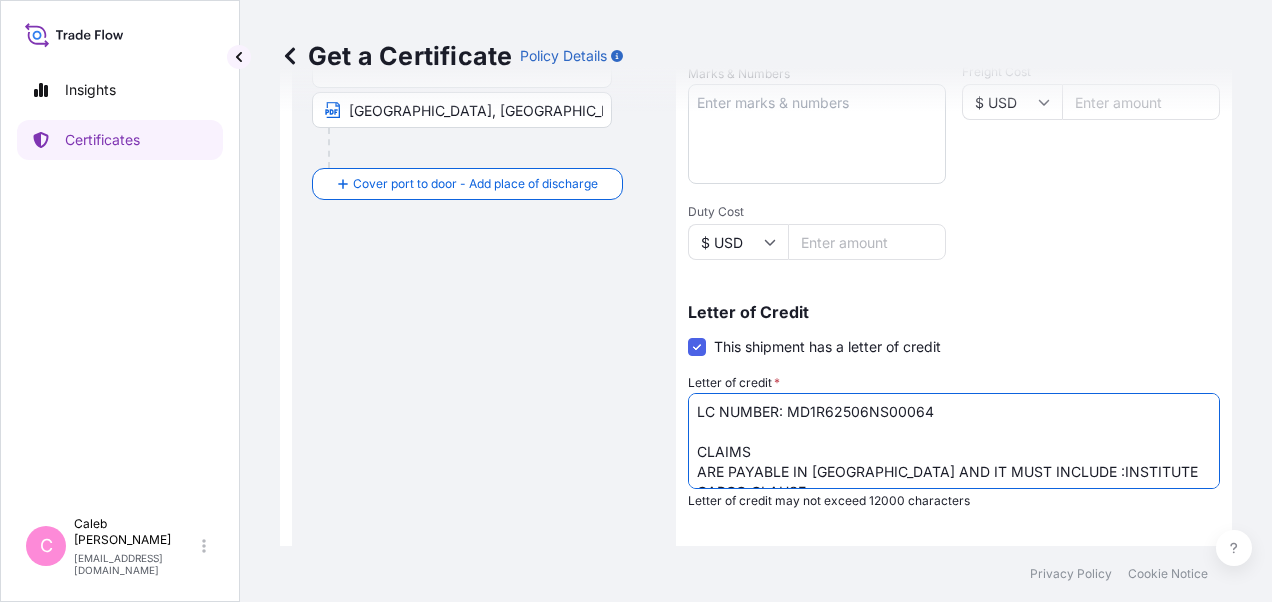 scroll, scrollTop: 31, scrollLeft: 0, axis: vertical 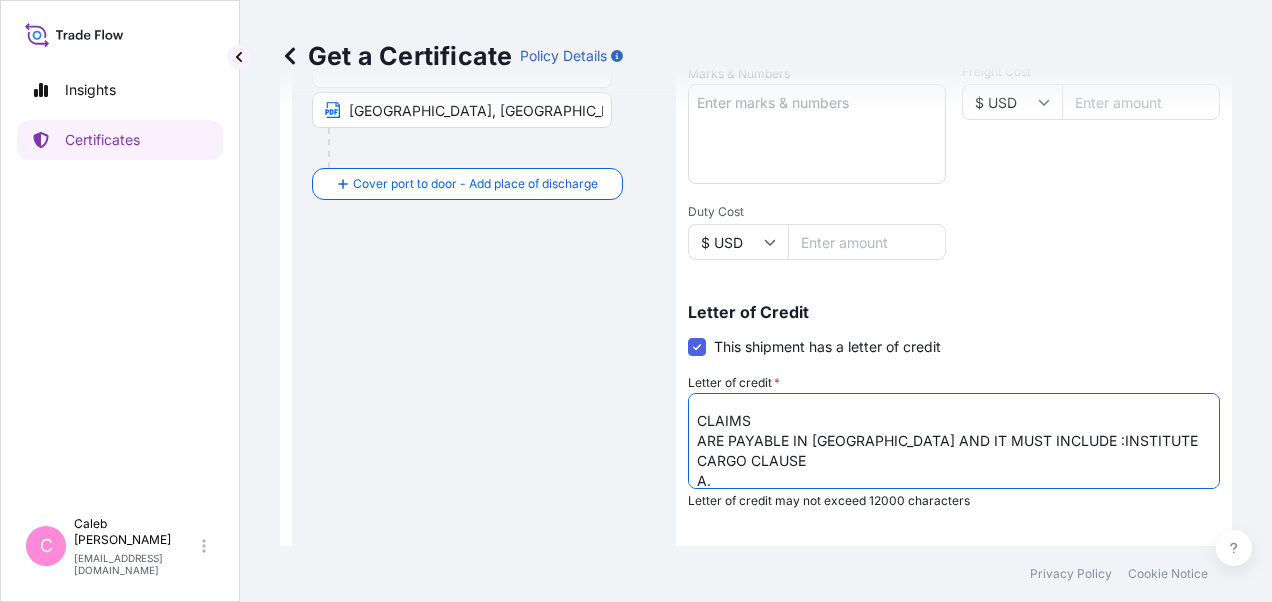 click on "LC NUMBER: LC1900325001048
CLAIMS PAYABLE IN [GEOGRAPHIC_DATA] IN CURRENCY OF THE DRAFTS (USD),
COVERING OCEAN MARINE TRANSPORTATION INSTITUTE CARGO CLAUSES(A), INSTITUTE WAR CLAUSES (CARGO), INSTITUTE STRIKE CLAUSES(CARGO).
.
NUMBER OF ORIGINAL(S) ISSUED: 01 ( 01 ORIGINAL )" at bounding box center (954, 441) 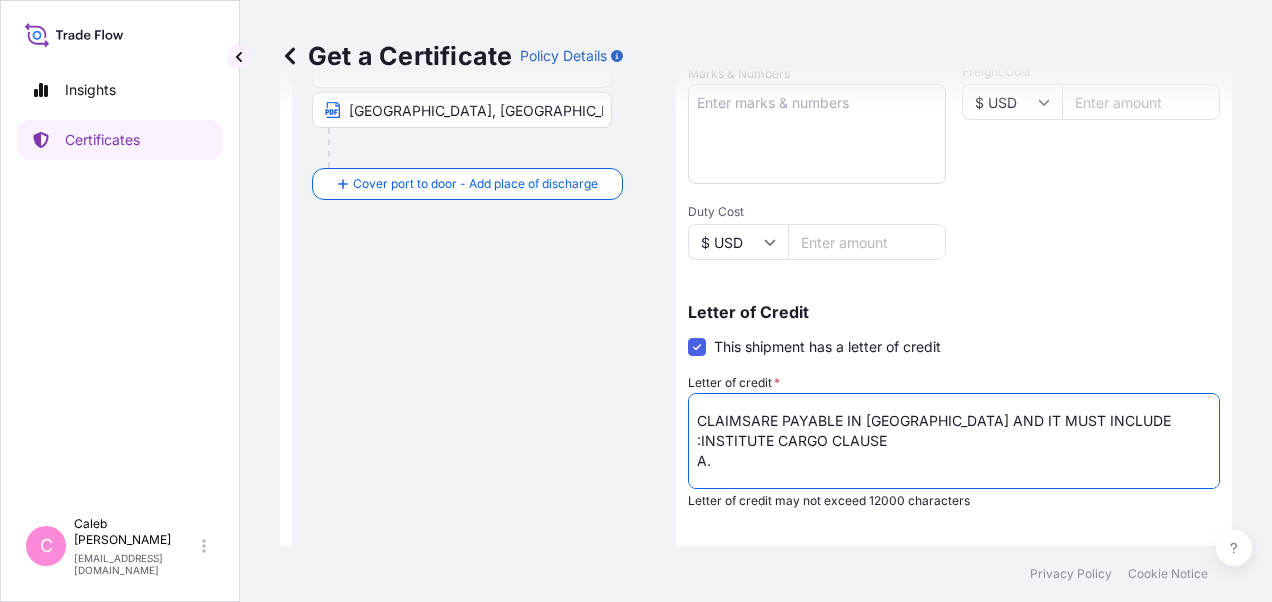 scroll, scrollTop: 11, scrollLeft: 0, axis: vertical 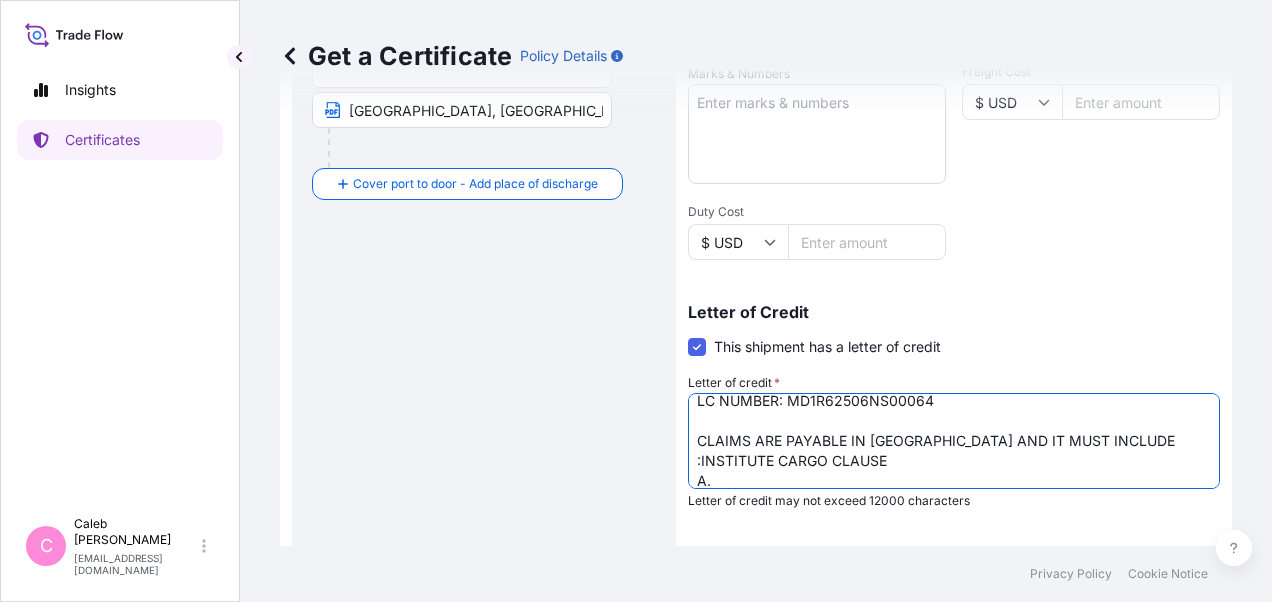 click on "LC NUMBER: LC1900325001048
CLAIMS PAYABLE IN [GEOGRAPHIC_DATA] IN CURRENCY OF THE DRAFTS (USD),
COVERING OCEAN MARINE TRANSPORTATION INSTITUTE CARGO CLAUSES(A), INSTITUTE WAR CLAUSES (CARGO), INSTITUTE STRIKE CLAUSES(CARGO).
.
NUMBER OF ORIGINAL(S) ISSUED: 01 ( 01 ORIGINAL )" at bounding box center [954, 441] 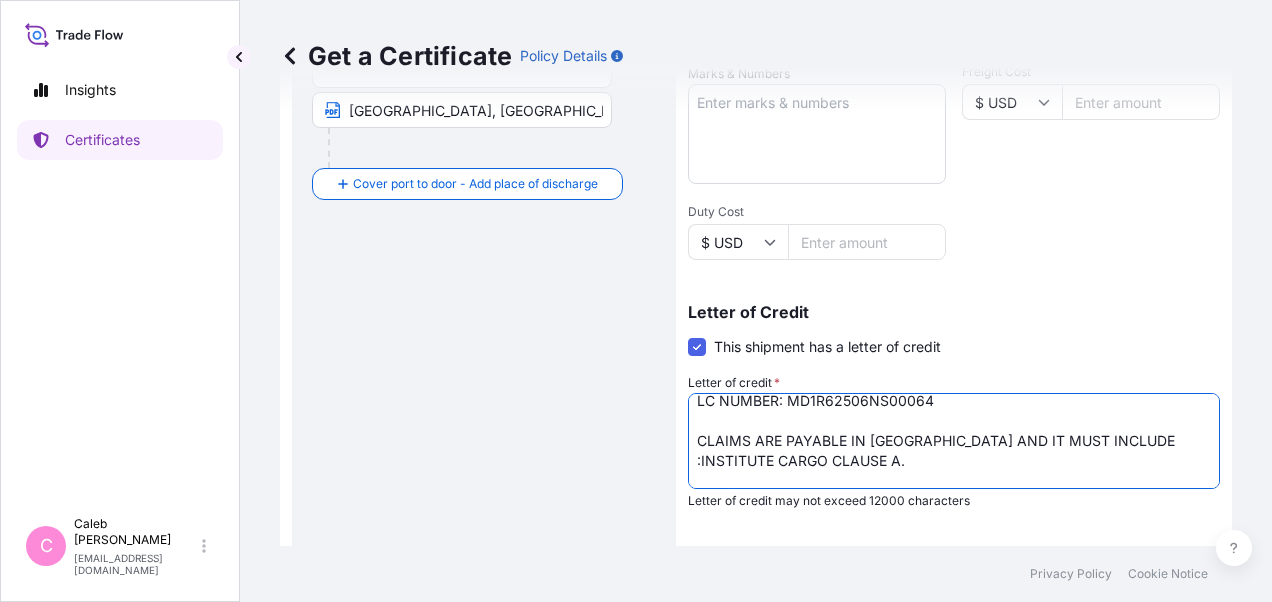 click on "LC NUMBER: LC1900325001048
CLAIMS PAYABLE IN [GEOGRAPHIC_DATA] IN CURRENCY OF THE DRAFTS (USD),
COVERING OCEAN MARINE TRANSPORTATION INSTITUTE CARGO CLAUSES(A), INSTITUTE WAR CLAUSES (CARGO), INSTITUTE STRIKE CLAUSES(CARGO).
.
NUMBER OF ORIGINAL(S) ISSUED: 01 ( 01 ORIGINAL )" at bounding box center (954, 441) 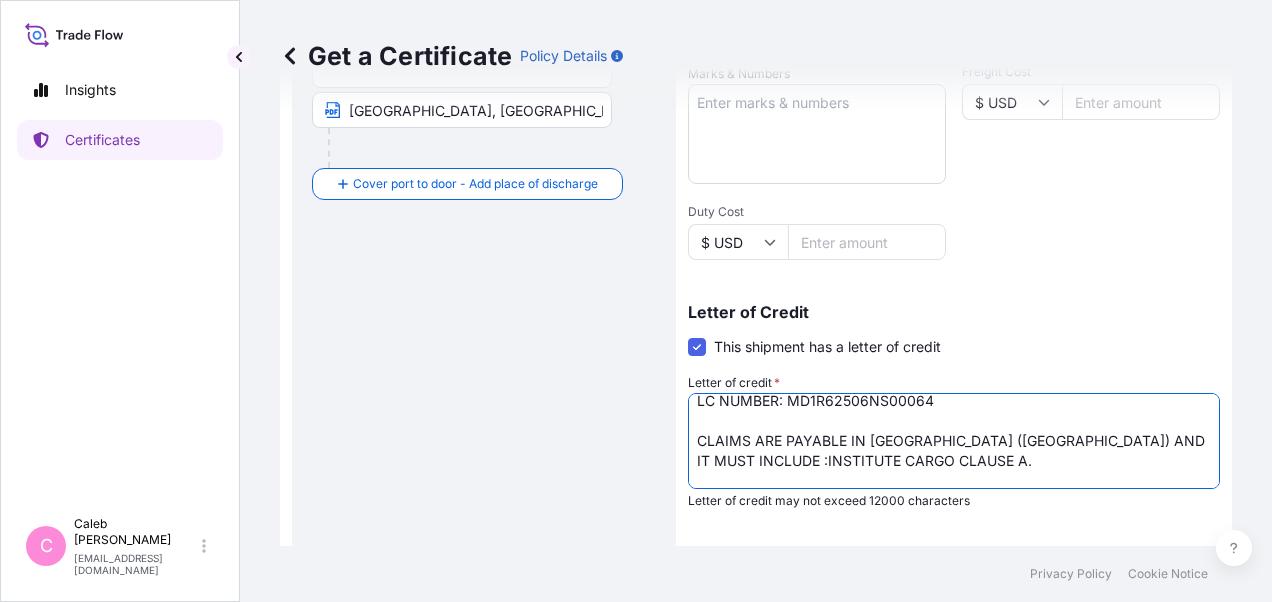 drag, startPoint x: 1060, startPoint y: 440, endPoint x: 1134, endPoint y: 441, distance: 74.00676 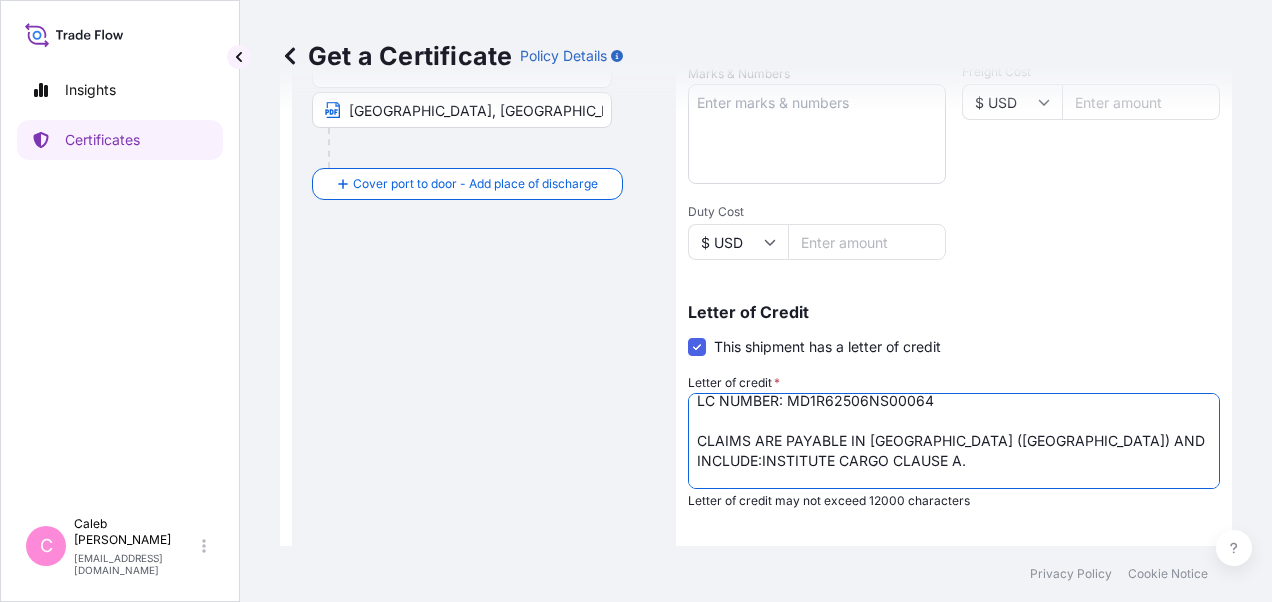 click on "LC NUMBER: LC1900325001048
CLAIMS PAYABLE IN [GEOGRAPHIC_DATA] IN CURRENCY OF THE DRAFTS (USD),
COVERING OCEAN MARINE TRANSPORTATION INSTITUTE CARGO CLAUSES(A), INSTITUTE WAR CLAUSES (CARGO), INSTITUTE STRIKE CLAUSES(CARGO).
.
NUMBER OF ORIGINAL(S) ISSUED: 01 ( 01 ORIGINAL )" at bounding box center [954, 441] 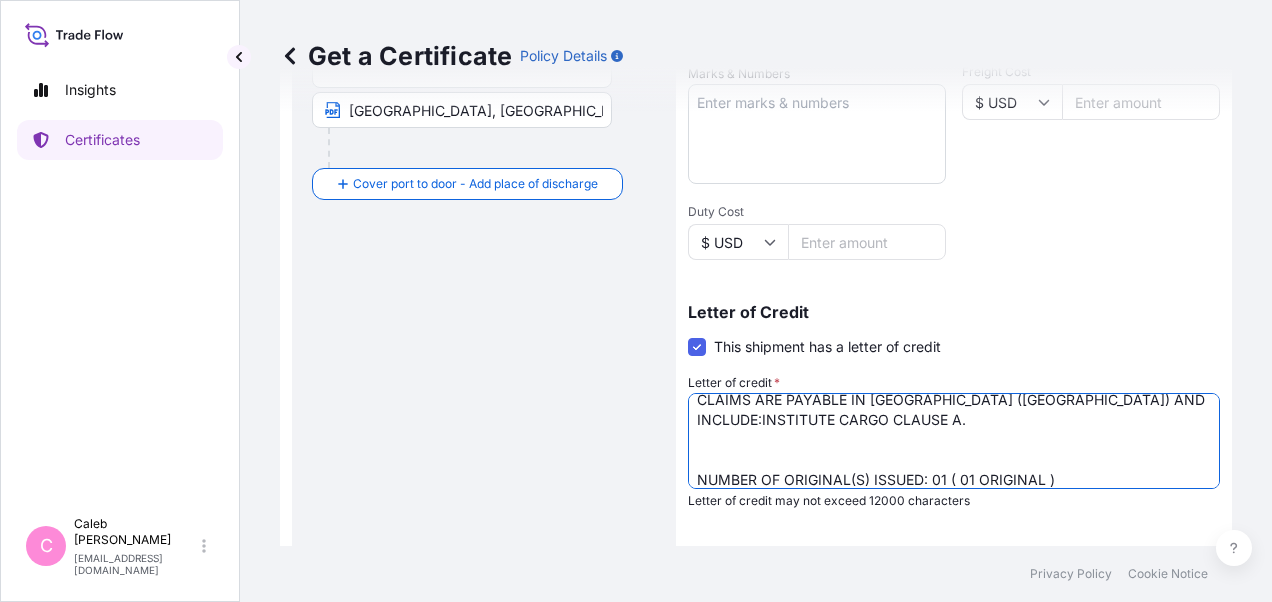 scroll, scrollTop: 61, scrollLeft: 0, axis: vertical 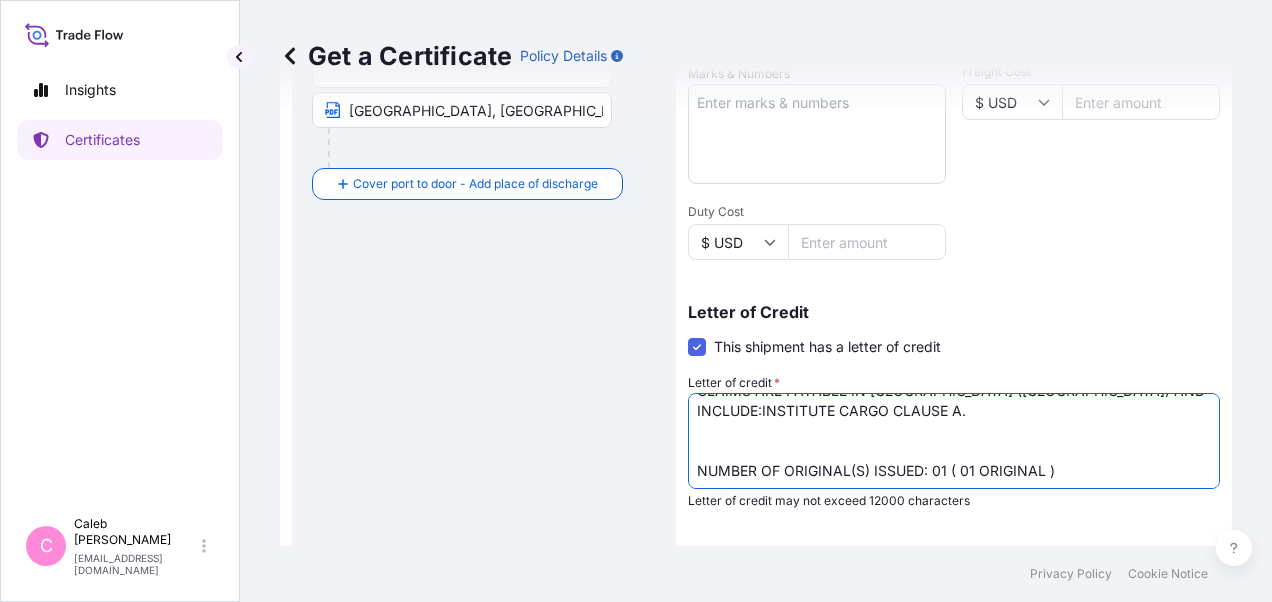 click on "LC NUMBER: LC1900325001048
CLAIMS PAYABLE IN [GEOGRAPHIC_DATA] IN CURRENCY OF THE DRAFTS (USD),
COVERING OCEAN MARINE TRANSPORTATION INSTITUTE CARGO CLAUSES(A), INSTITUTE WAR CLAUSES (CARGO), INSTITUTE STRIKE CLAUSES(CARGO).
.
NUMBER OF ORIGINAL(S) ISSUED: 01 ( 01 ORIGINAL )" at bounding box center (954, 441) 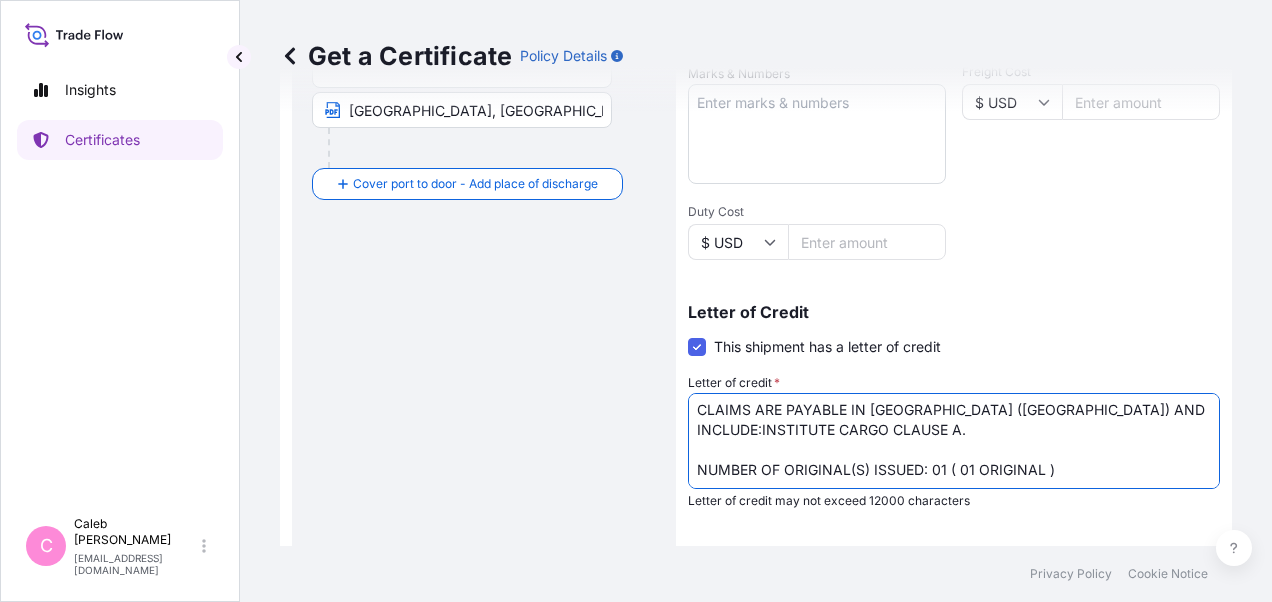 scroll, scrollTop: 41, scrollLeft: 0, axis: vertical 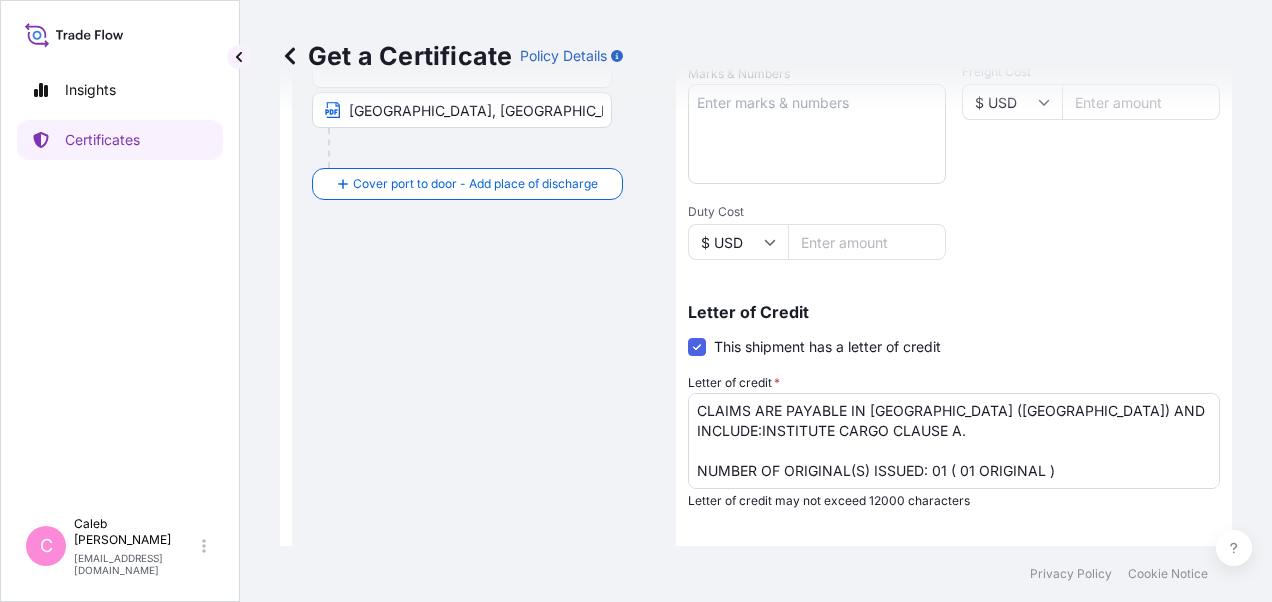 drag, startPoint x: 188, startPoint y: 420, endPoint x: 206, endPoint y: 428, distance: 19.697716 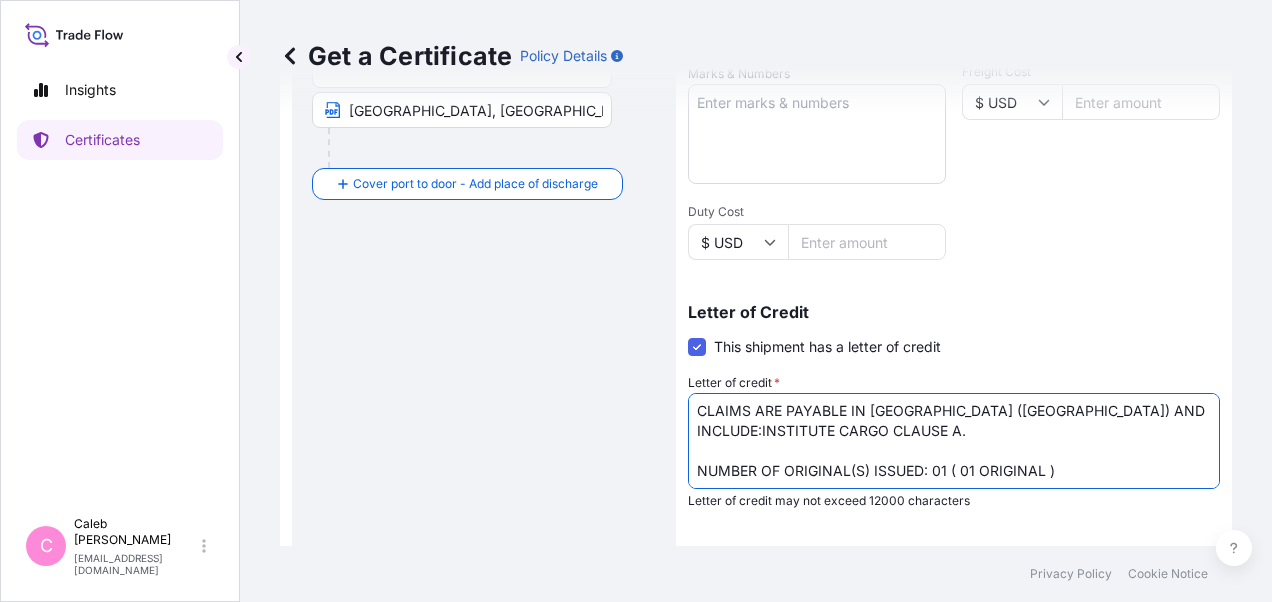 click on "LC NUMBER: LC1900325001048
CLAIMS PAYABLE IN [GEOGRAPHIC_DATA] IN CURRENCY OF THE DRAFTS (USD),
COVERING OCEAN MARINE TRANSPORTATION INSTITUTE CARGO CLAUSES(A), INSTITUTE WAR CLAUSES (CARGO), INSTITUTE STRIKE CLAUSES(CARGO).
.
NUMBER OF ORIGINAL(S) ISSUED: 01 ( 01 ORIGINAL )" at bounding box center [954, 441] 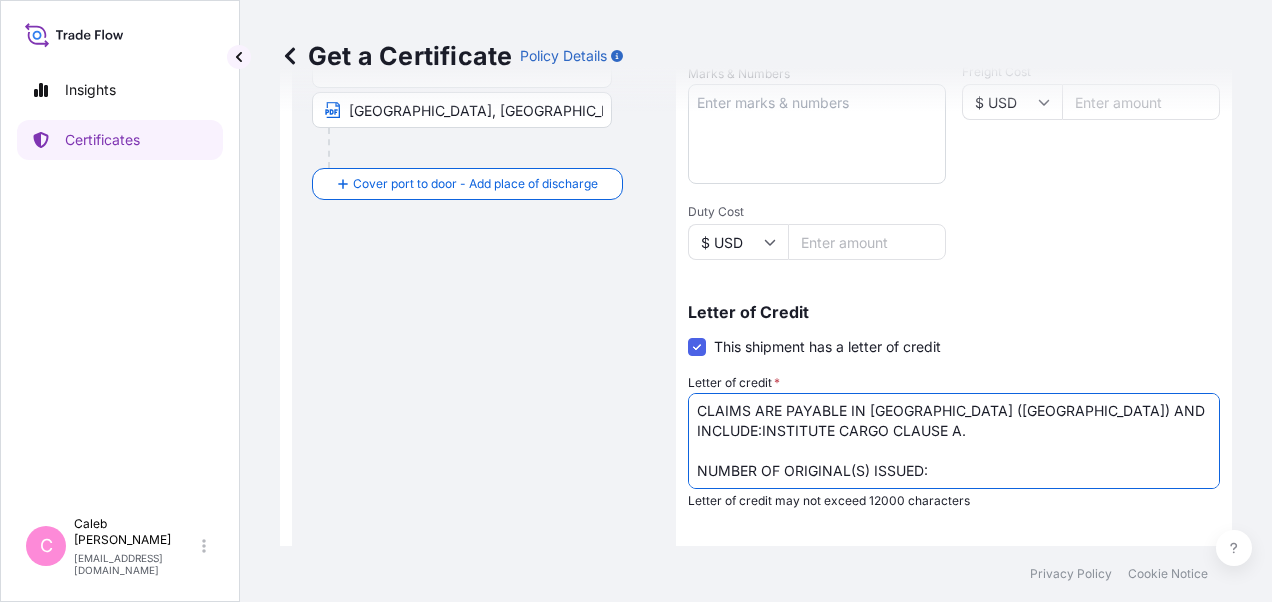 paste on "02 (1 ORIGINAL + 1 DUPLICATE )" 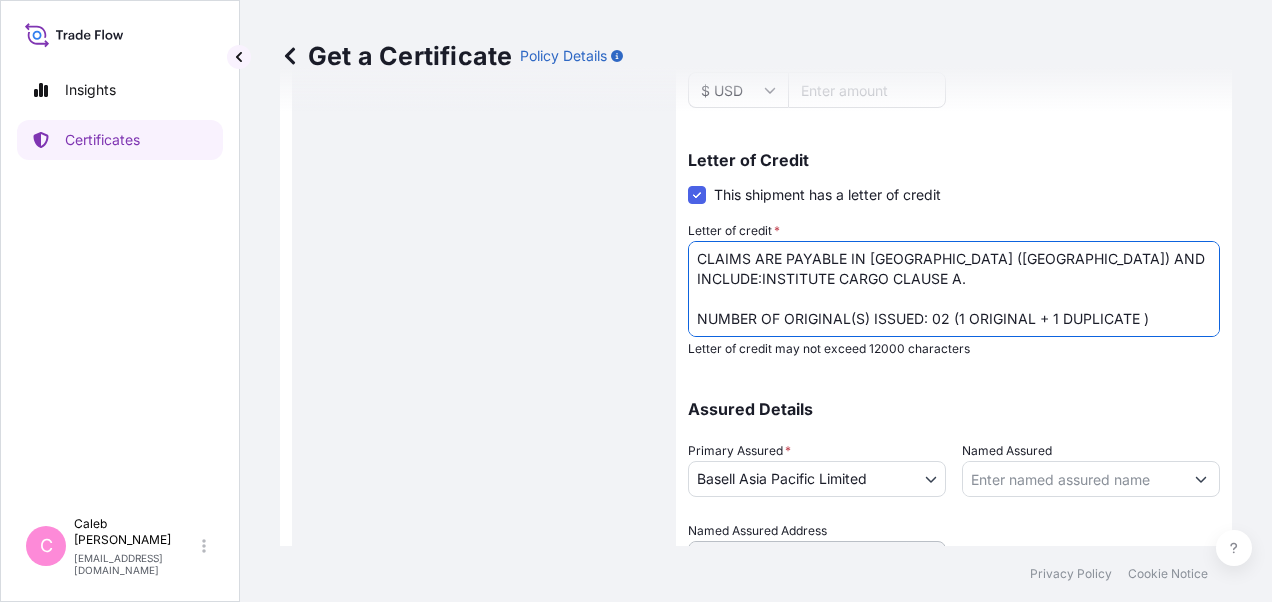 scroll, scrollTop: 750, scrollLeft: 0, axis: vertical 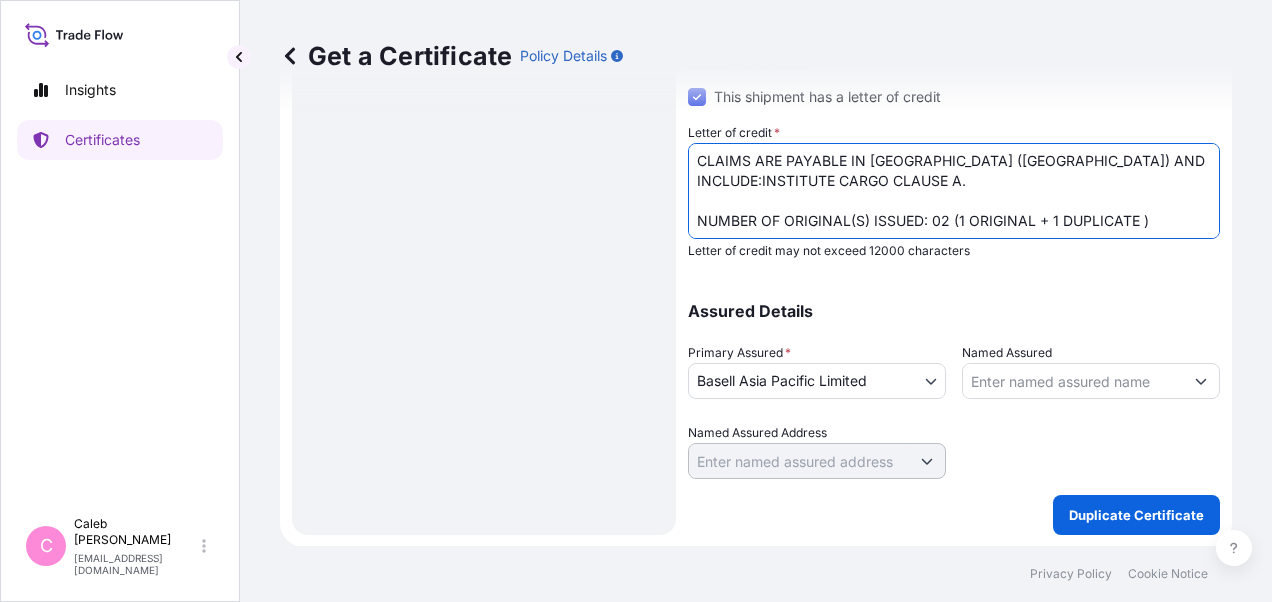 type on "LC NUMBER: MD1R62506NS00064
CLAIMS ARE PAYABLE IN [GEOGRAPHIC_DATA] ([GEOGRAPHIC_DATA]) AND INCLUDE:INSTITUTE CARGO CLAUSE A.
NUMBER OF ORIGINAL(S) ISSUED: 02 (1 ORIGINAL + 1 DUPLICATE )" 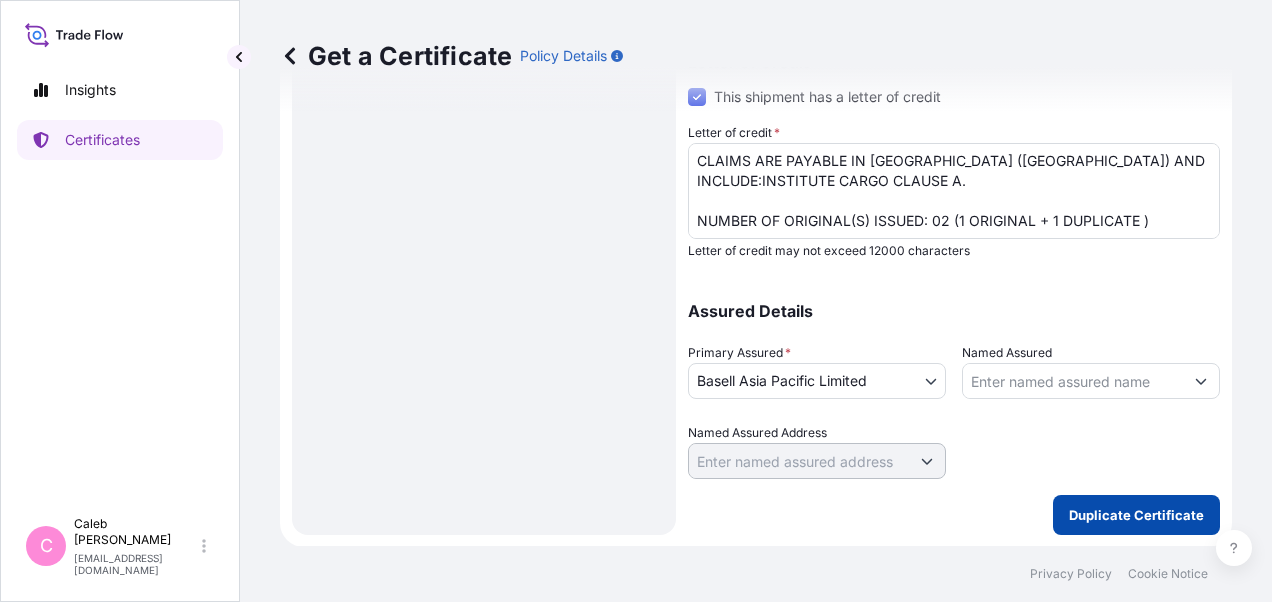 click on "Duplicate Certificate" at bounding box center [1136, 515] 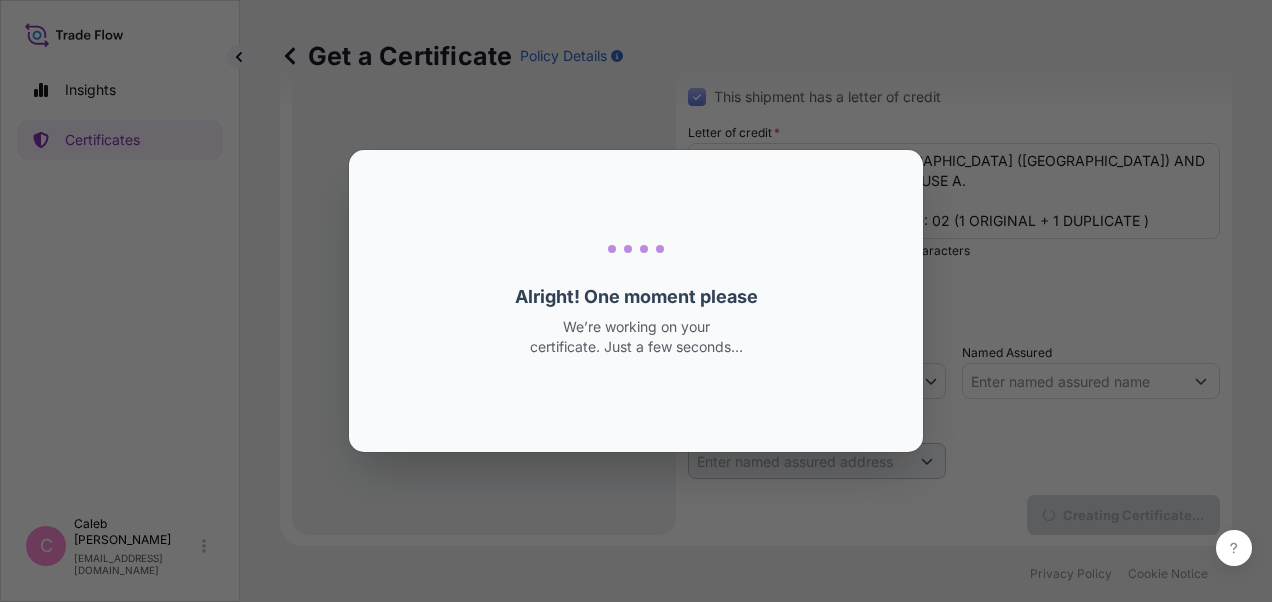 scroll, scrollTop: 0, scrollLeft: 0, axis: both 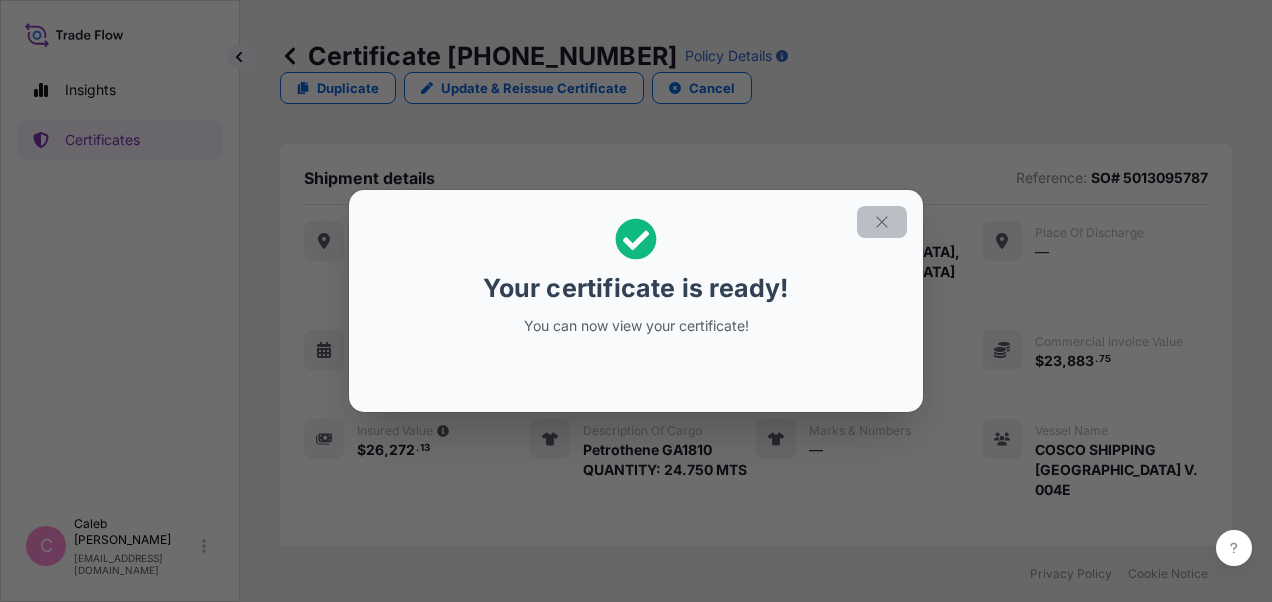 click 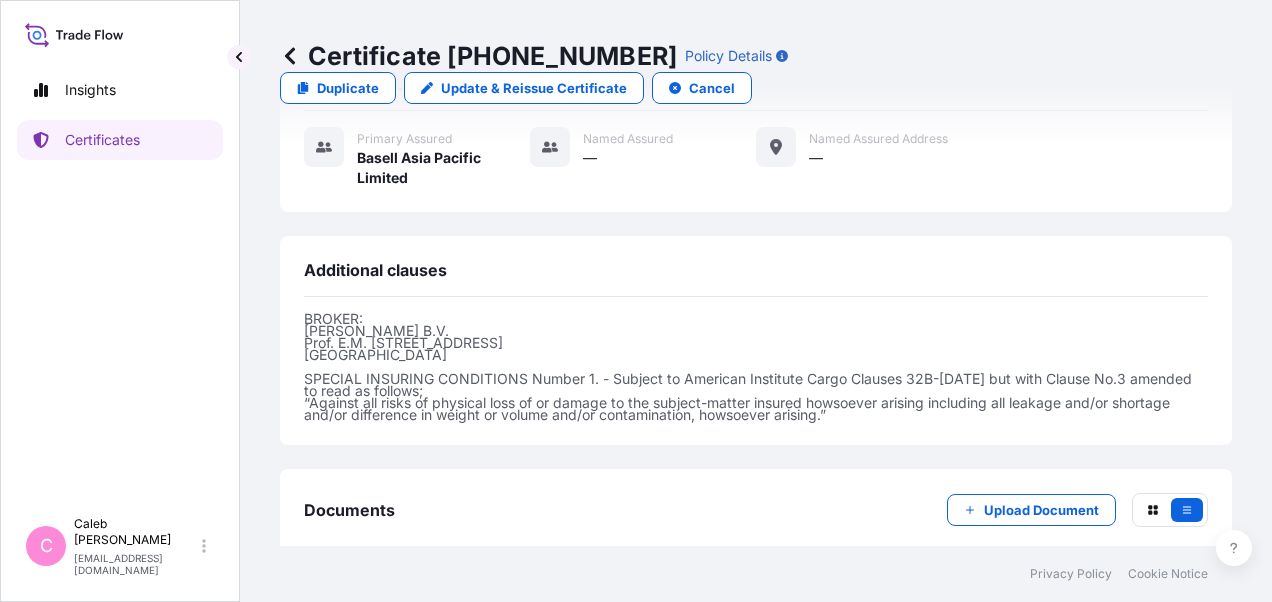 scroll, scrollTop: 814, scrollLeft: 0, axis: vertical 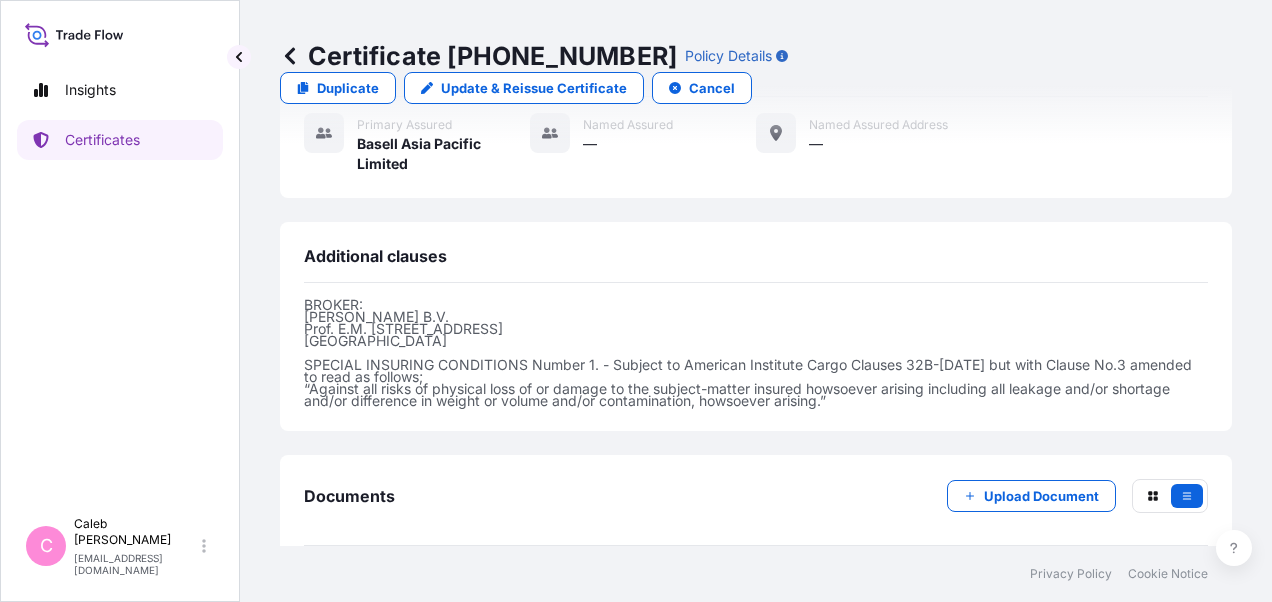 click on "PDF Certificate [DATE]T01:53:38.986570" at bounding box center (756, 592) 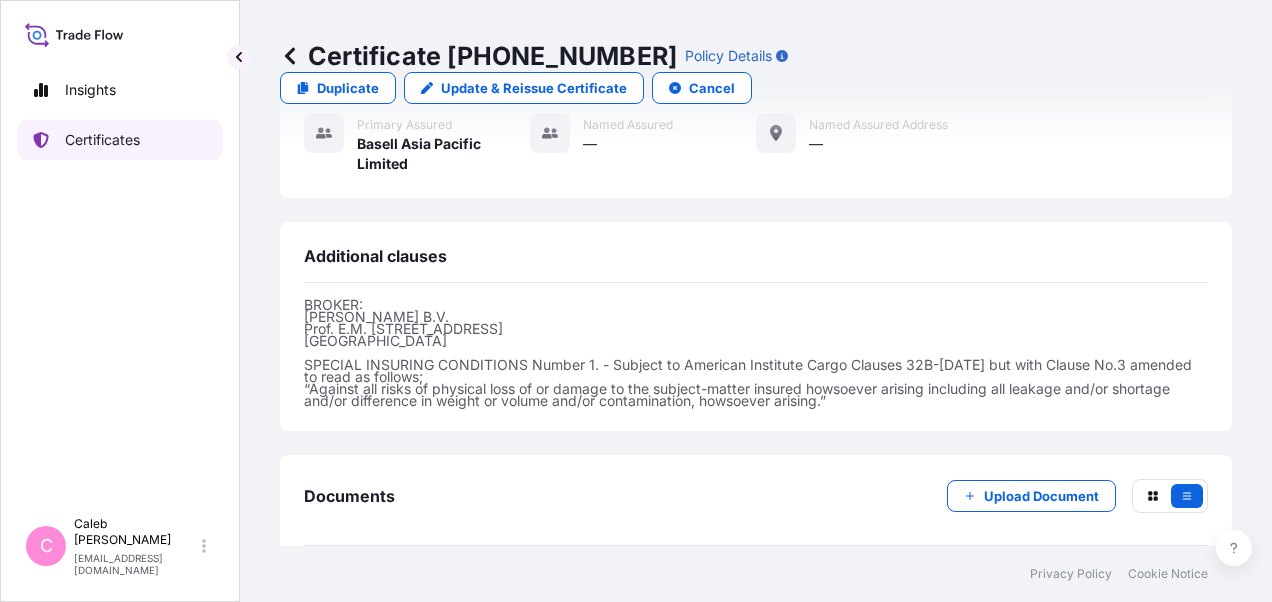 click on "Certificates" at bounding box center (102, 140) 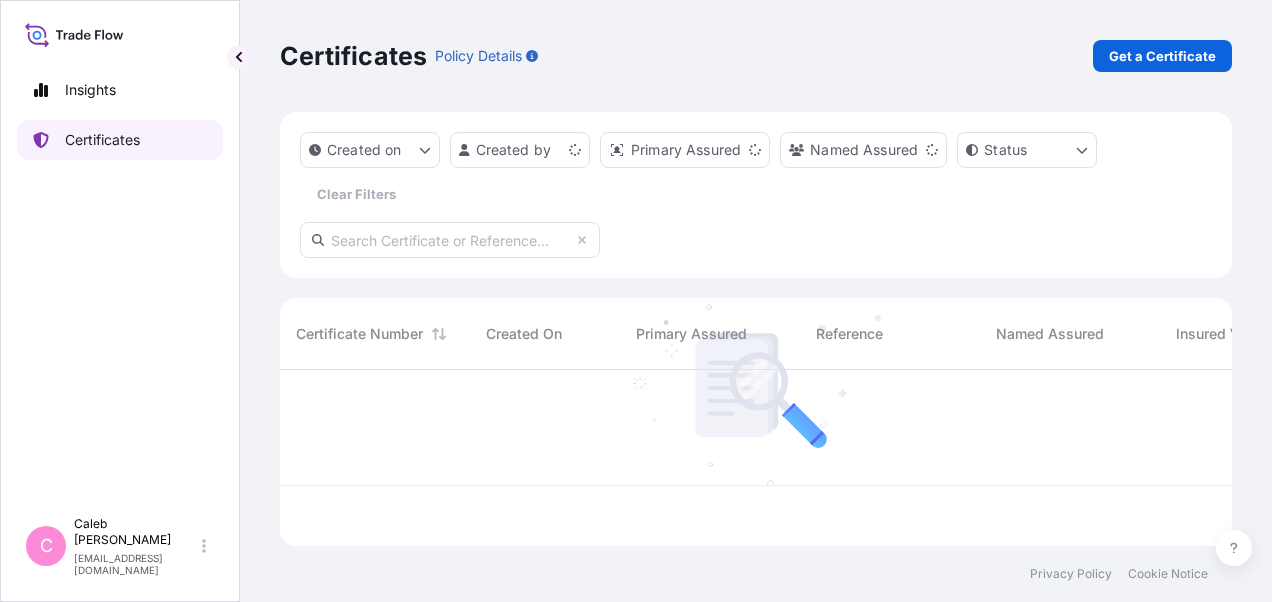 scroll, scrollTop: 0, scrollLeft: 0, axis: both 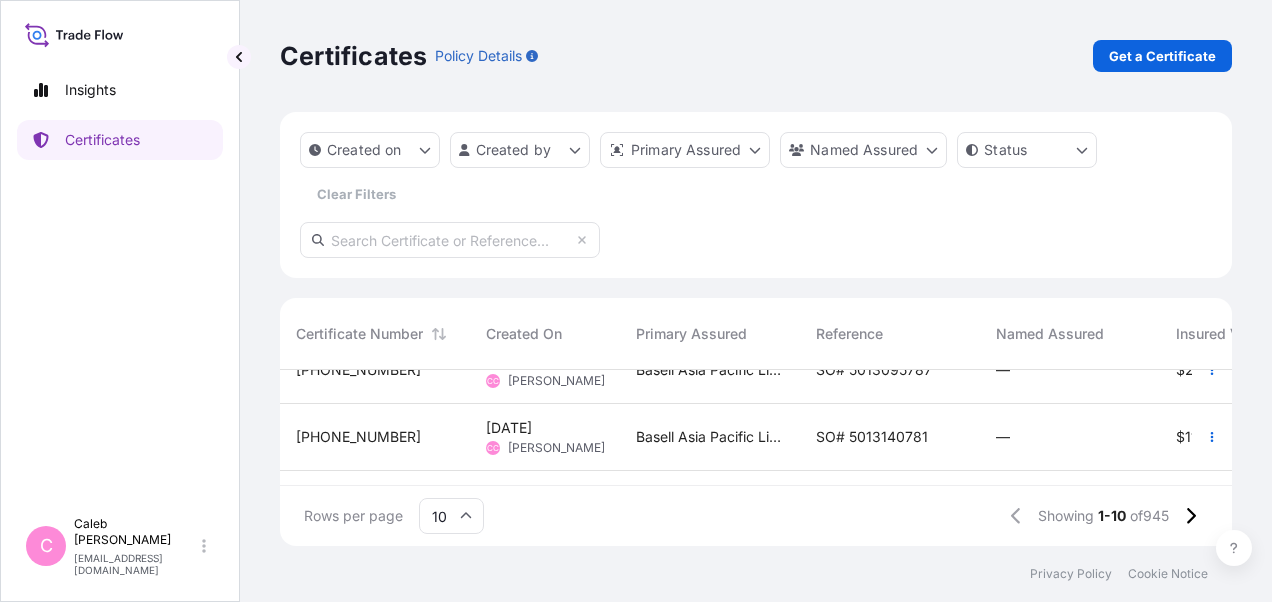 click on "SO# 5013095787" at bounding box center [874, 370] 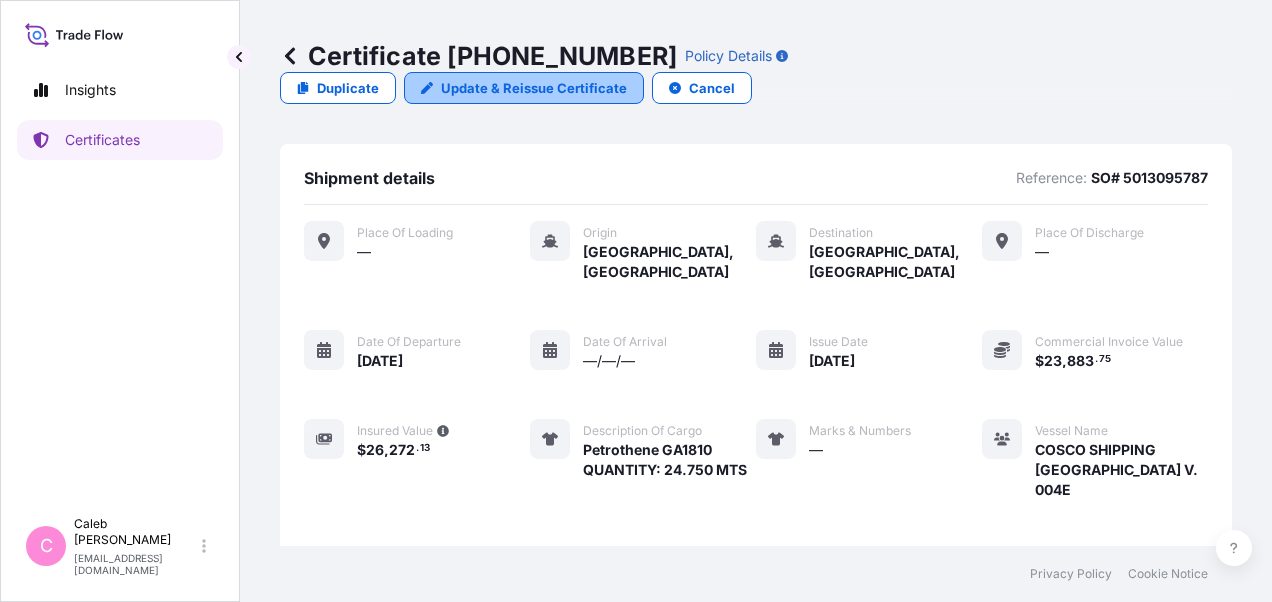 click on "Update & Reissue Certificate" at bounding box center (524, 88) 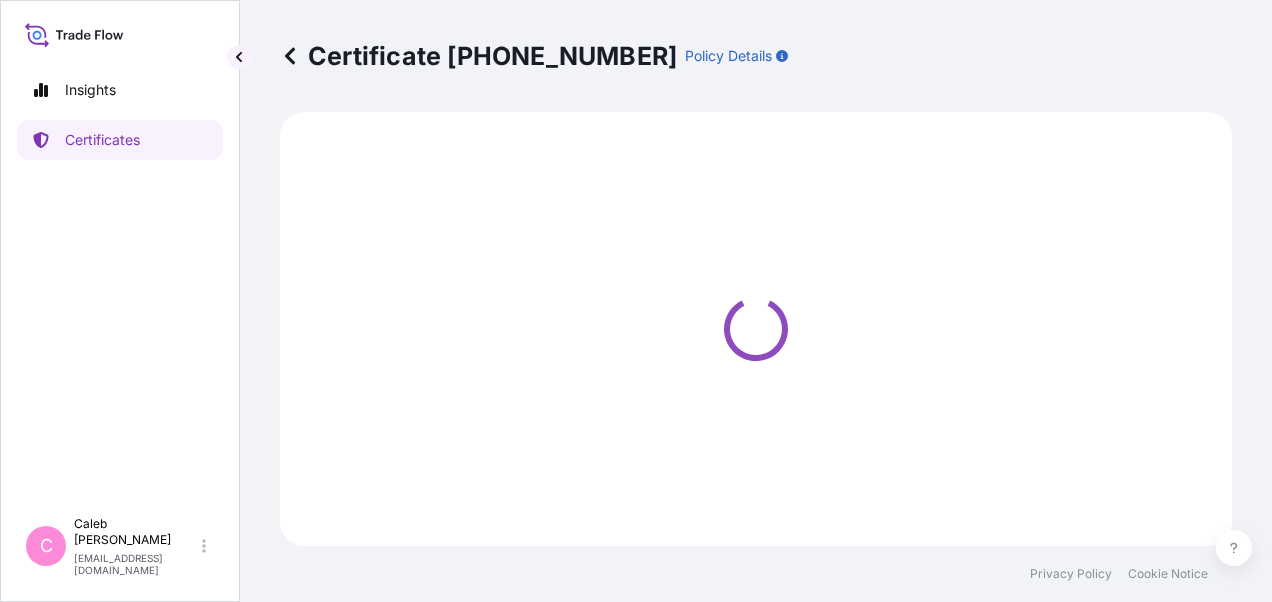 select on "Sea" 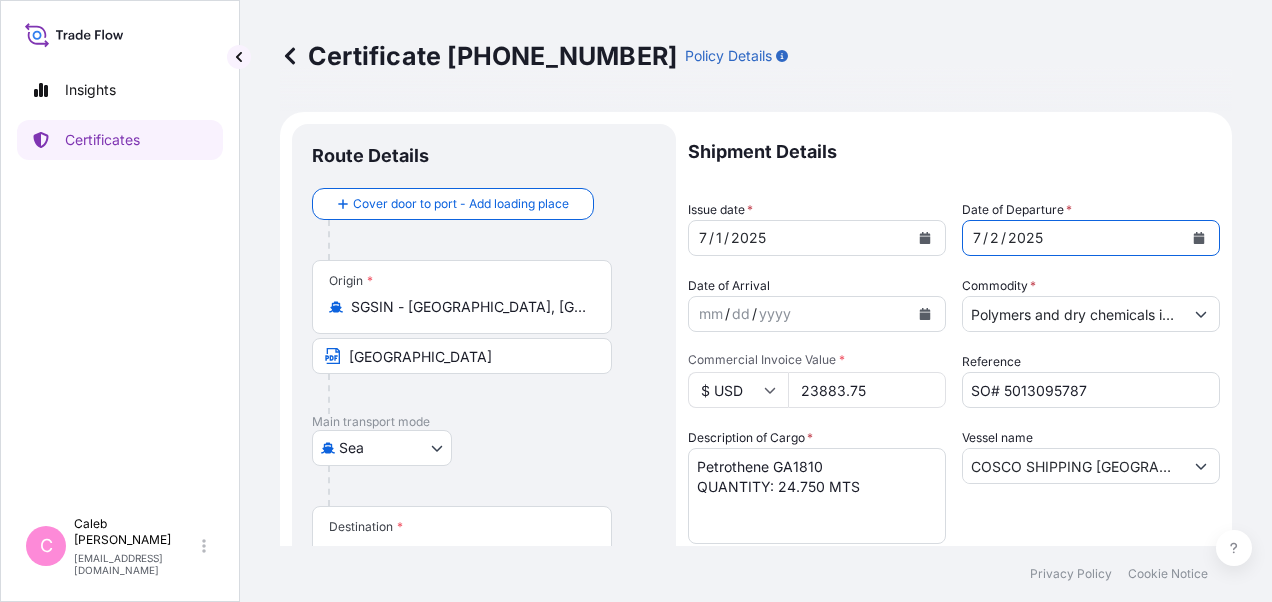 click 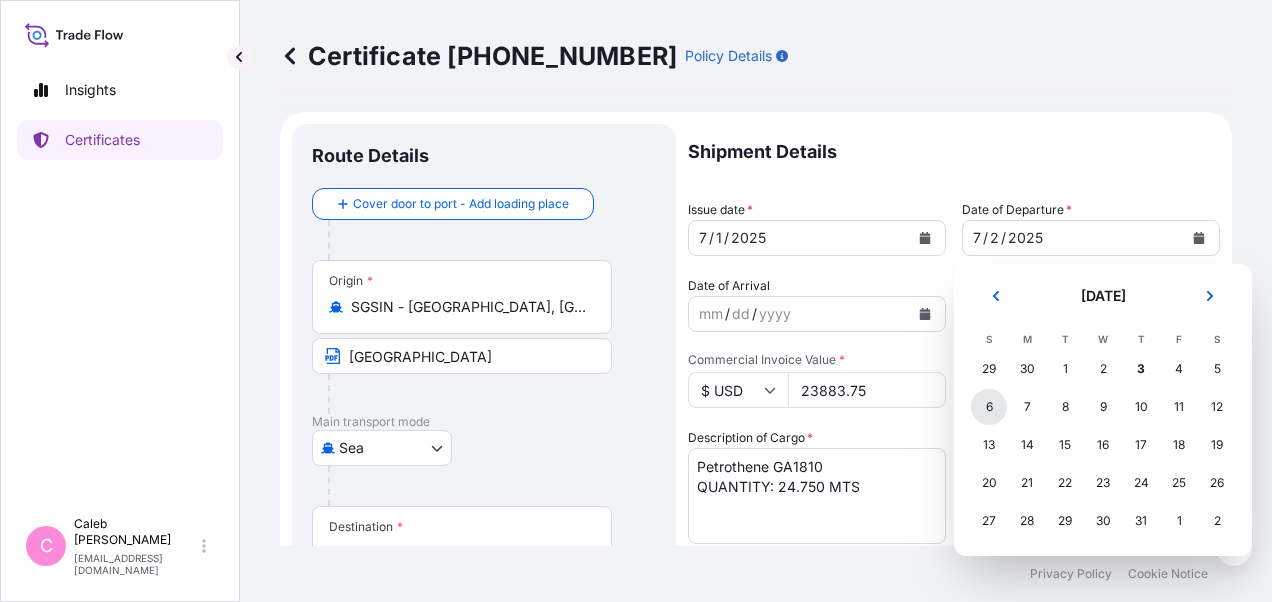 click on "6" at bounding box center (989, 407) 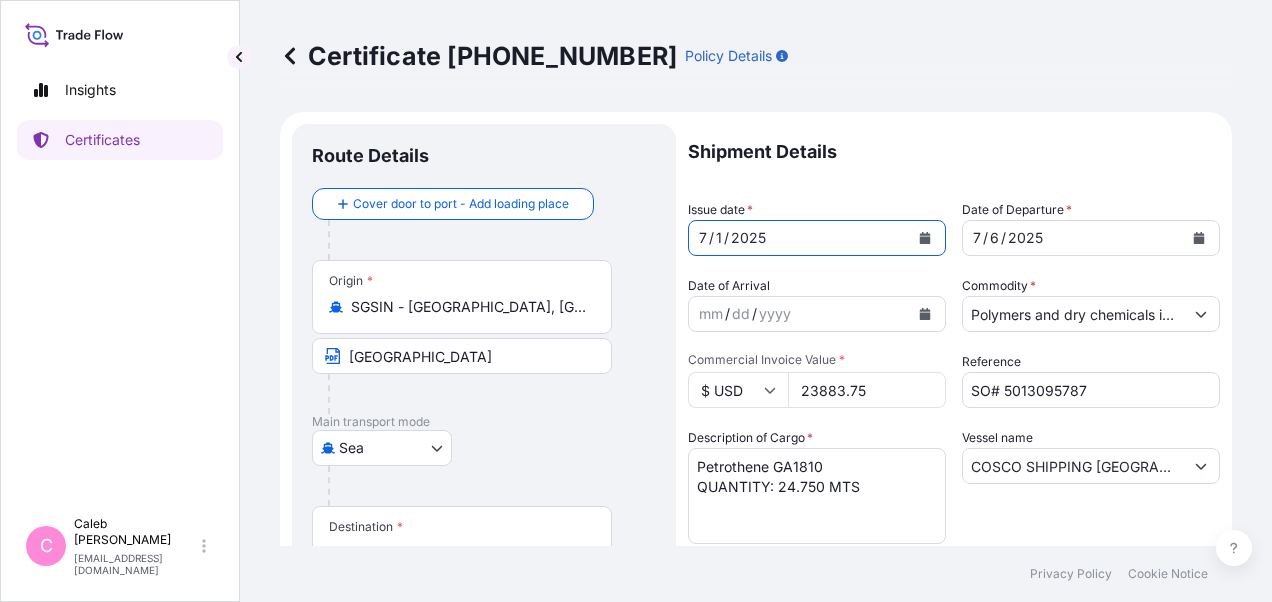 click 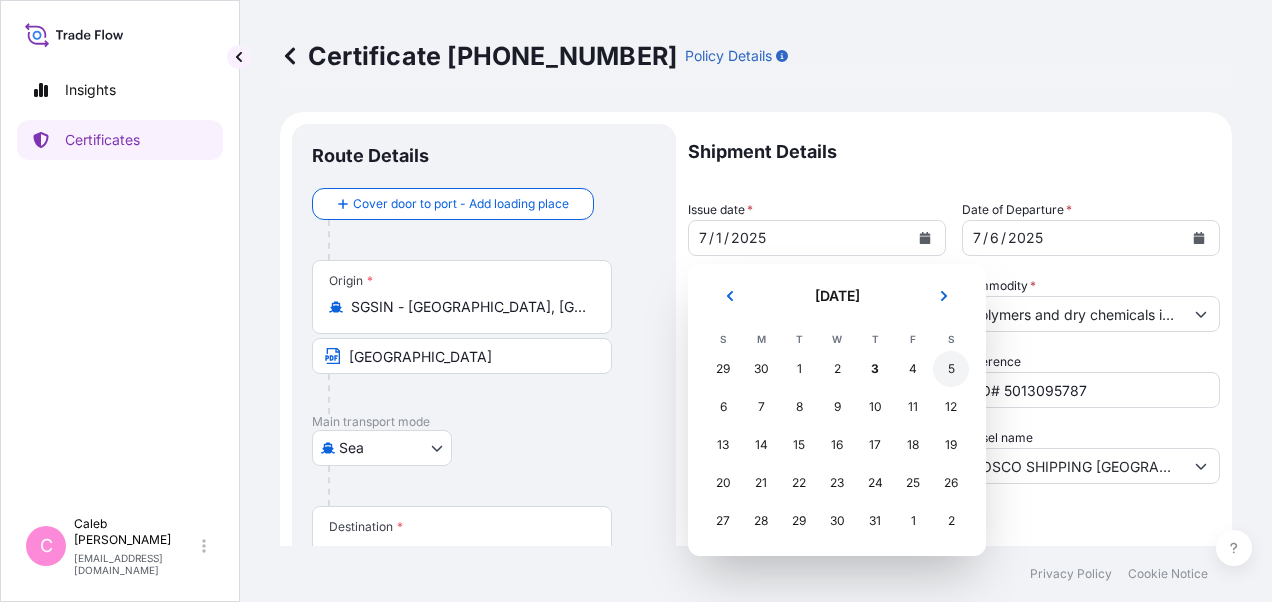 click on "5" at bounding box center (951, 369) 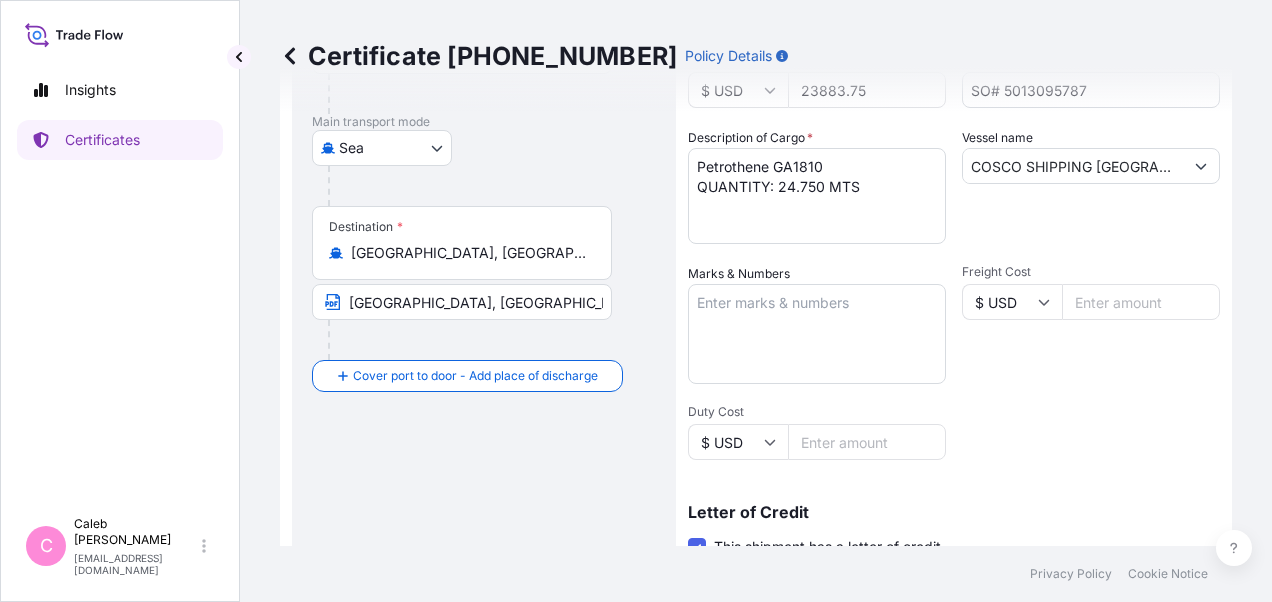scroll, scrollTop: 750, scrollLeft: 0, axis: vertical 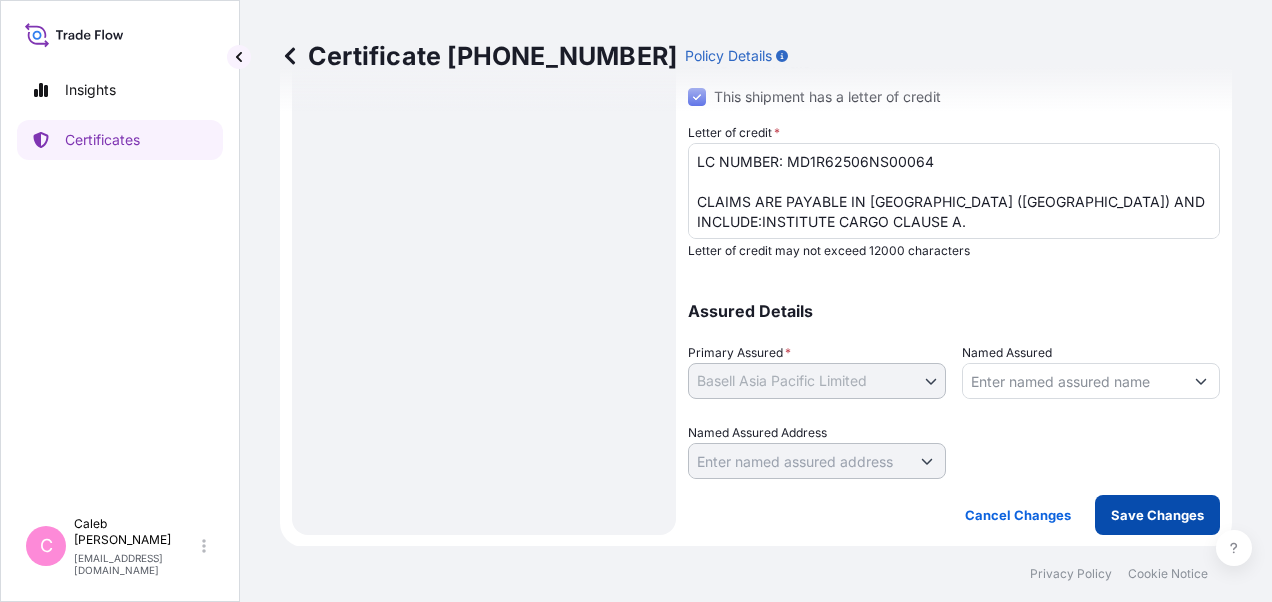 click on "Save Changes" at bounding box center [1157, 515] 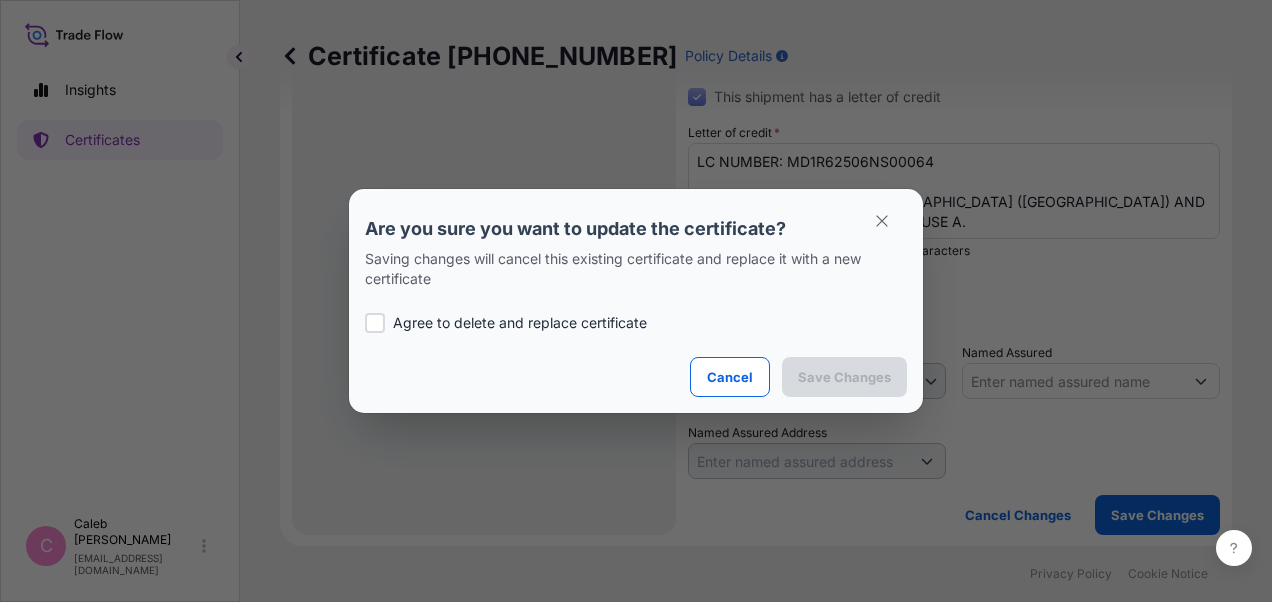 click at bounding box center [375, 323] 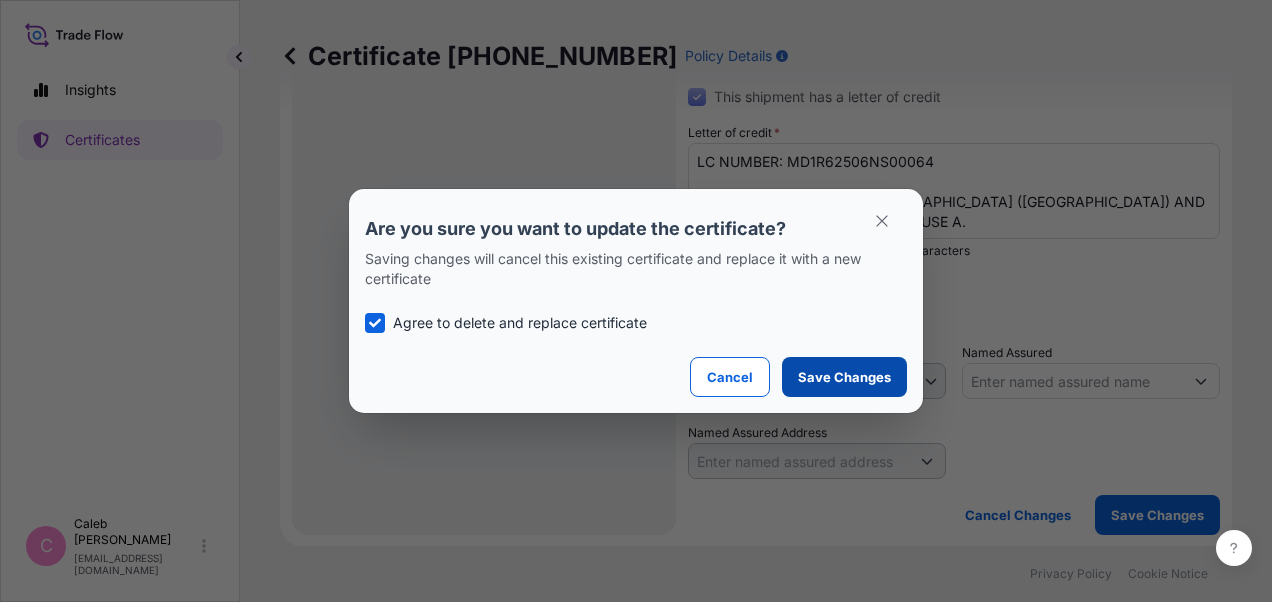 click on "Save Changes" at bounding box center [844, 377] 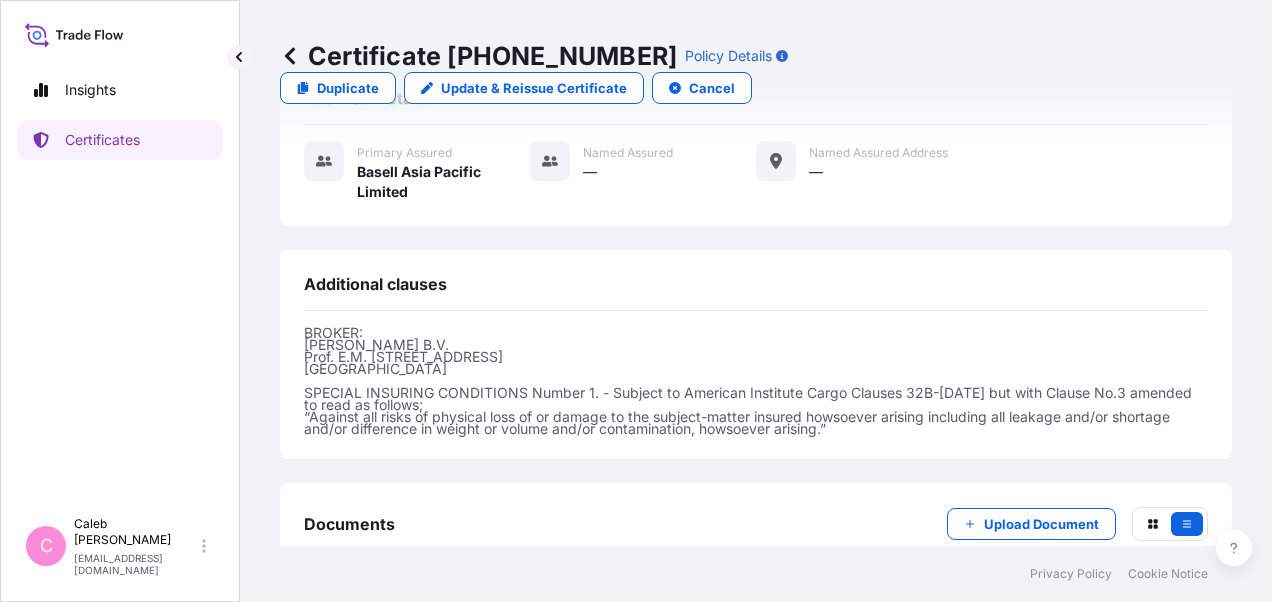 scroll, scrollTop: 846, scrollLeft: 0, axis: vertical 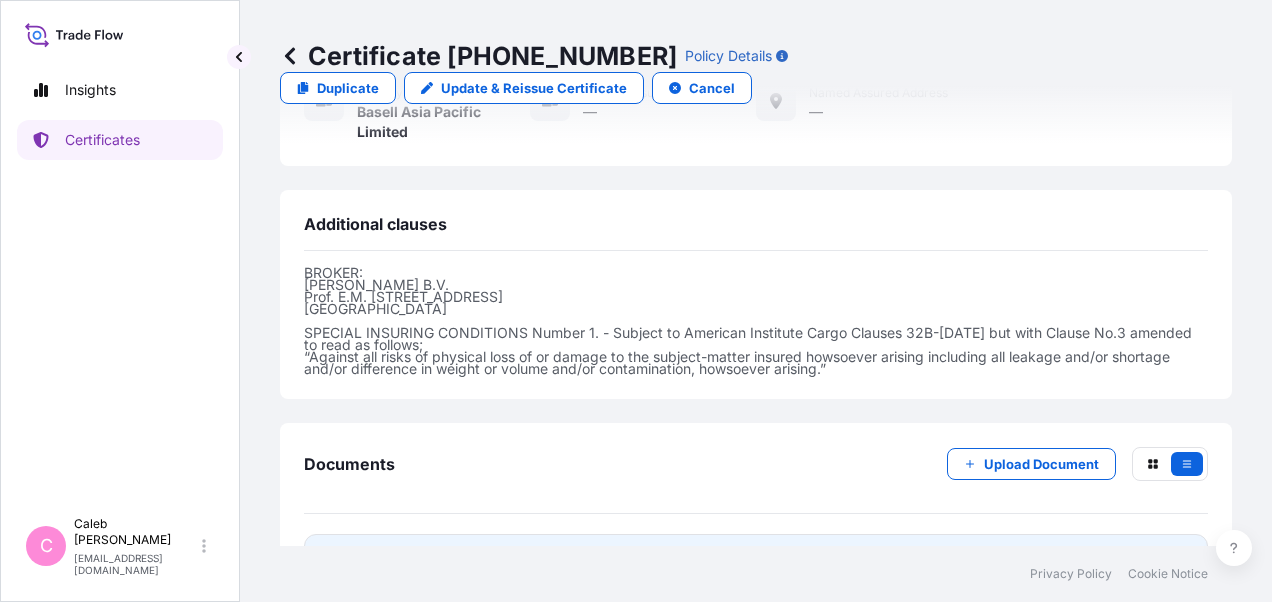 click on "PDF Certificate [DATE]T02:10:06.298479" at bounding box center [756, 560] 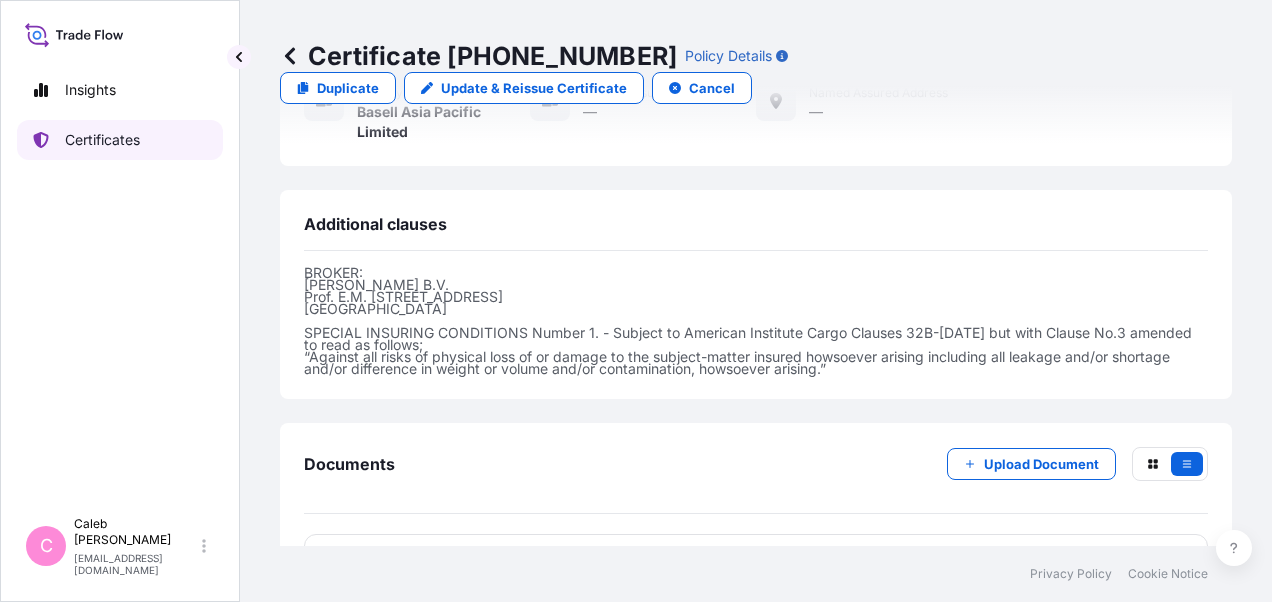 click on "Certificates" at bounding box center (102, 140) 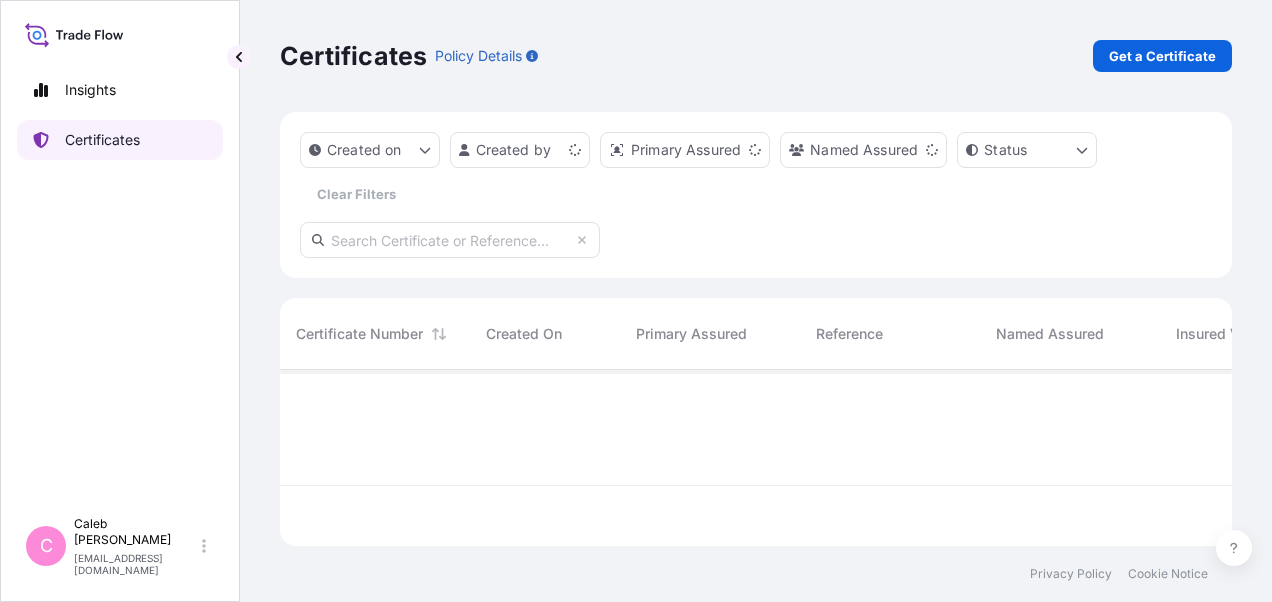 scroll, scrollTop: 0, scrollLeft: 0, axis: both 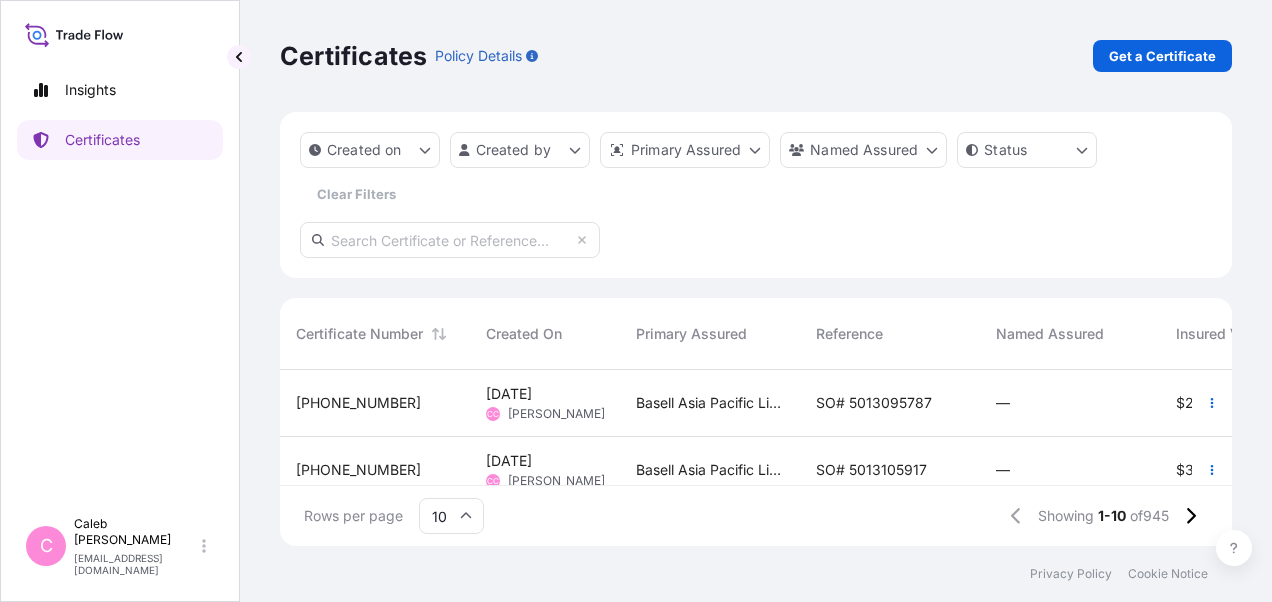 click on "SO# 5013095787" at bounding box center (874, 403) 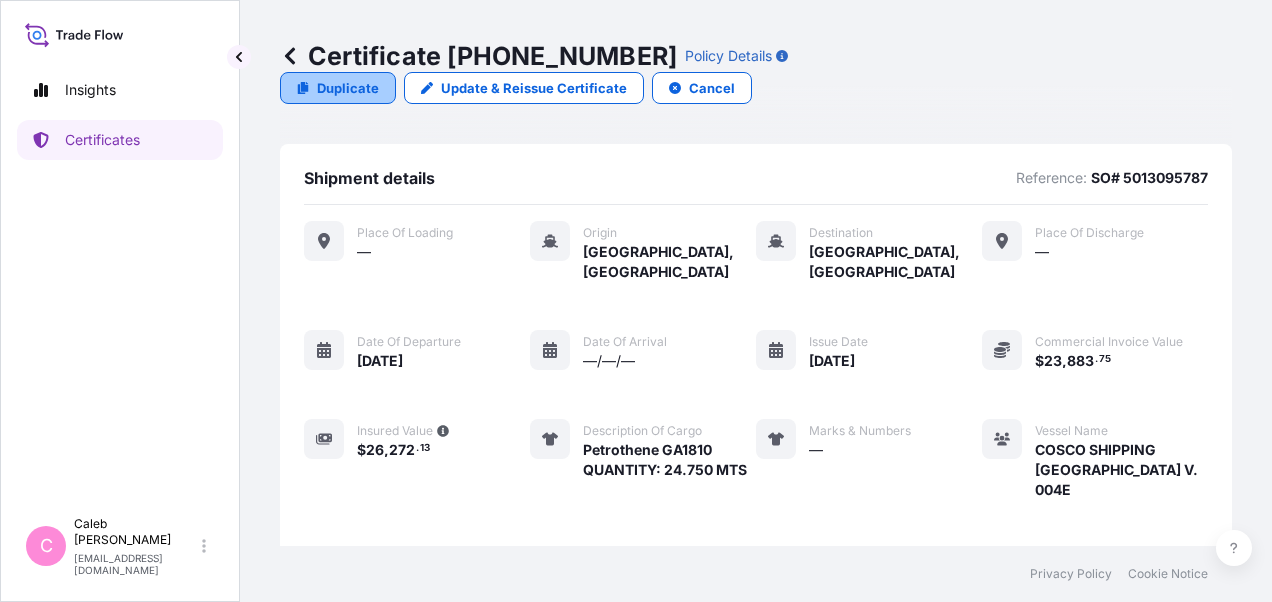 click on "Duplicate" at bounding box center [348, 88] 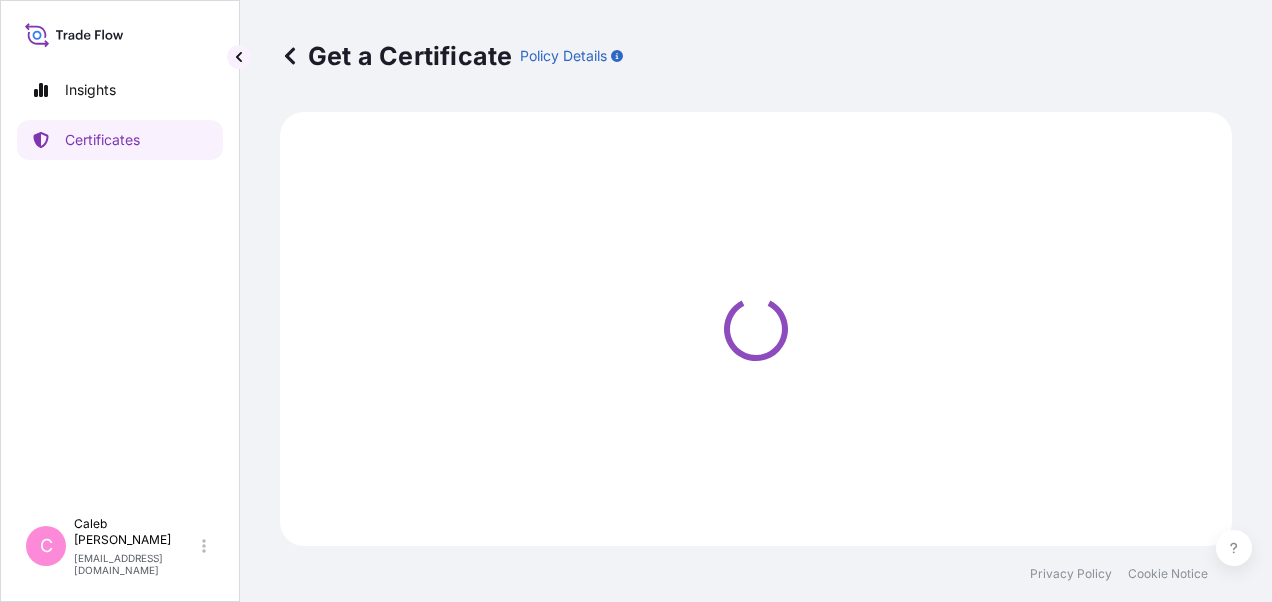 select on "Sea" 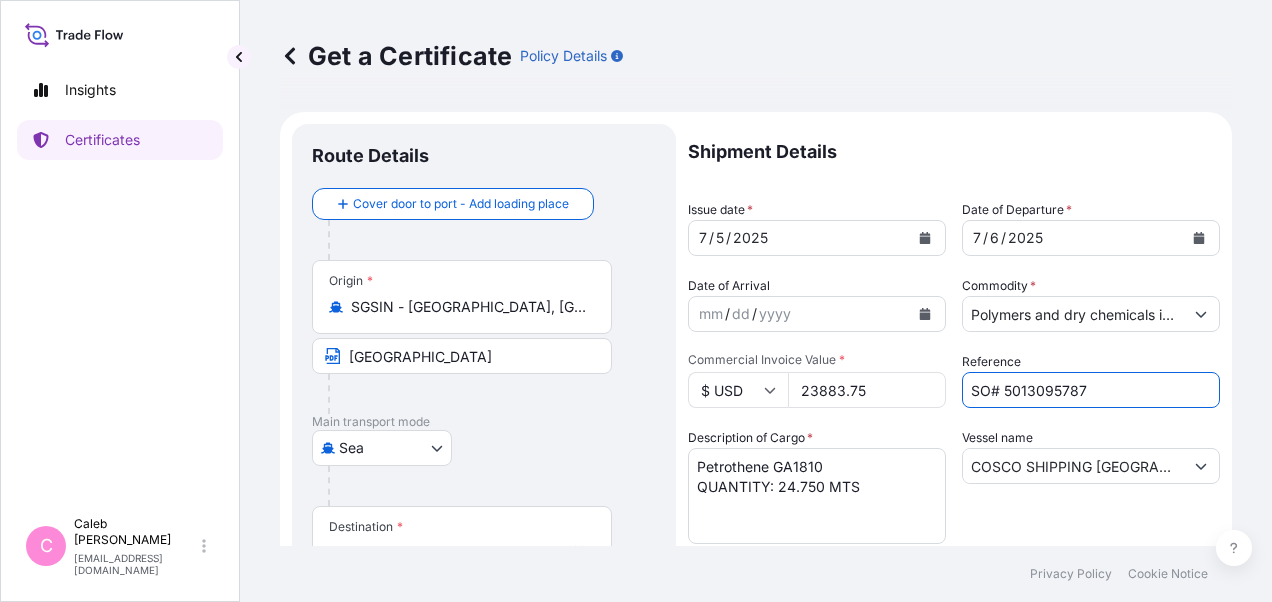 select on "32034" 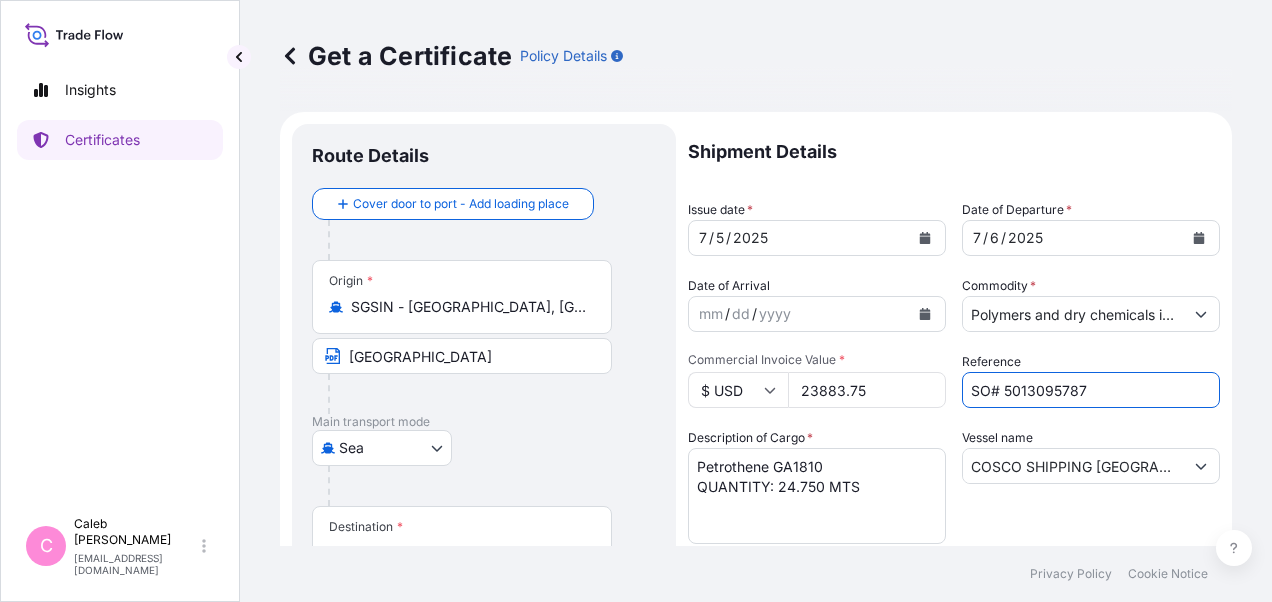drag, startPoint x: 1080, startPoint y: 389, endPoint x: 999, endPoint y: 384, distance: 81.154175 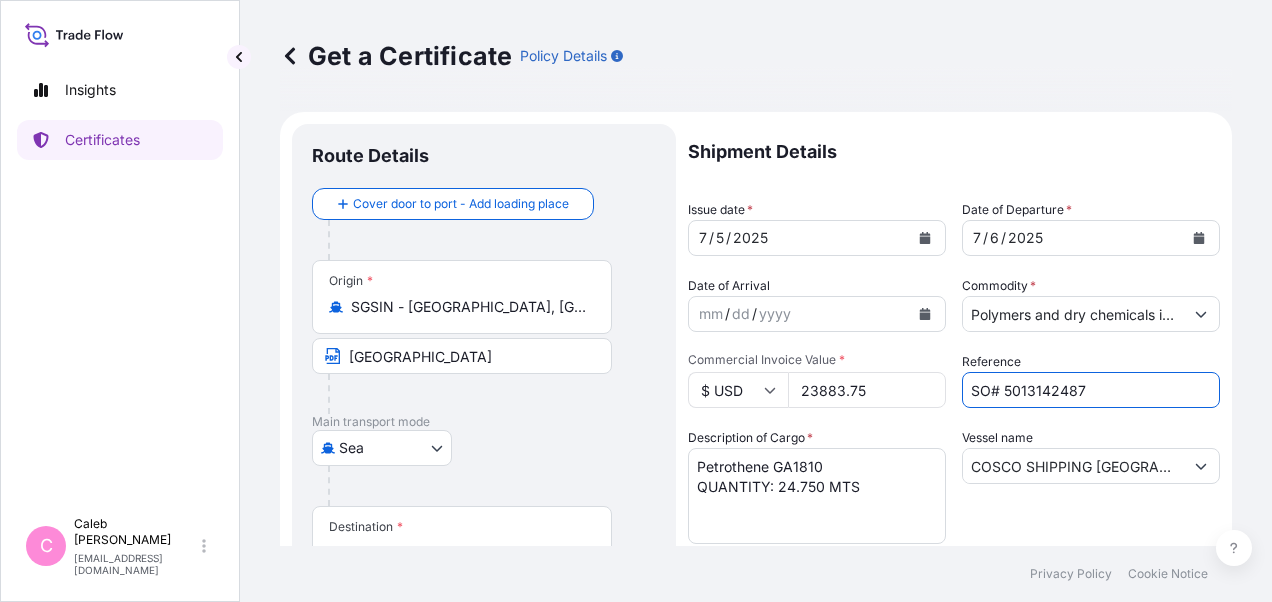 type on "SO# 5013142487" 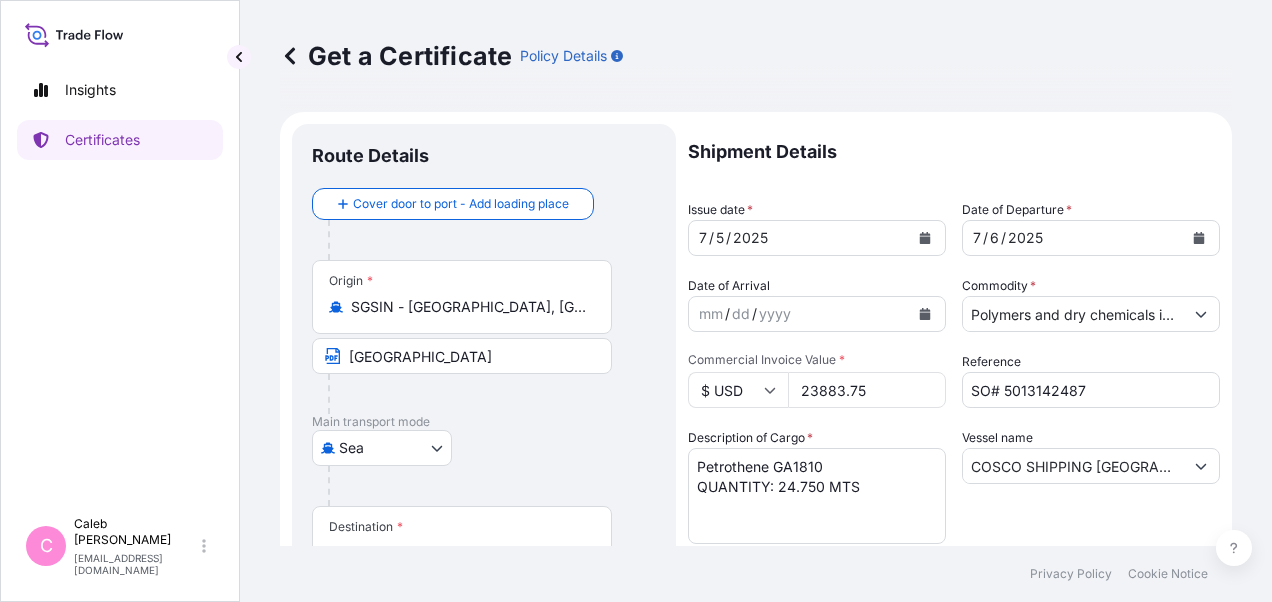 click on "Shipment Details" at bounding box center [954, 152] 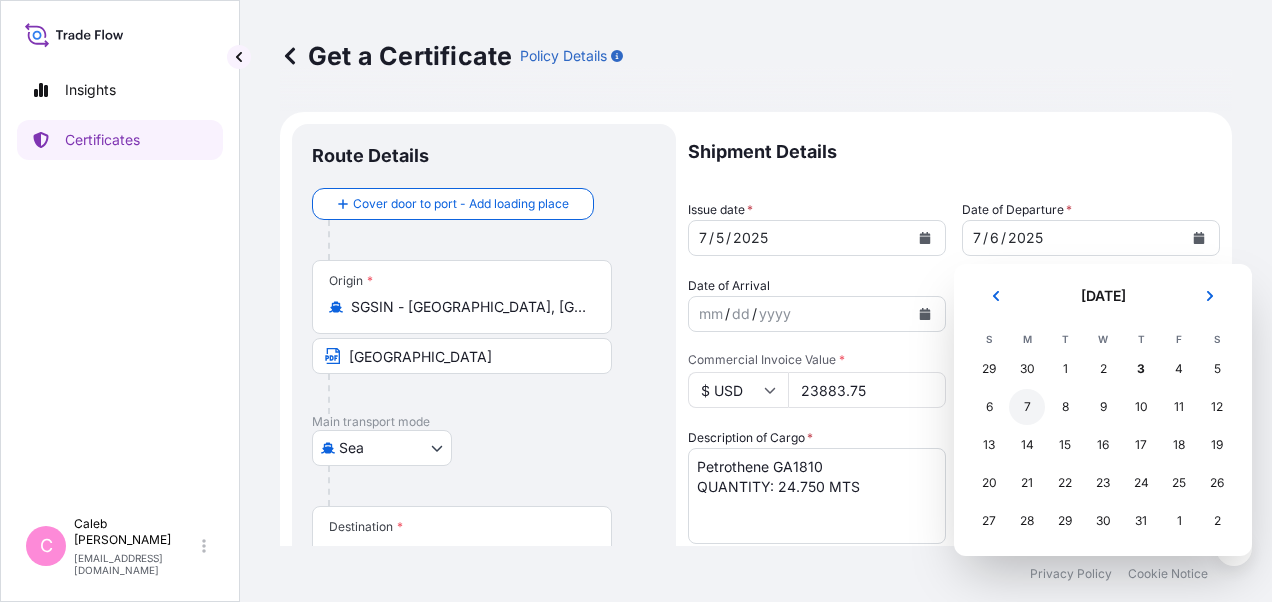 click on "7" at bounding box center (1027, 407) 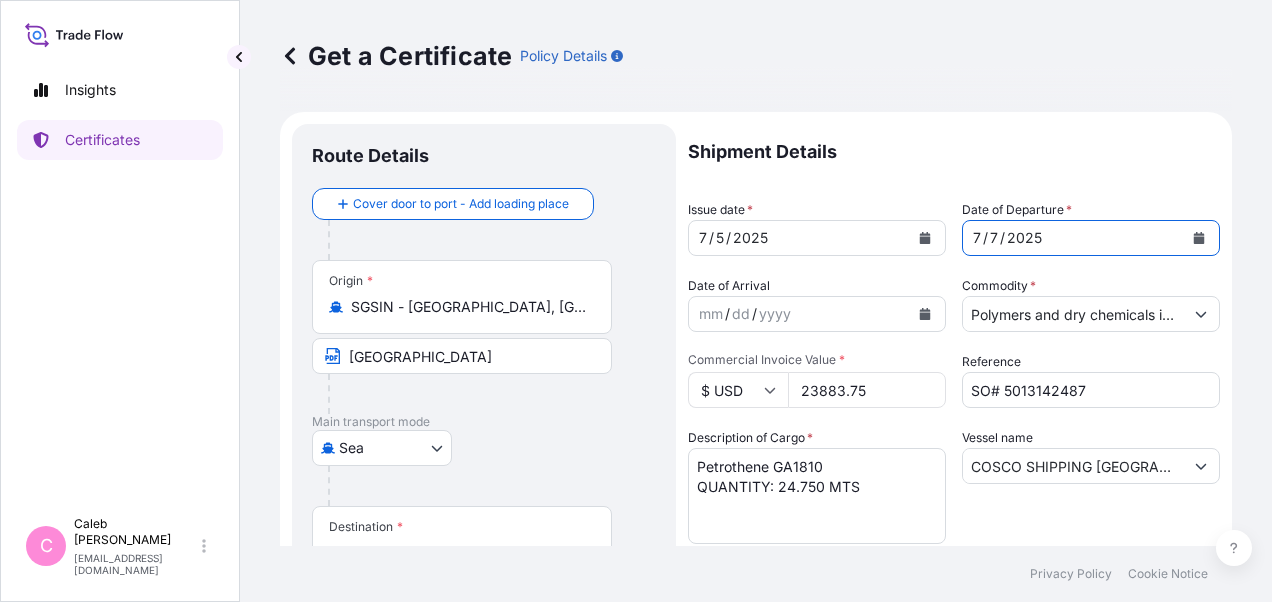 click 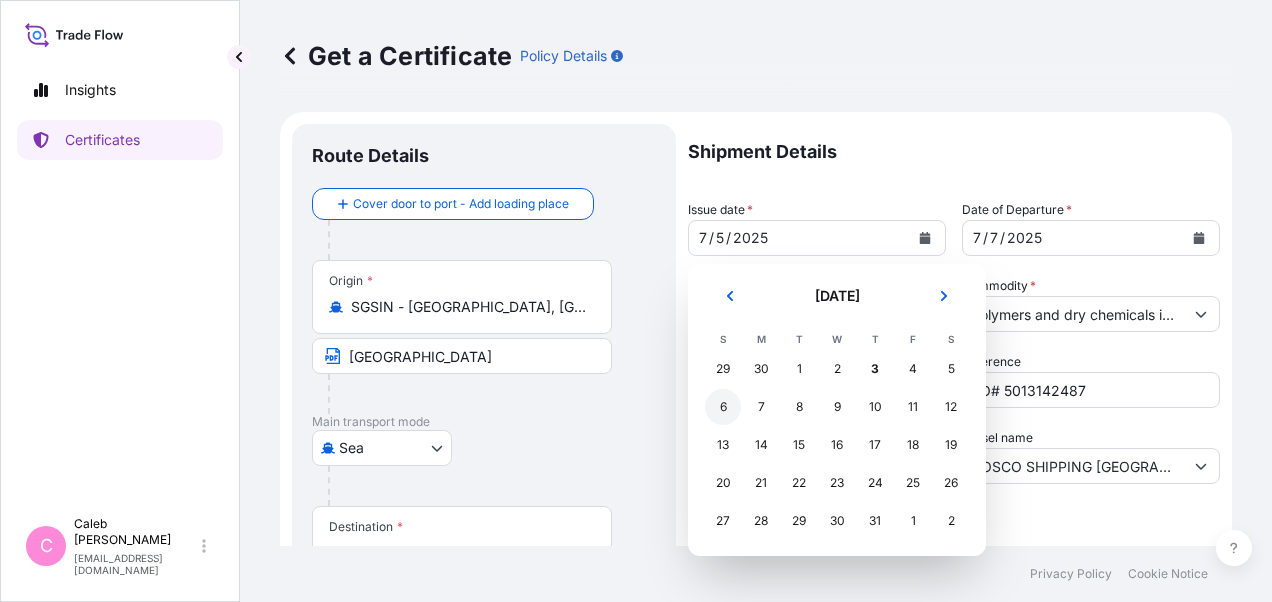 click on "6" at bounding box center [723, 407] 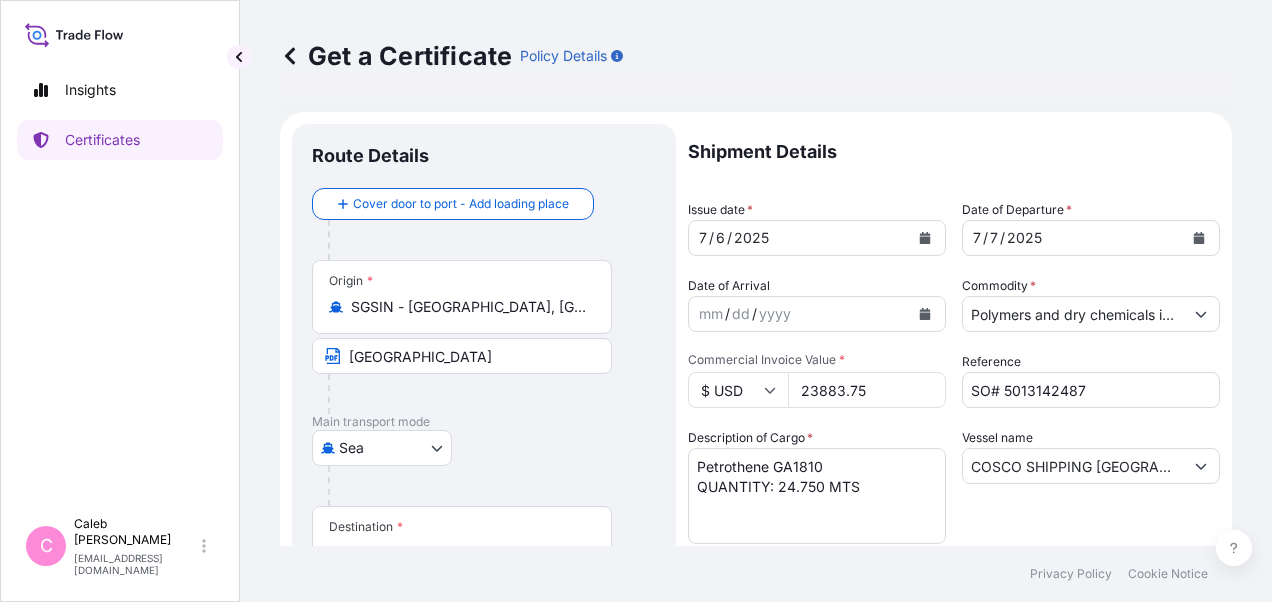 click on "Shipment Details" at bounding box center (954, 152) 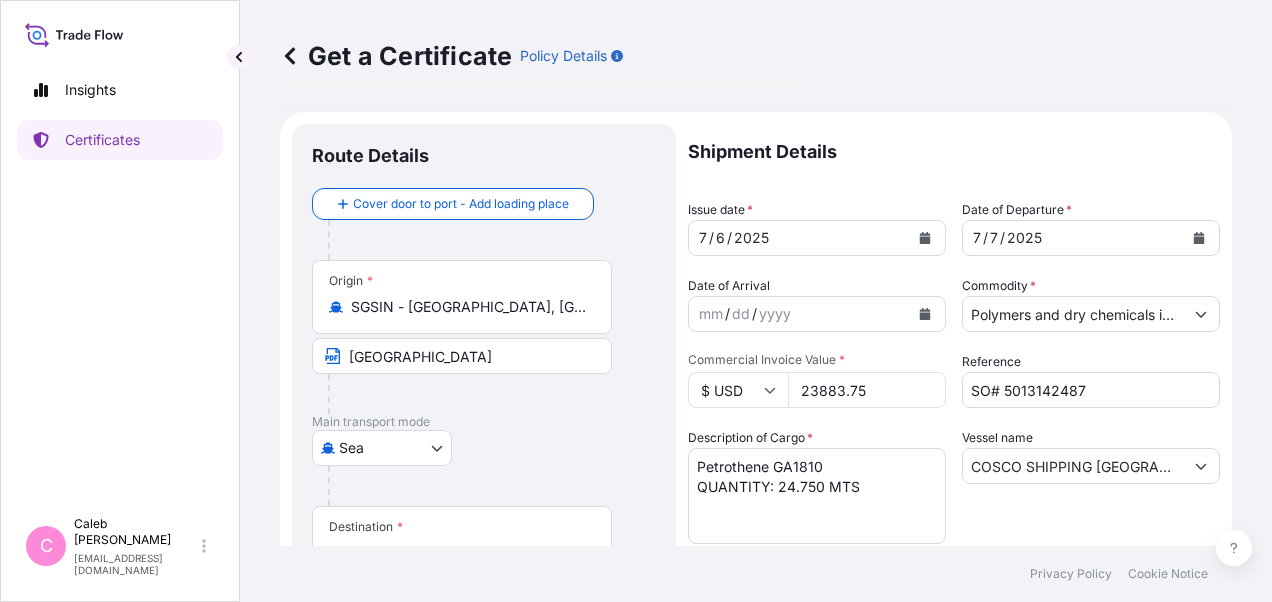 click on "SGSIN - [GEOGRAPHIC_DATA], [GEOGRAPHIC_DATA]" at bounding box center (469, 307) 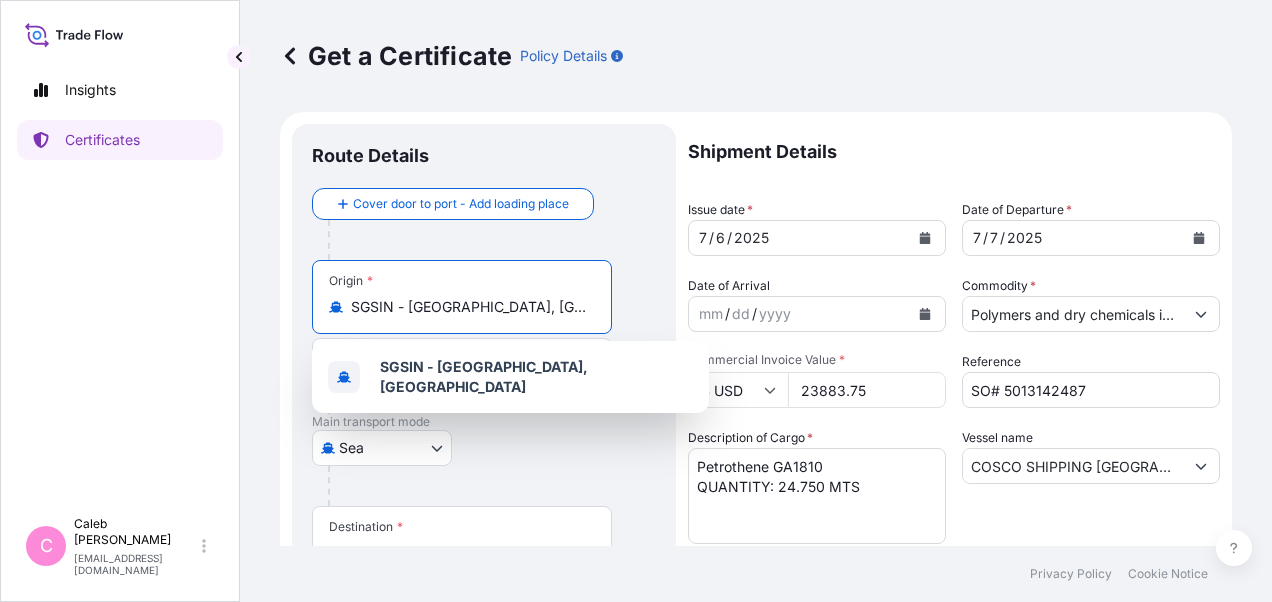 drag, startPoint x: 558, startPoint y: 306, endPoint x: 282, endPoint y: 306, distance: 276 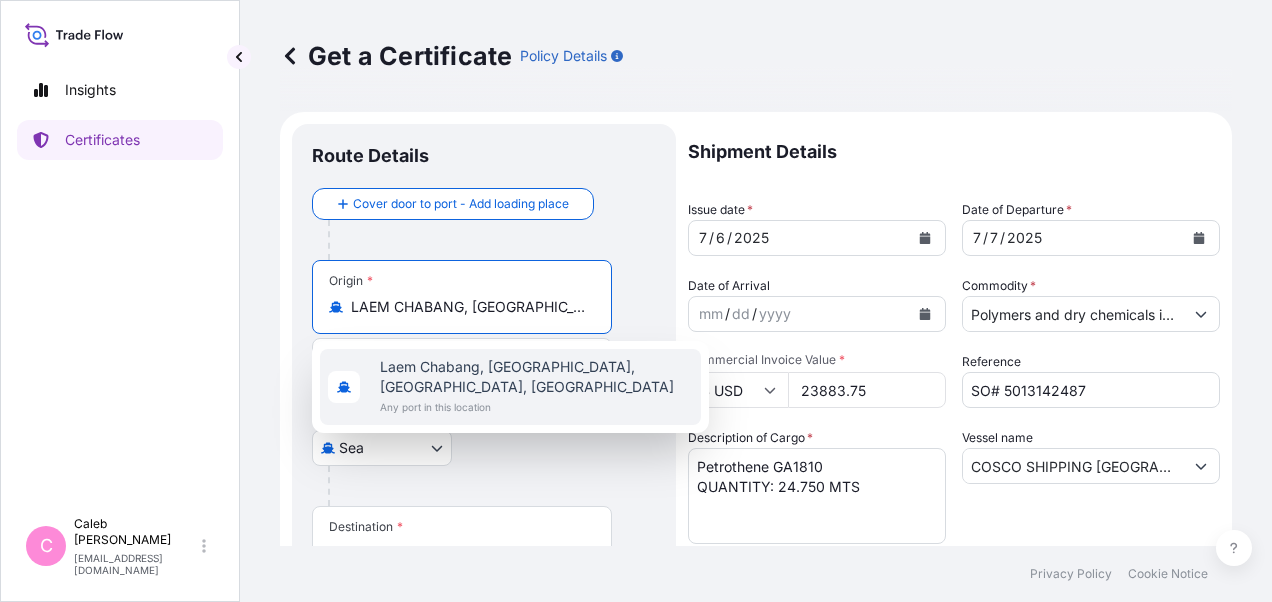 click on "Laem Chabang, [GEOGRAPHIC_DATA], [GEOGRAPHIC_DATA], [GEOGRAPHIC_DATA]" at bounding box center (536, 377) 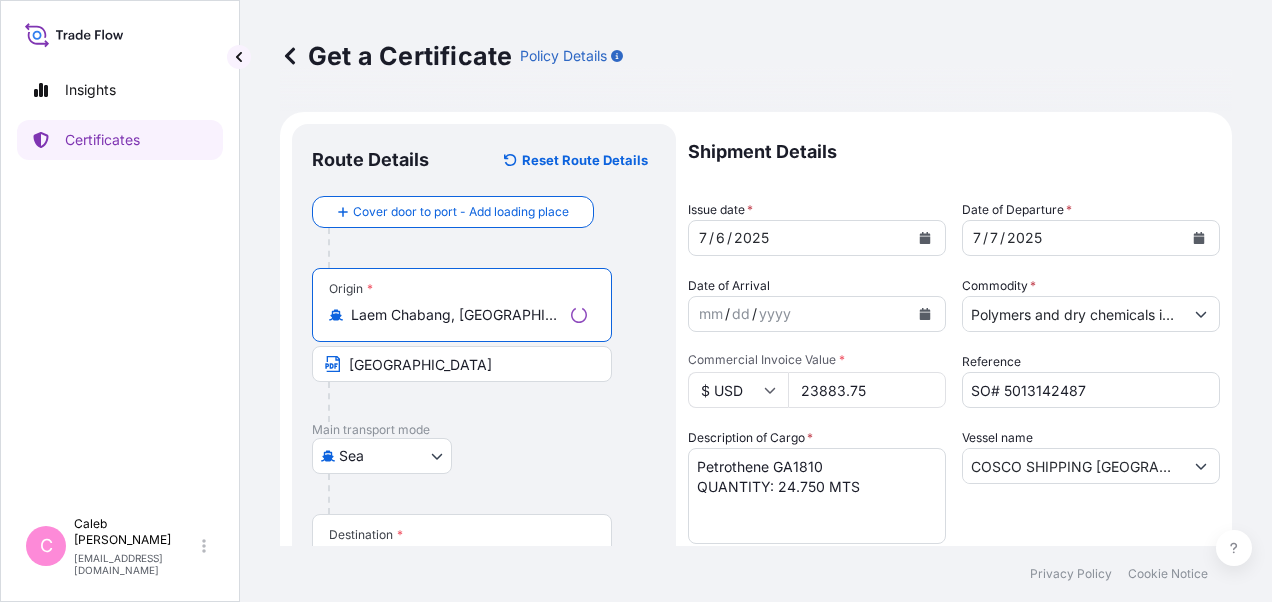 type on "Laem Chabang, [GEOGRAPHIC_DATA], [GEOGRAPHIC_DATA], [GEOGRAPHIC_DATA]" 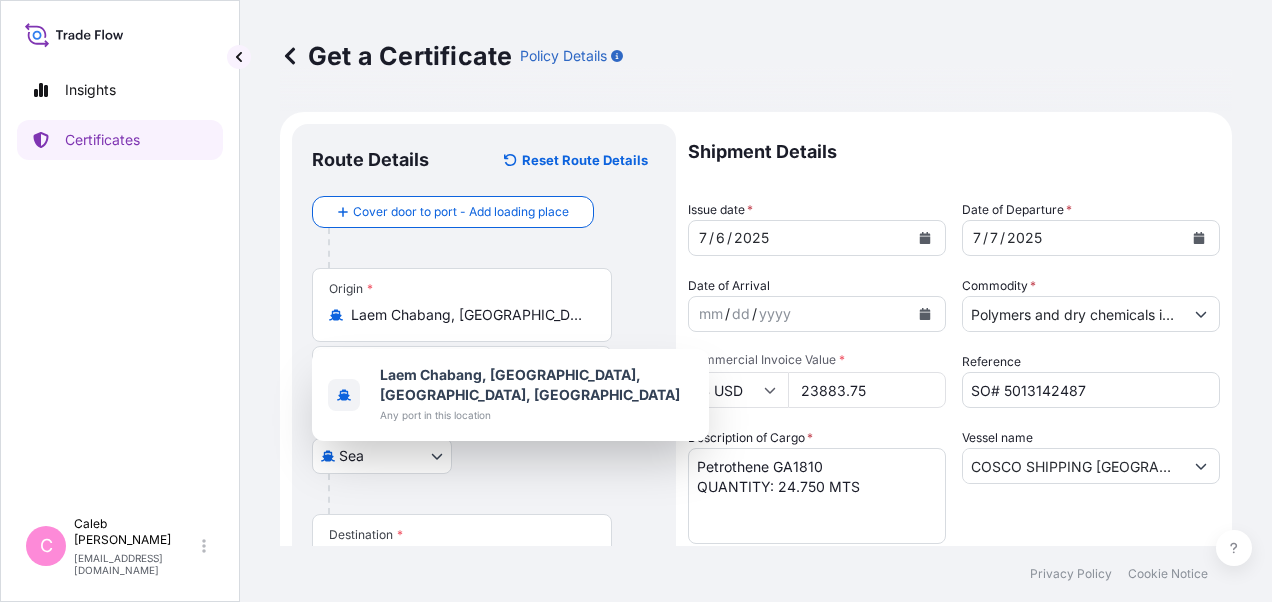 click on "[GEOGRAPHIC_DATA]" at bounding box center (484, 456) 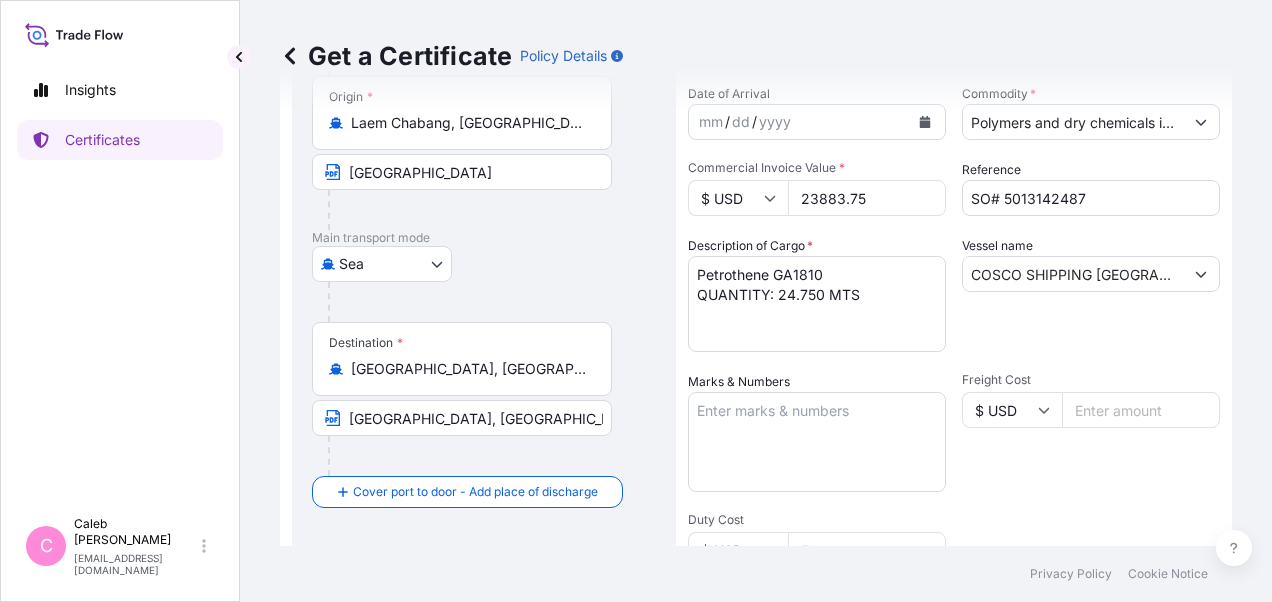 scroll, scrollTop: 200, scrollLeft: 0, axis: vertical 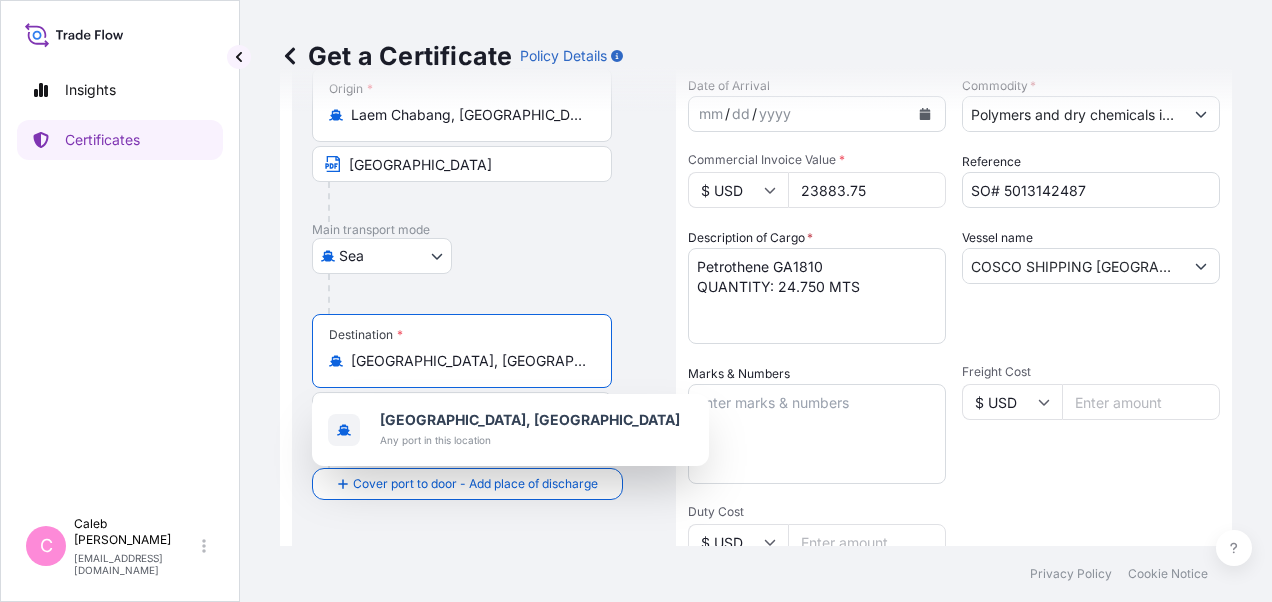 drag, startPoint x: 505, startPoint y: 356, endPoint x: 328, endPoint y: 358, distance: 177.01129 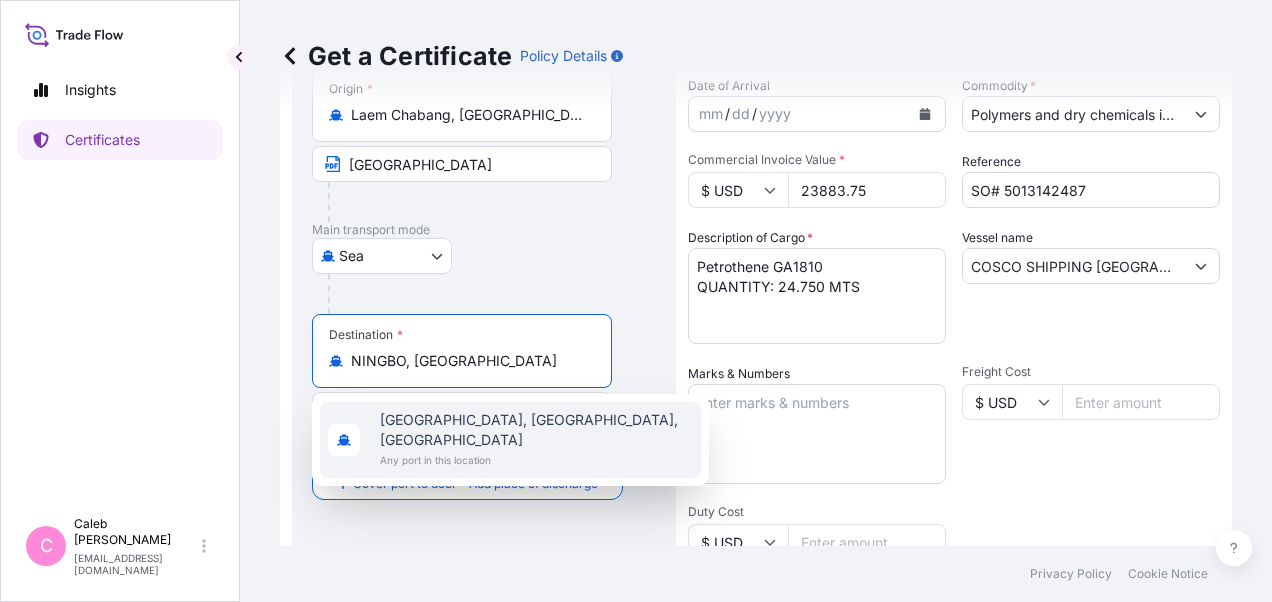 click on "[GEOGRAPHIC_DATA], [GEOGRAPHIC_DATA], [GEOGRAPHIC_DATA]" at bounding box center (536, 430) 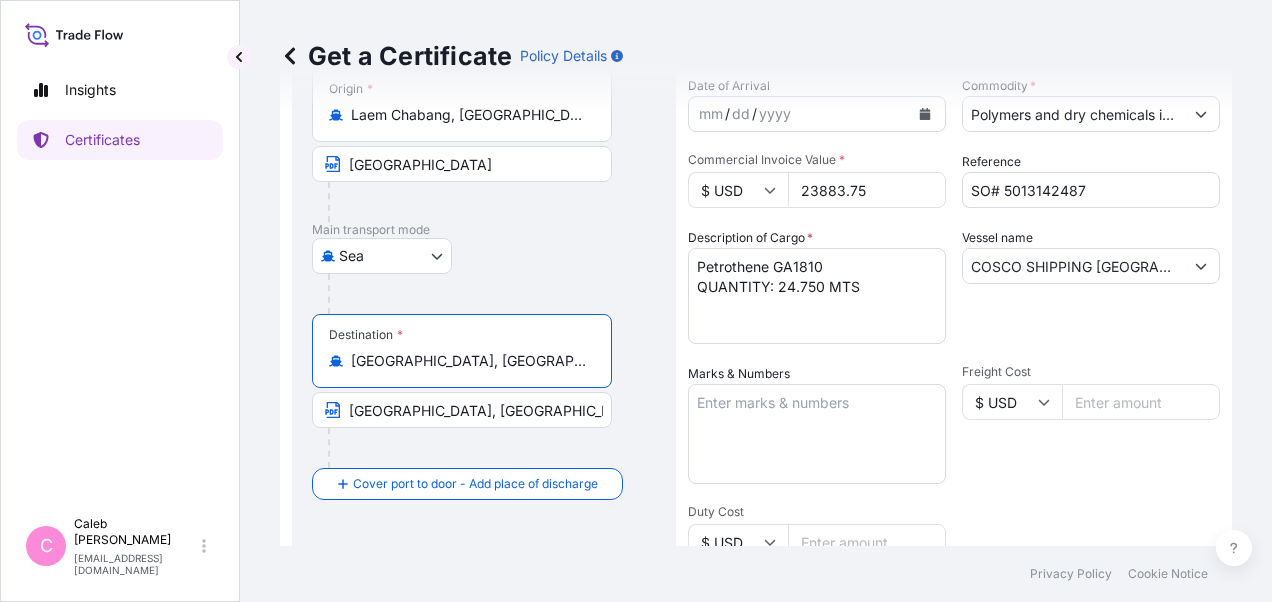 type on "[GEOGRAPHIC_DATA], [GEOGRAPHIC_DATA], [GEOGRAPHIC_DATA]" 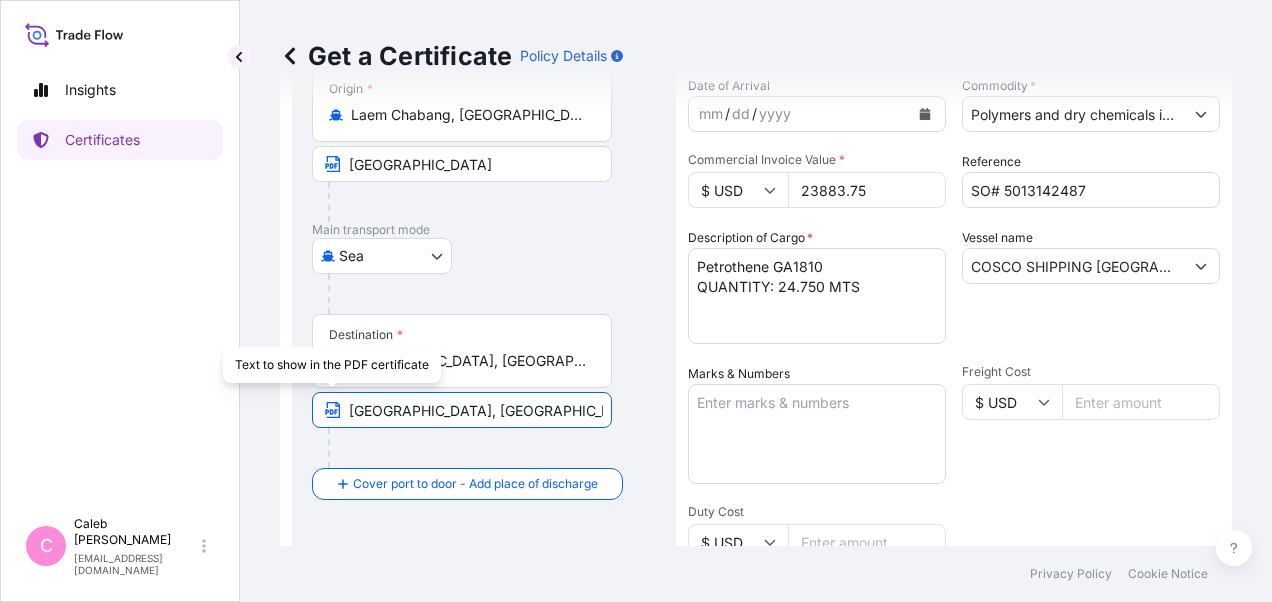 drag, startPoint x: 560, startPoint y: 411, endPoint x: 311, endPoint y: 410, distance: 249.00201 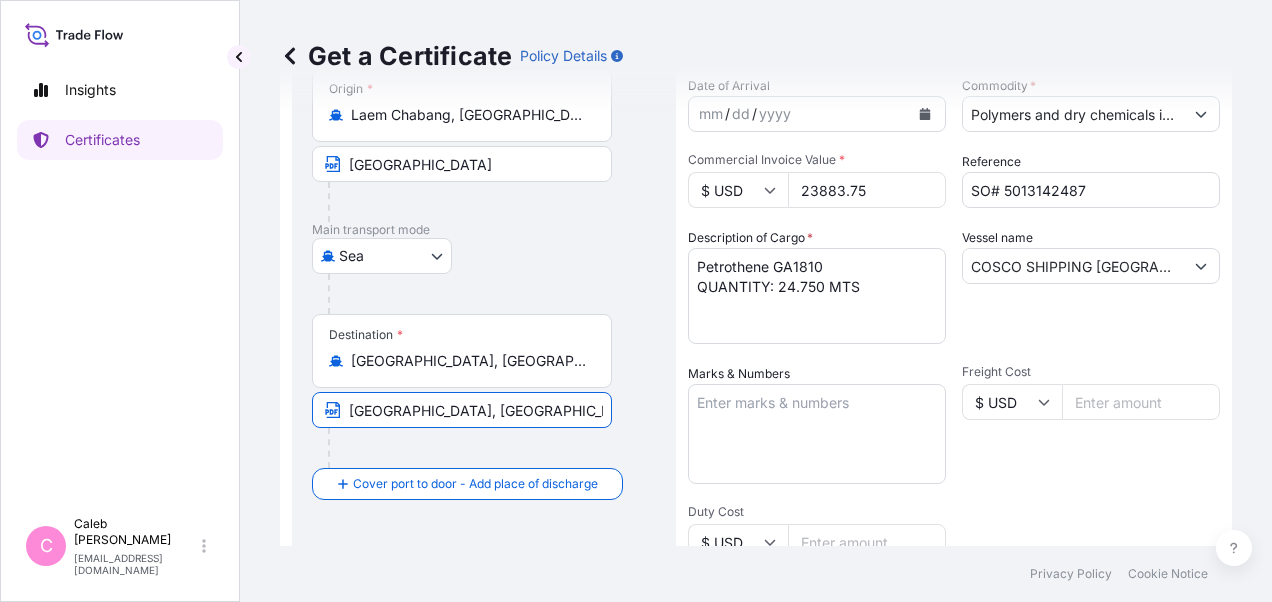 paste on "NINGBO, [GEOGRAPHIC_DATA]" 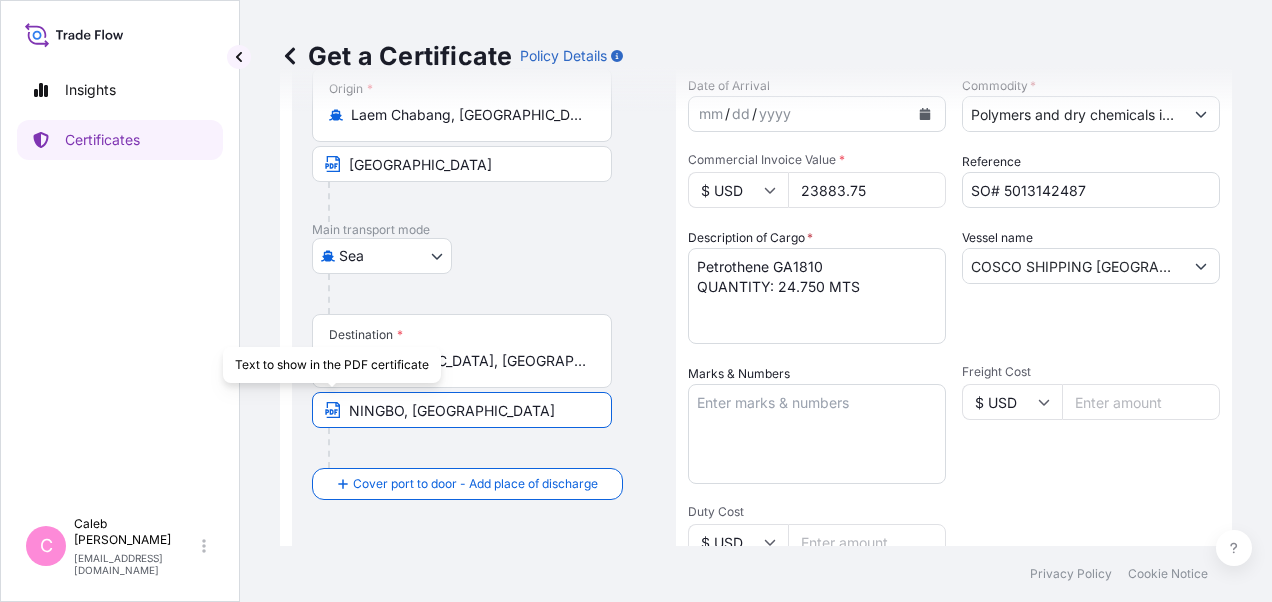type on "NINGBO, [GEOGRAPHIC_DATA]" 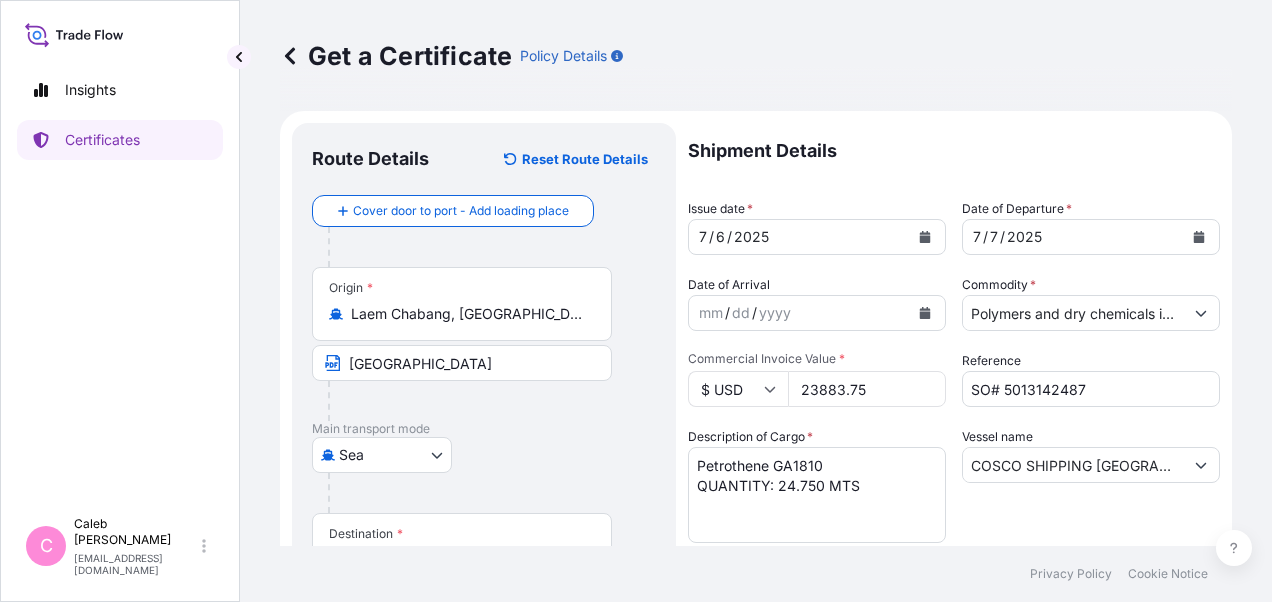 scroll, scrollTop: 0, scrollLeft: 0, axis: both 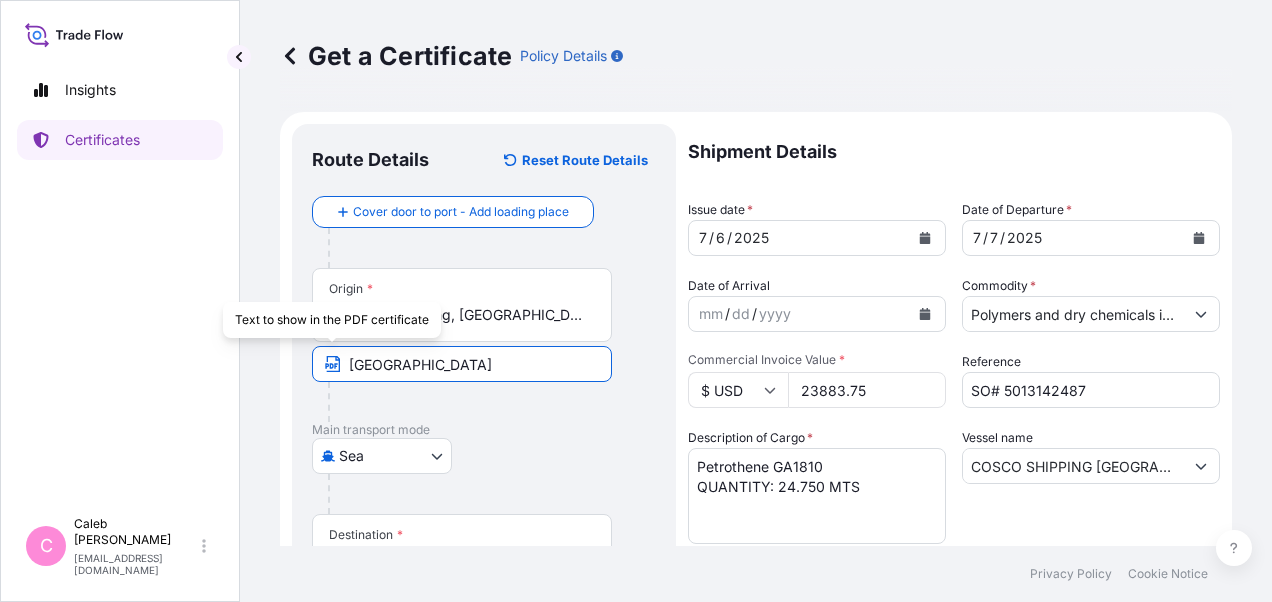 drag, startPoint x: 442, startPoint y: 364, endPoint x: 328, endPoint y: 358, distance: 114.15778 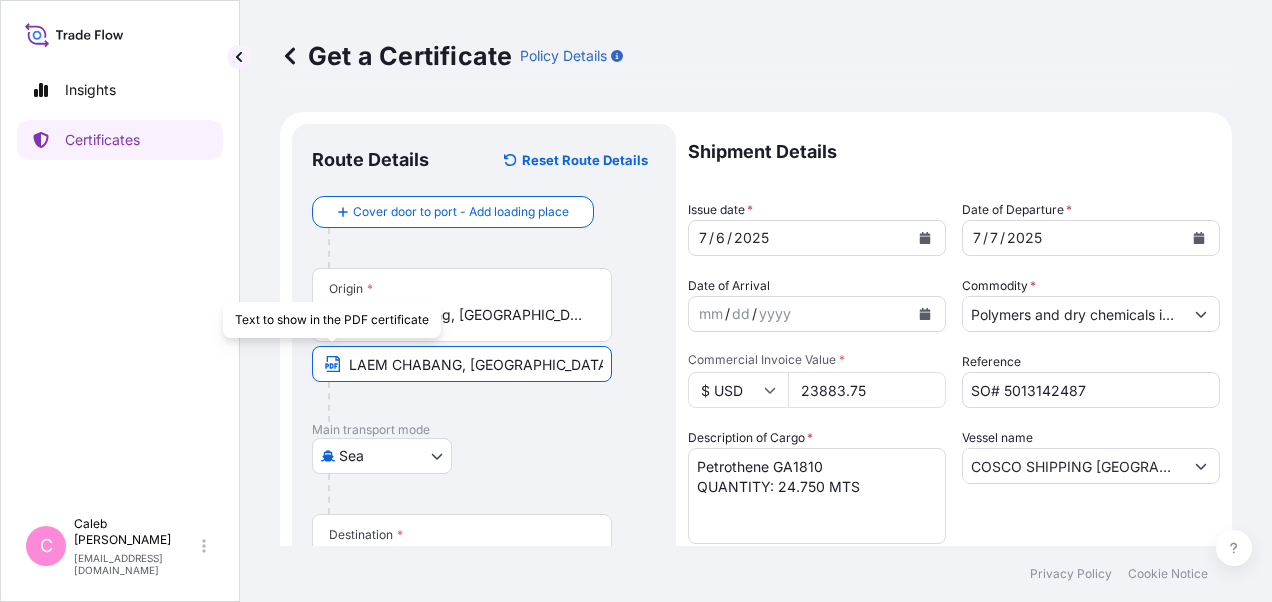 type on "LAEM CHABANG, [GEOGRAPHIC_DATA]" 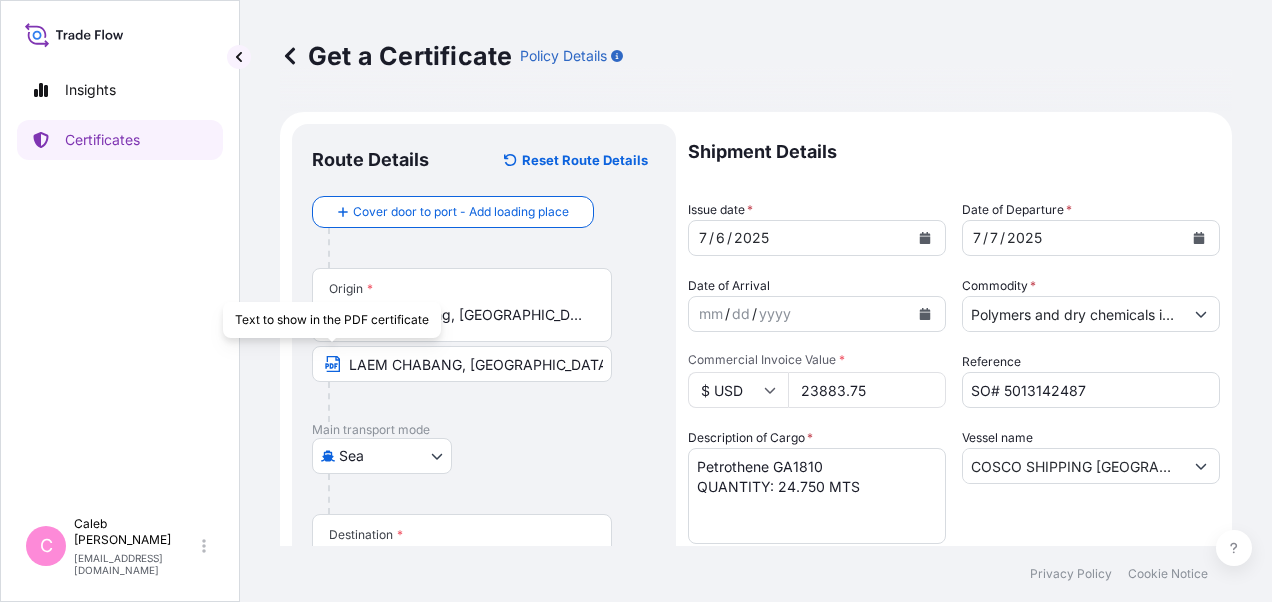 click on "Origin * [GEOGRAPHIC_DATA], [GEOGRAPHIC_DATA], [GEOGRAPHIC_DATA], [GEOGRAPHIC_DATA] [GEOGRAPHIC_DATA], [GEOGRAPHIC_DATA]" at bounding box center (484, 345) 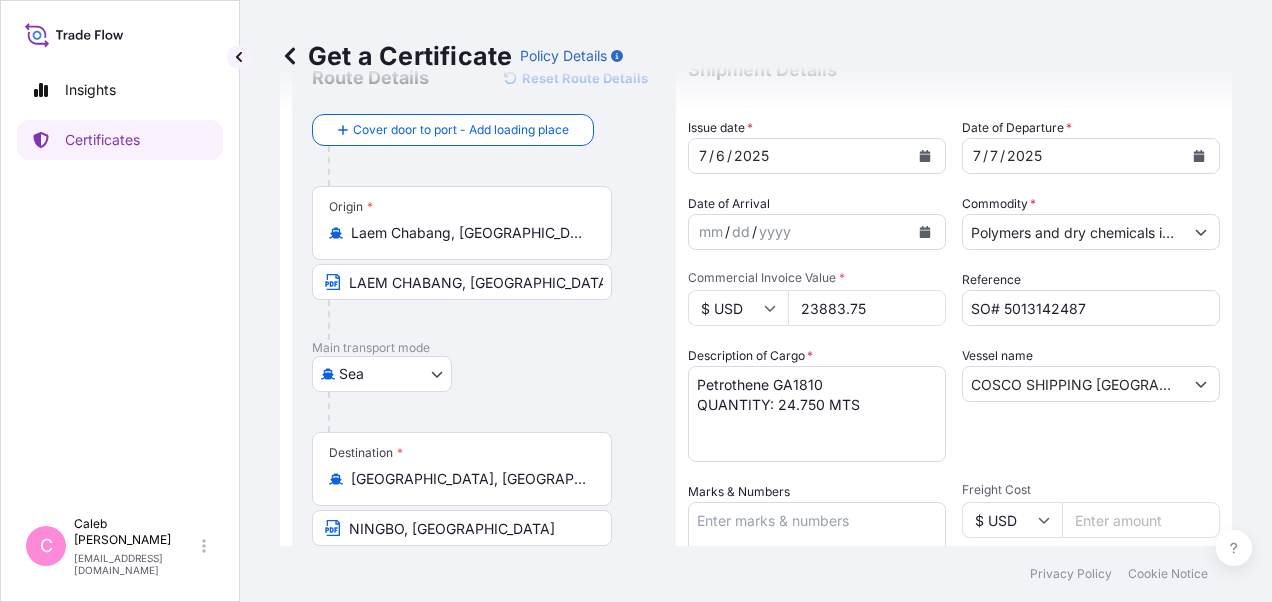 scroll, scrollTop: 0, scrollLeft: 0, axis: both 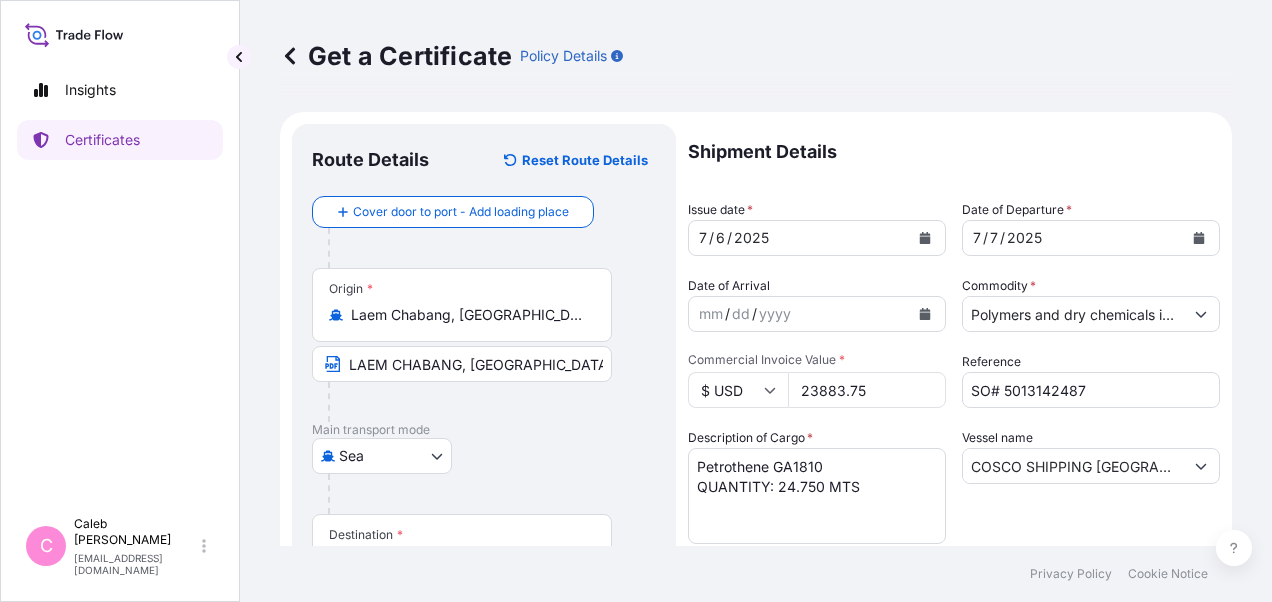 click at bounding box center [470, 402] 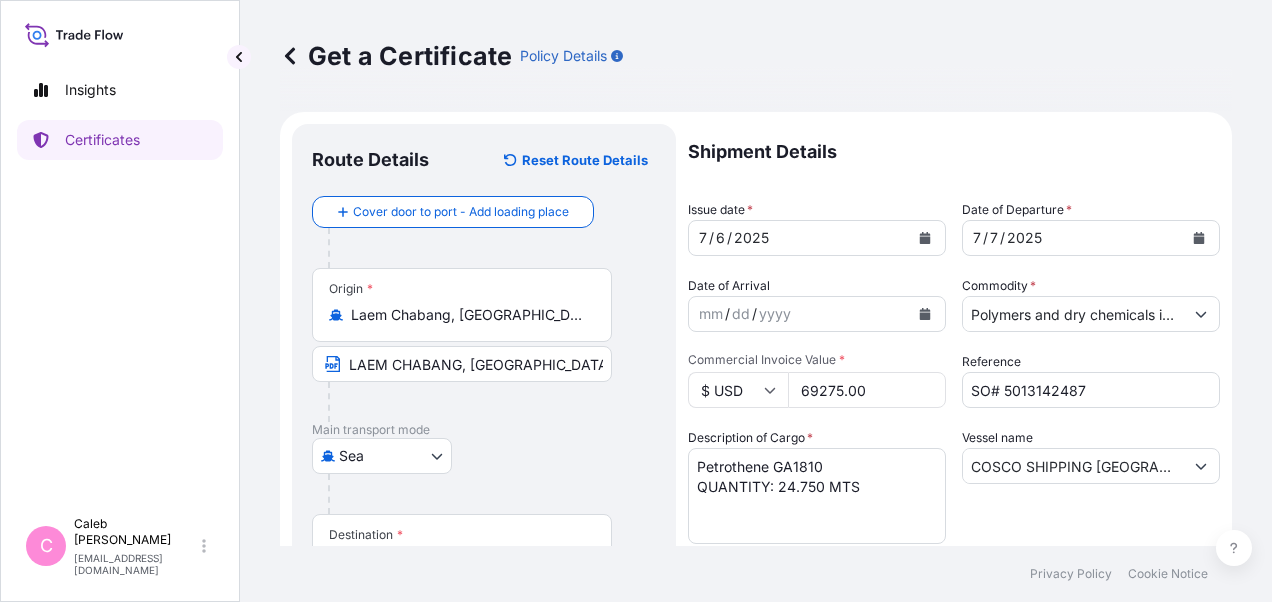 type on "69275.00" 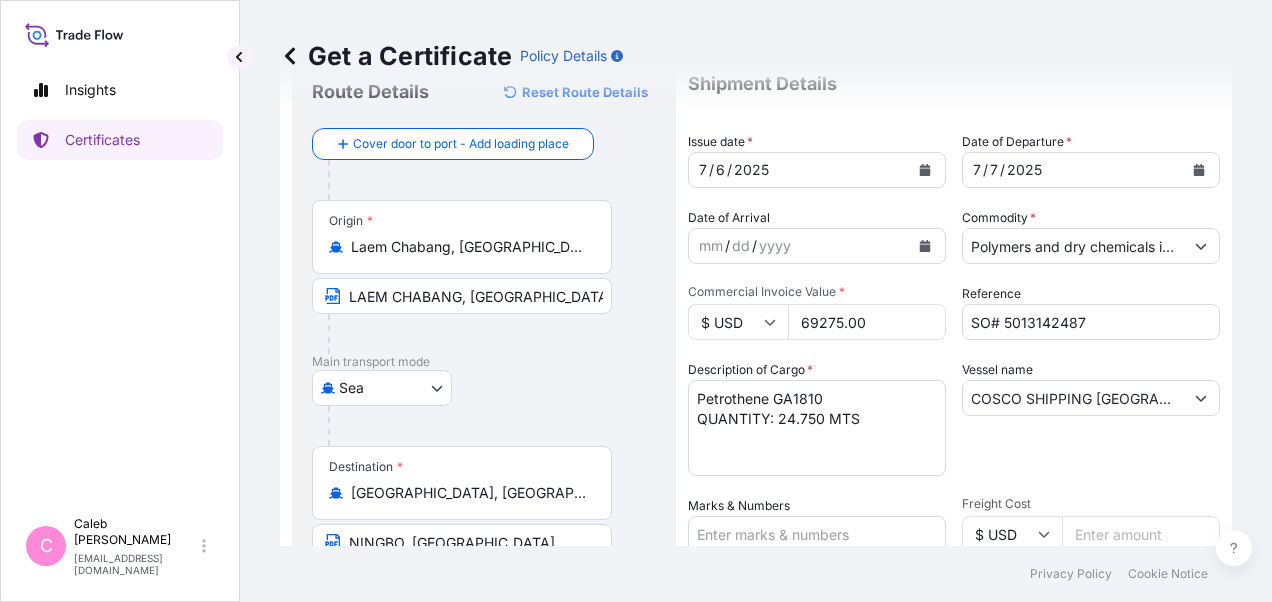 scroll, scrollTop: 100, scrollLeft: 0, axis: vertical 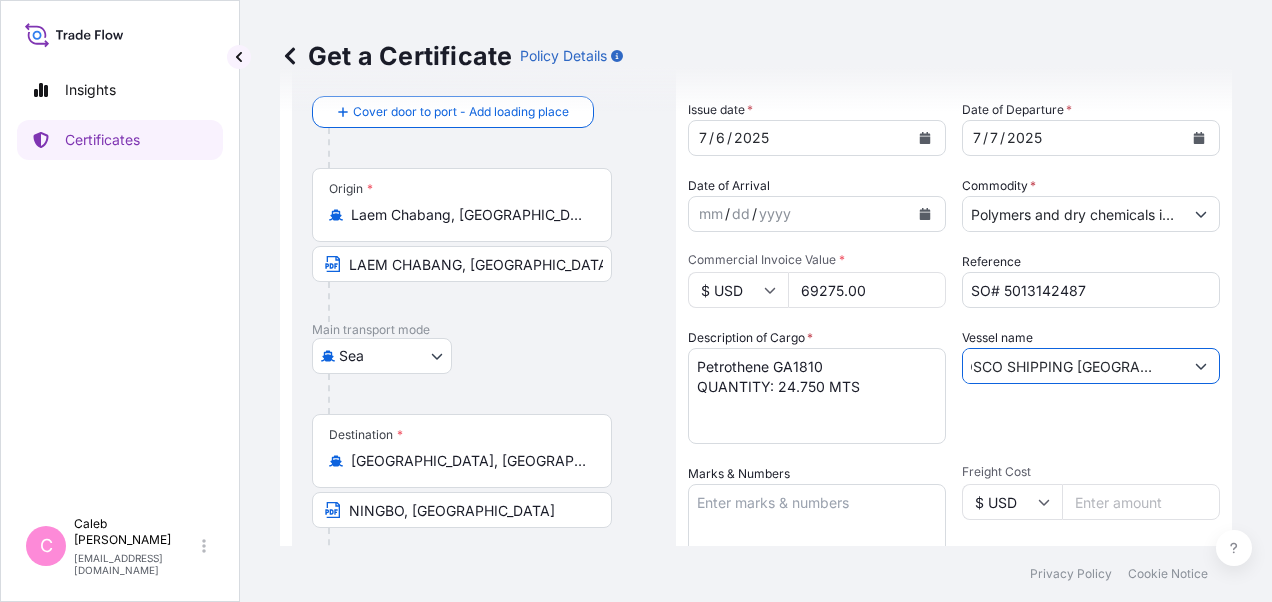 drag, startPoint x: 1039, startPoint y: 362, endPoint x: 1222, endPoint y: 372, distance: 183.27303 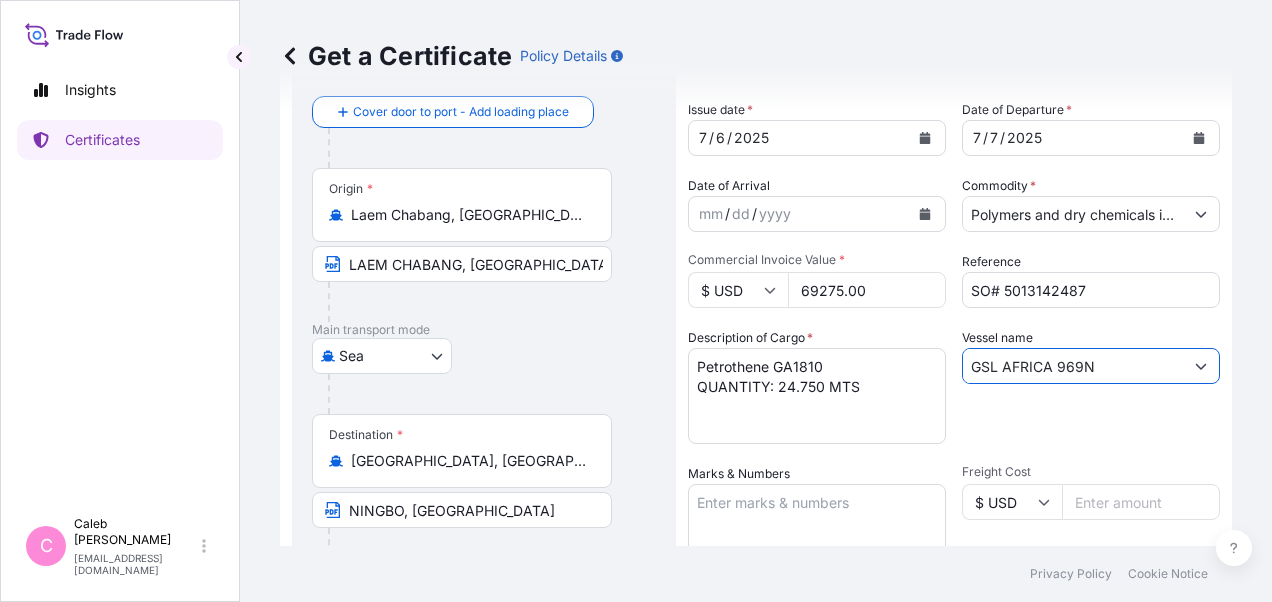 scroll, scrollTop: 0, scrollLeft: 0, axis: both 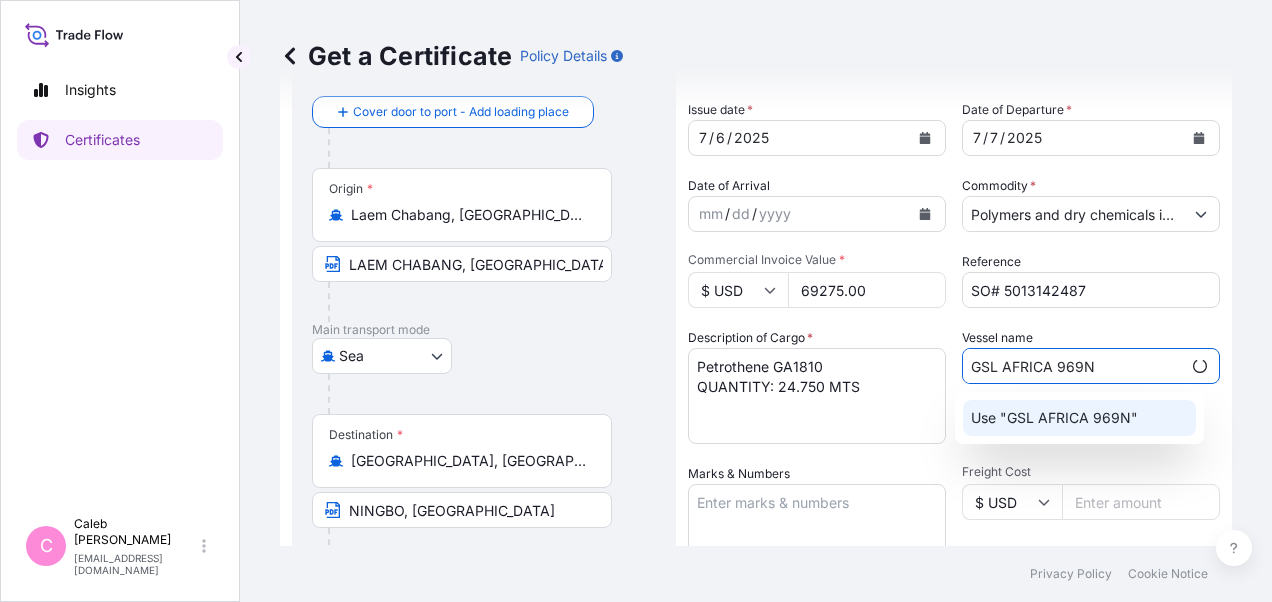 click on "Use "GSL AFRICA 969N"" 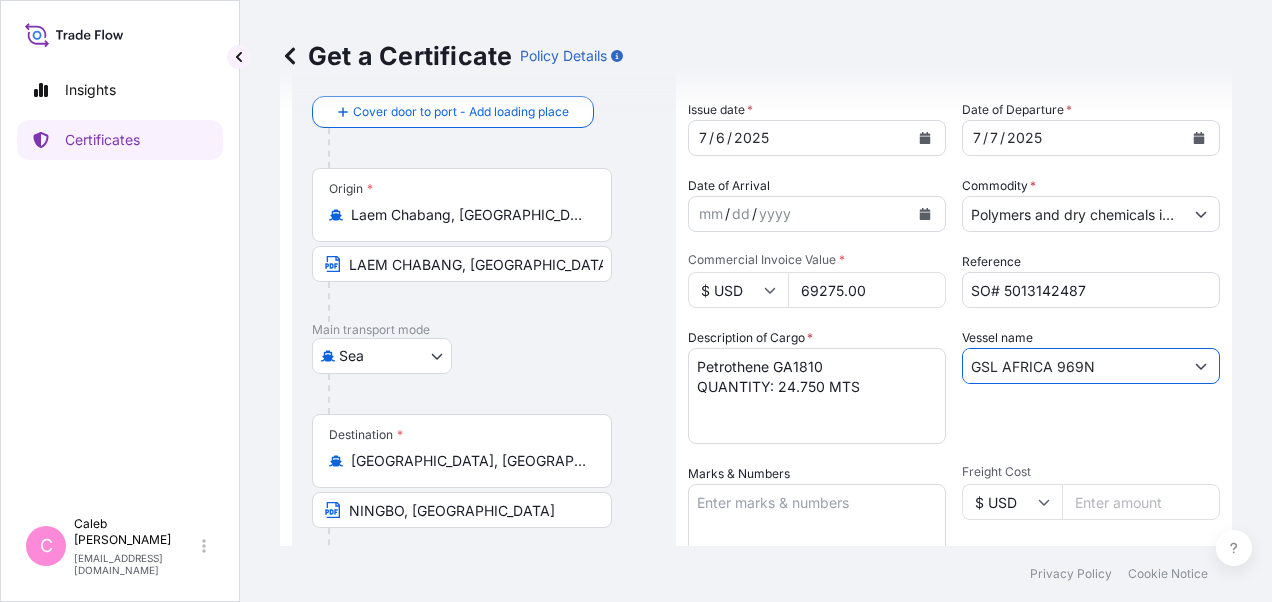 type on "GSL AFRICA 969N" 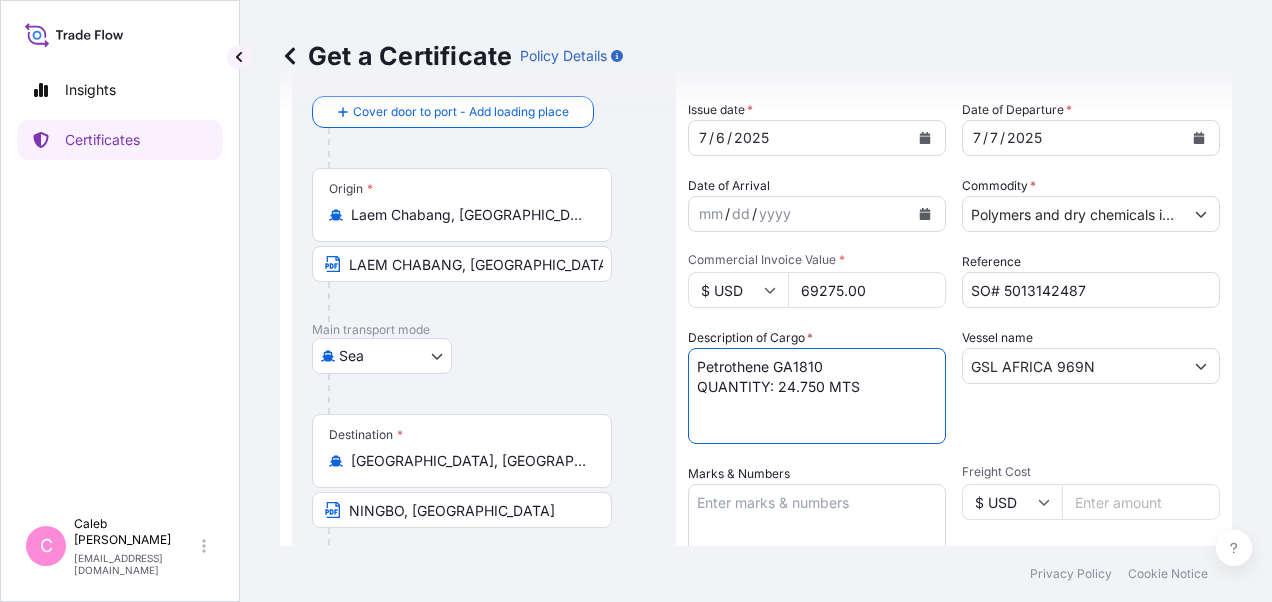click on "Petrothene GA1810
QUANTITY: 24.750 MTS" at bounding box center [817, 396] 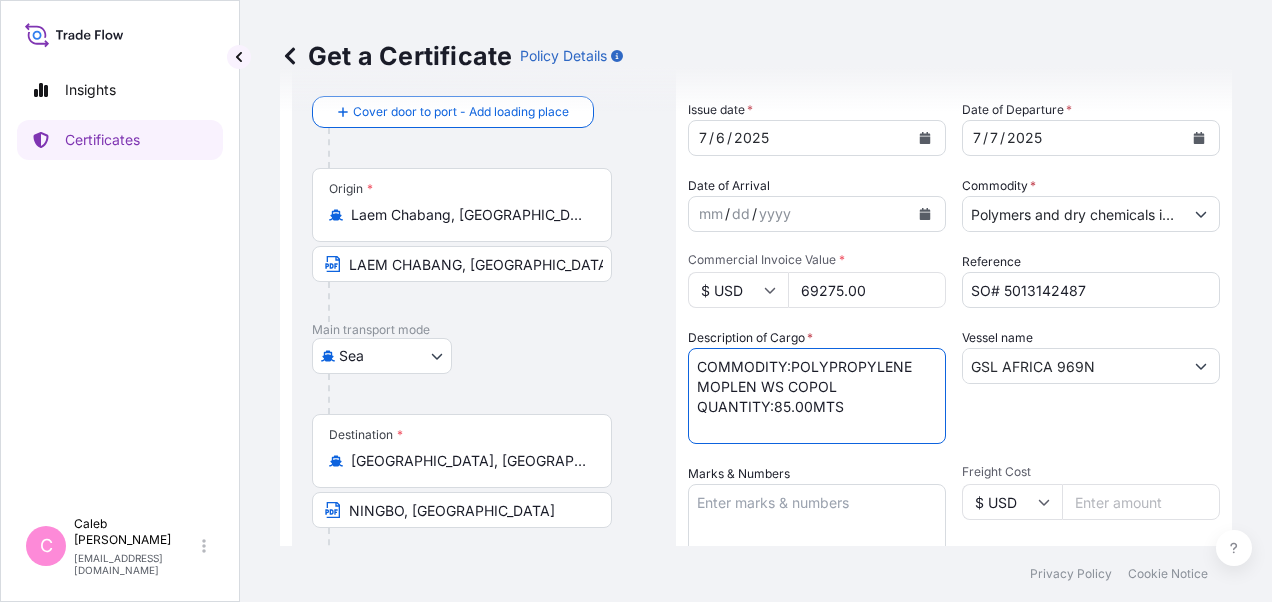 click on "Petrothene GA1810
QUANTITY: 24.750 MTS" at bounding box center [817, 396] 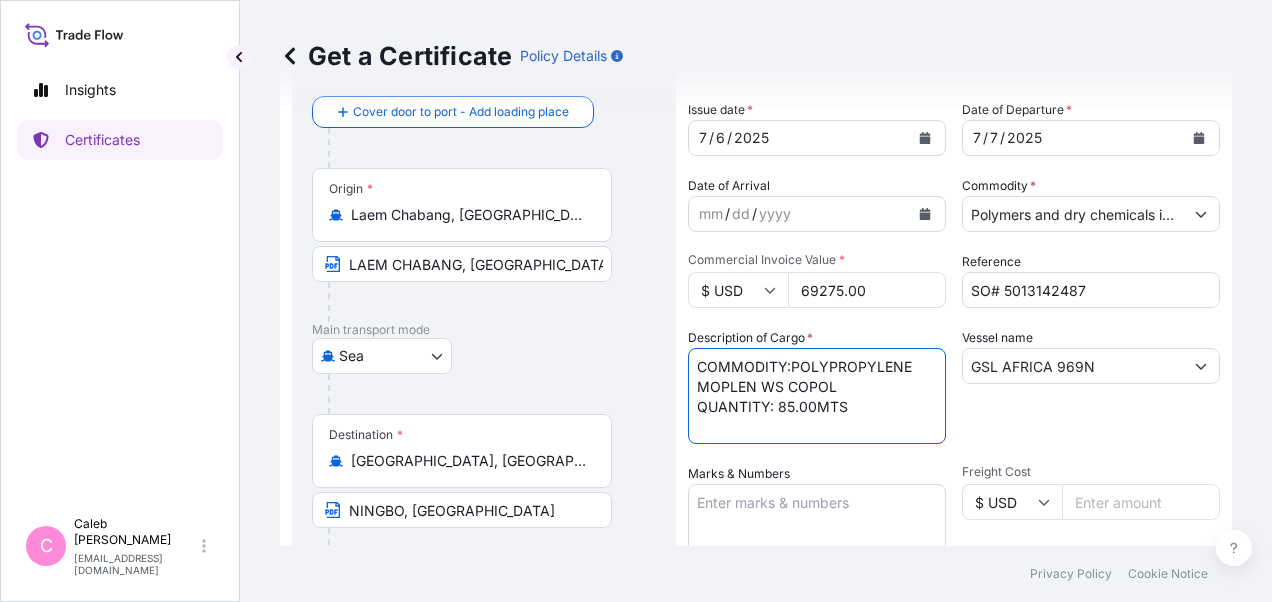 type on "COMMODITY:POLYPROPYLENE MOPLEN WS COPOL
QUANTITY: 85.00MTS" 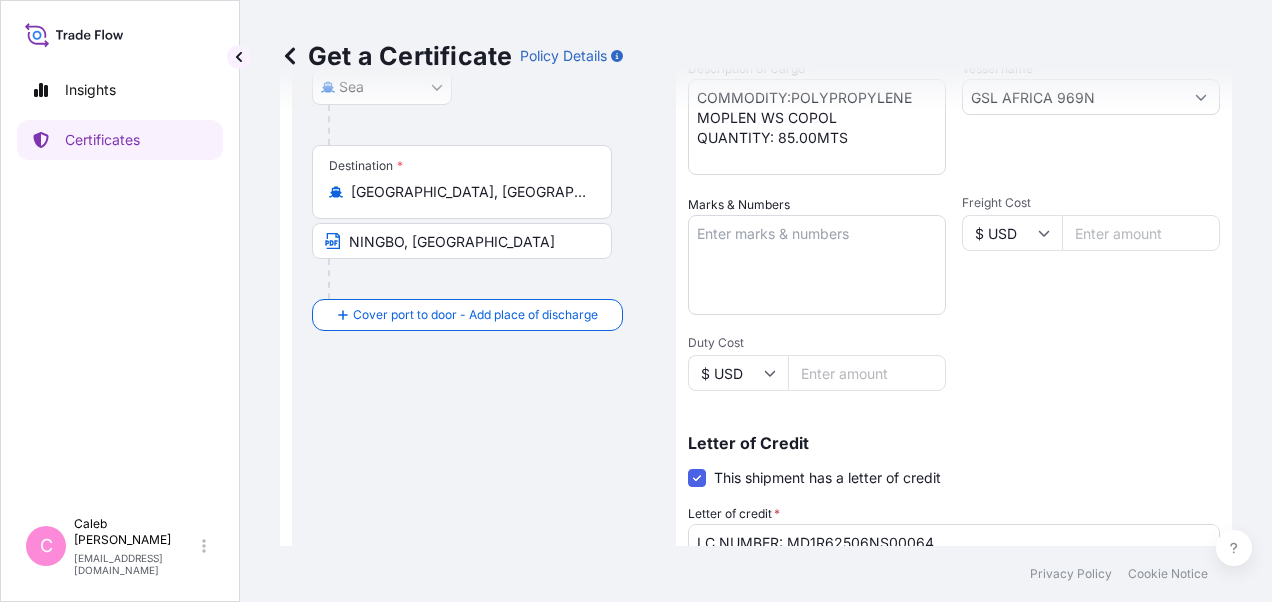scroll, scrollTop: 400, scrollLeft: 0, axis: vertical 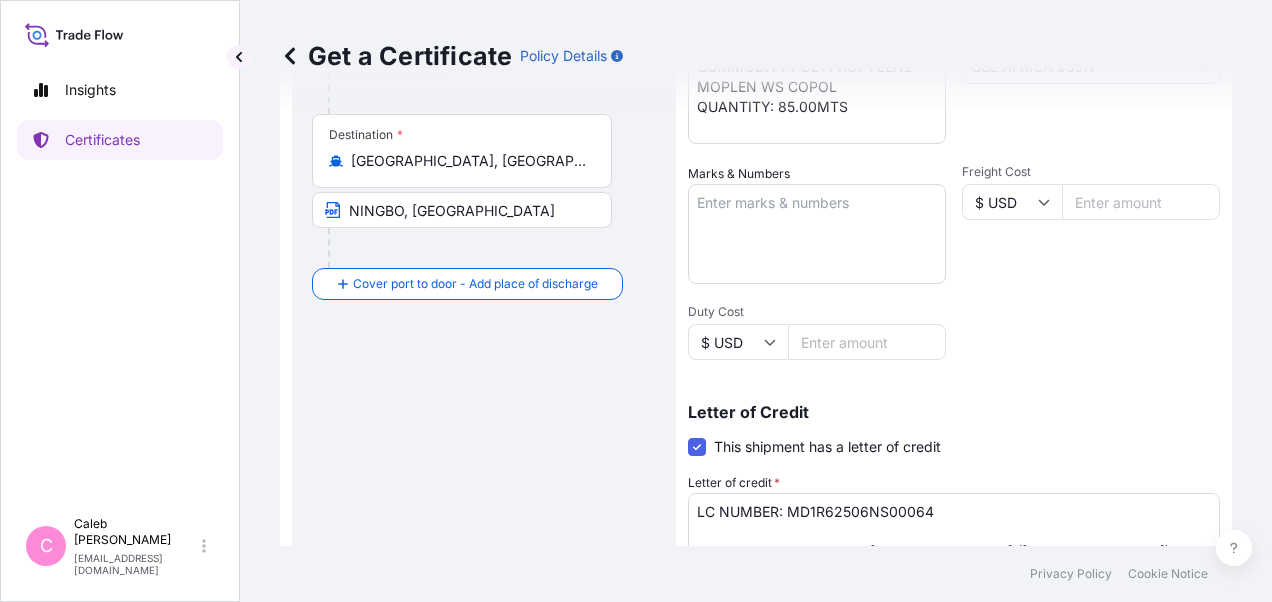 click on "Route Details Reset Route Details   Cover door to port - Add loading place Place of loading Road / [GEOGRAPHIC_DATA] / Inland Origin * [GEOGRAPHIC_DATA], [GEOGRAPHIC_DATA], [GEOGRAPHIC_DATA], [GEOGRAPHIC_DATA] [GEOGRAPHIC_DATA], [GEOGRAPHIC_DATA] Main transport mode [GEOGRAPHIC_DATA] Sea Destination * [GEOGRAPHIC_DATA], [GEOGRAPHIC_DATA], [GEOGRAPHIC_DATA] [GEOGRAPHIC_DATA], [GEOGRAPHIC_DATA] Cover port to door - Add place of discharge Road / [GEOGRAPHIC_DATA] / Inland Place of Discharge" at bounding box center [484, 304] 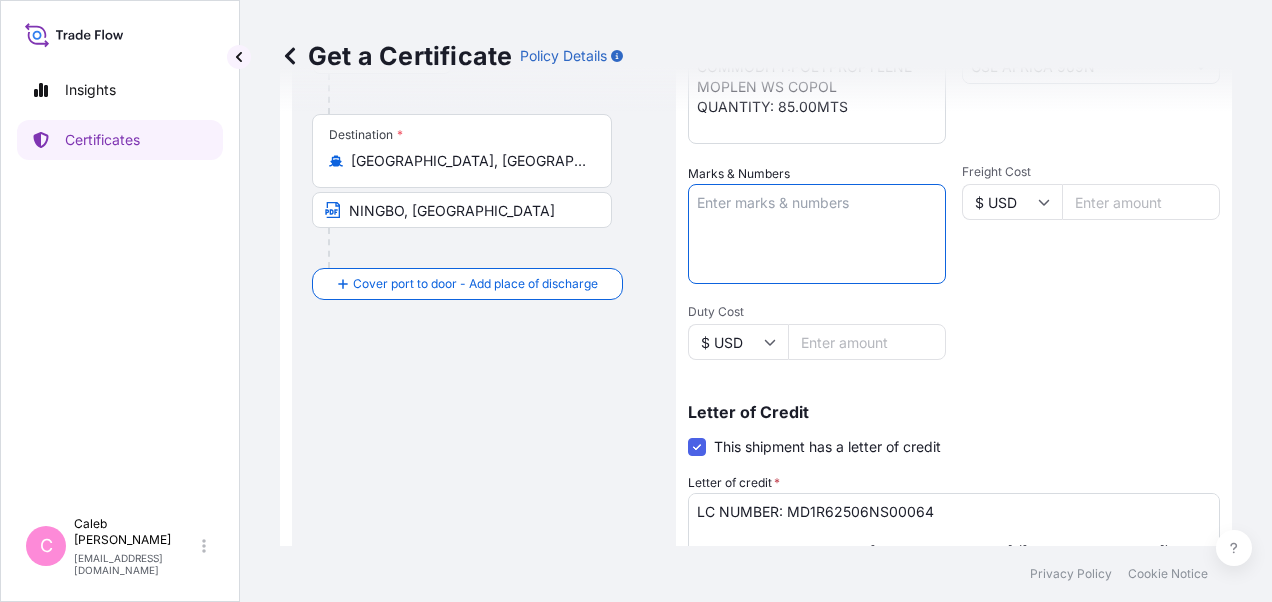 click on "Marks & Numbers" at bounding box center [817, 234] 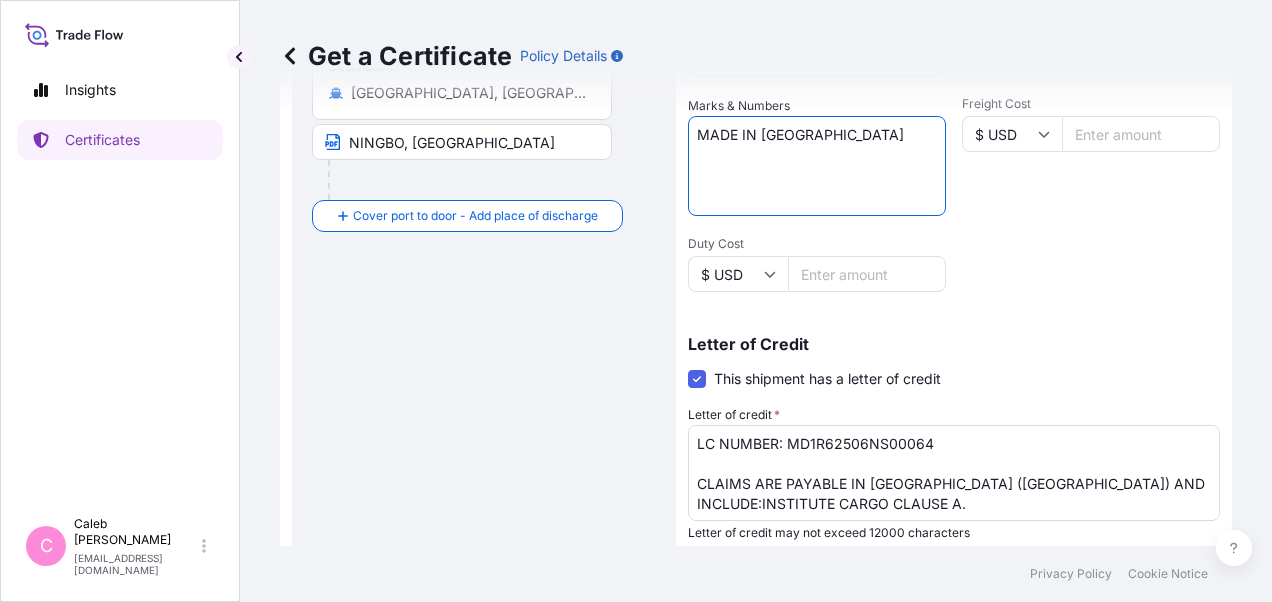 scroll, scrollTop: 500, scrollLeft: 0, axis: vertical 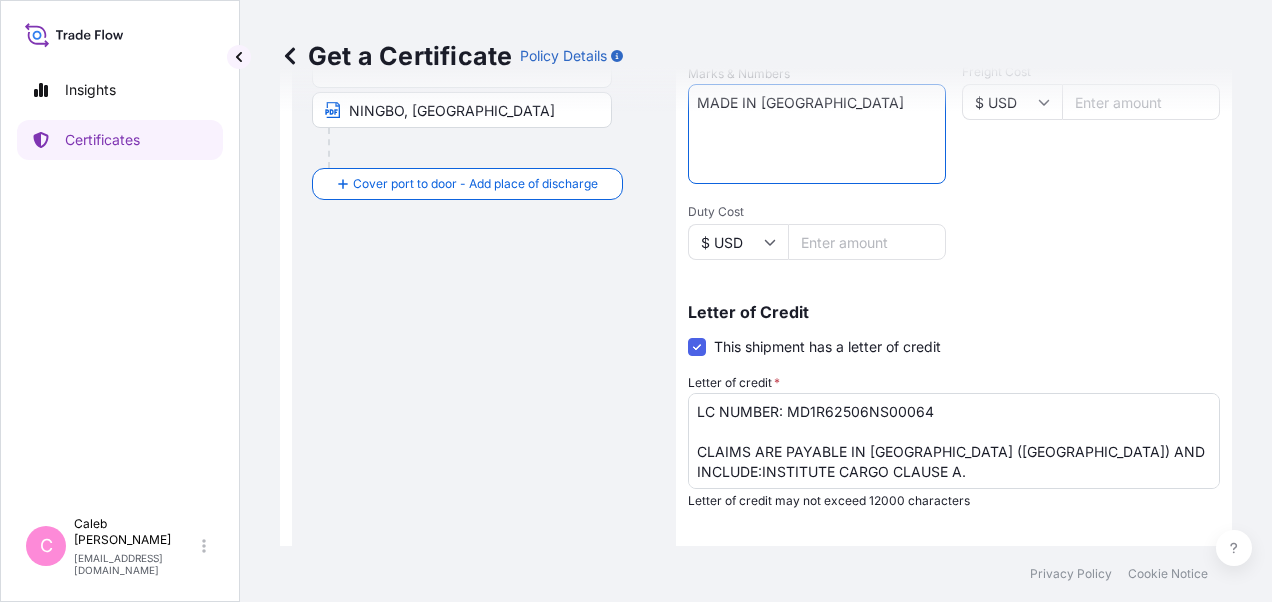 type on "MADE IN [GEOGRAPHIC_DATA]" 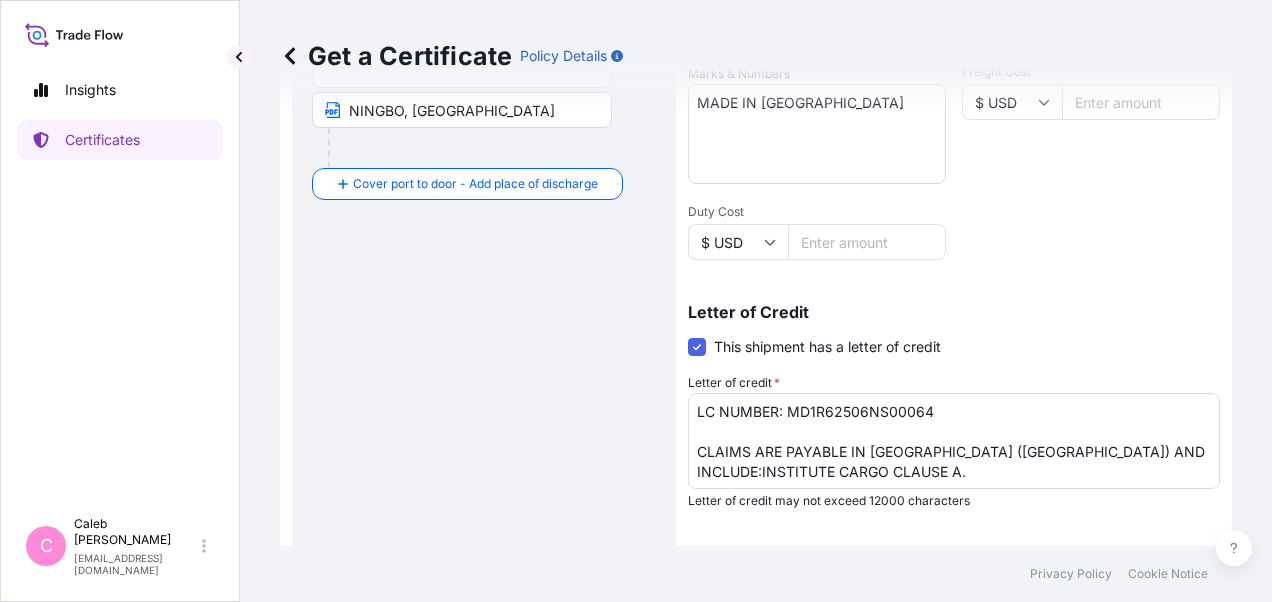 drag, startPoint x: 218, startPoint y: 326, endPoint x: 368, endPoint y: 361, distance: 154.02922 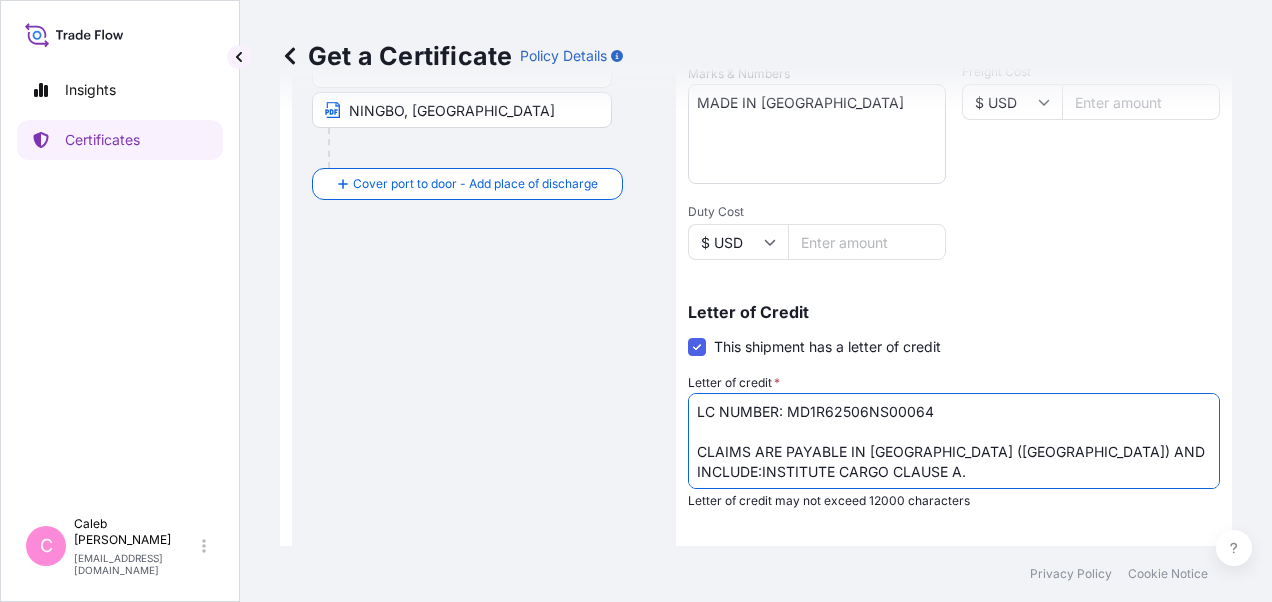 drag, startPoint x: 938, startPoint y: 410, endPoint x: 788, endPoint y: 408, distance: 150.01334 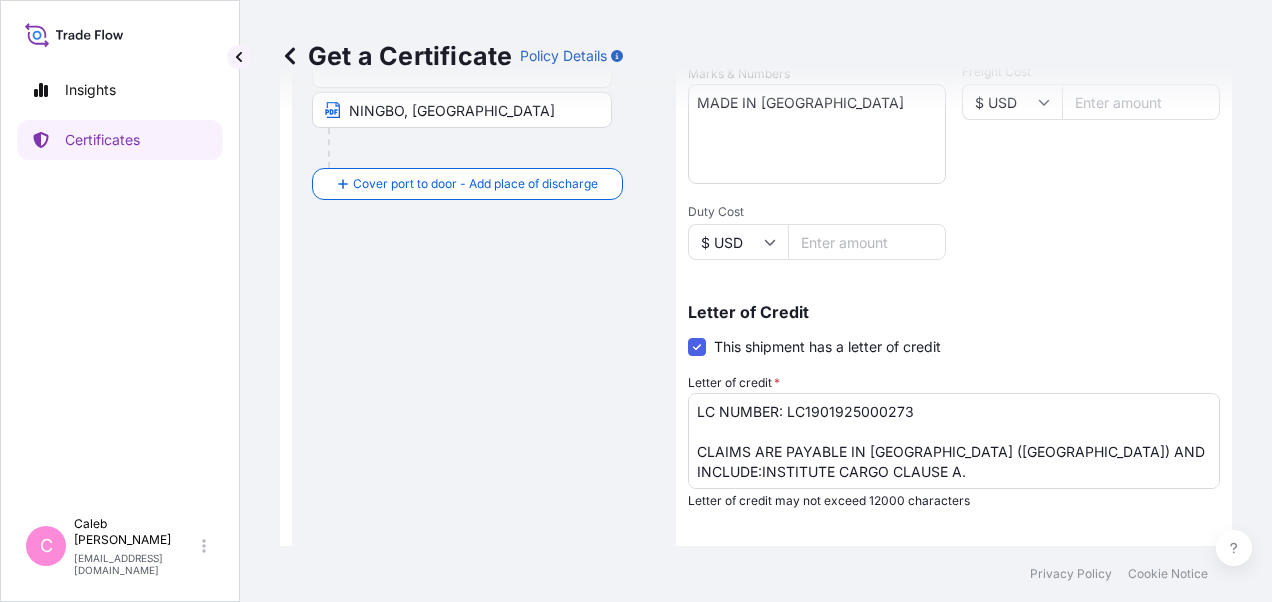 click on "Insights Certificates" at bounding box center (120, 279) 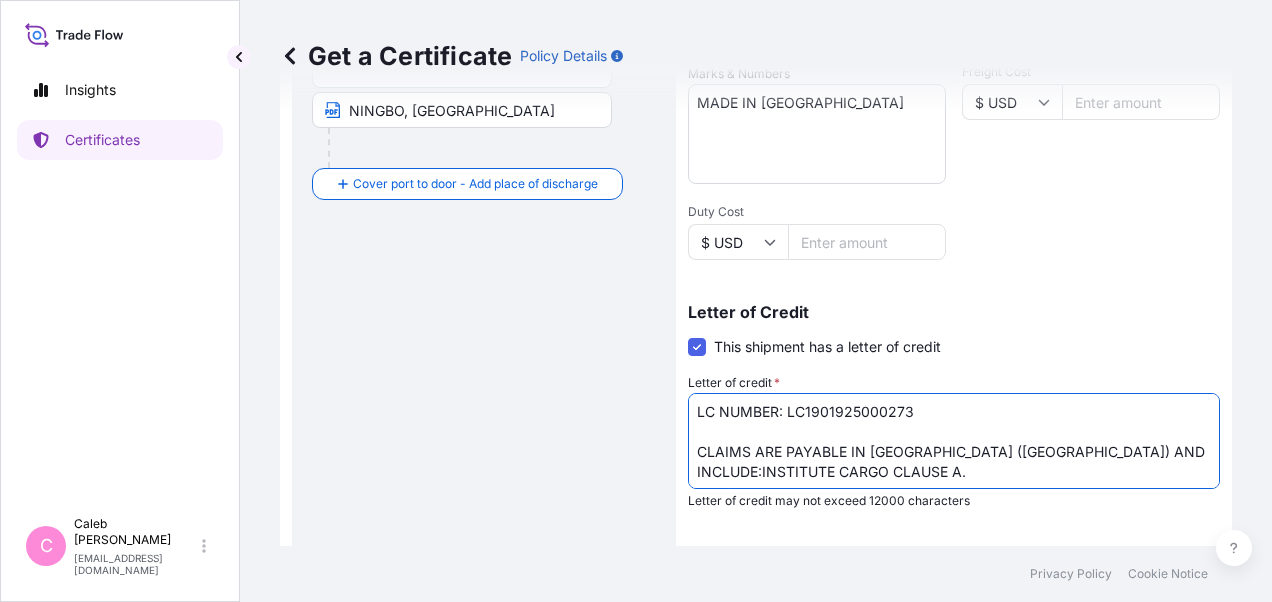 drag, startPoint x: 691, startPoint y: 452, endPoint x: 982, endPoint y: 470, distance: 291.55618 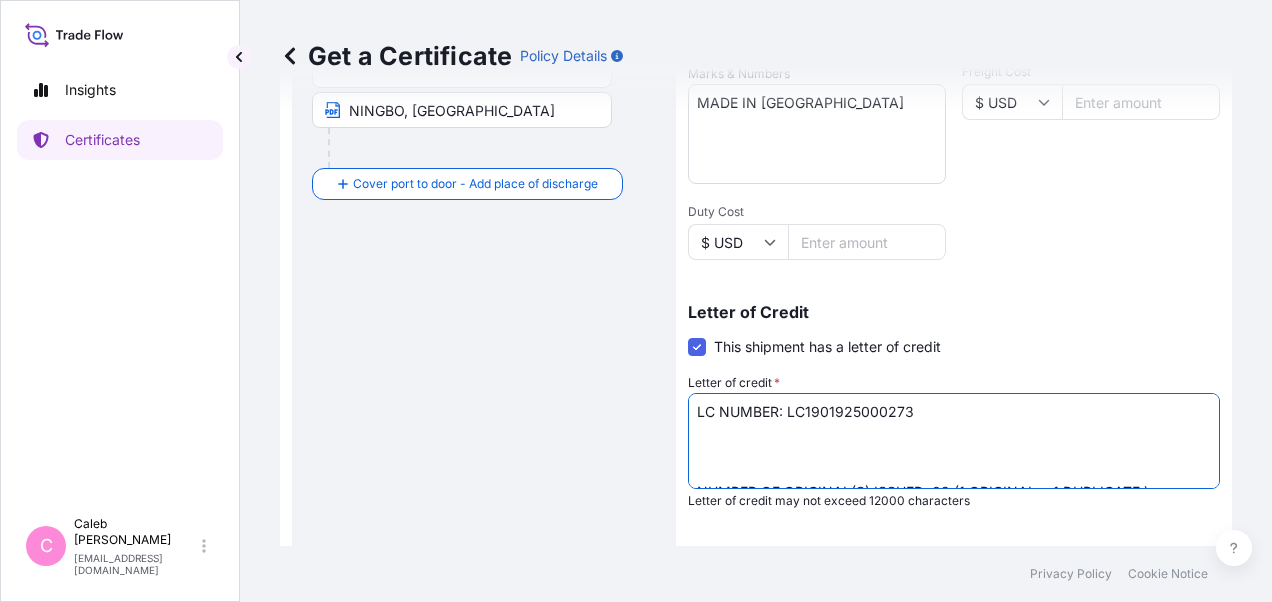 paste on "CLAIMS PAYABLE IN [GEOGRAPHIC_DATA] IN CURRENCY
OF THE DRAFTS, BLANK ENDORSED, COVERING ALL RISKS AND WAR RISKS." 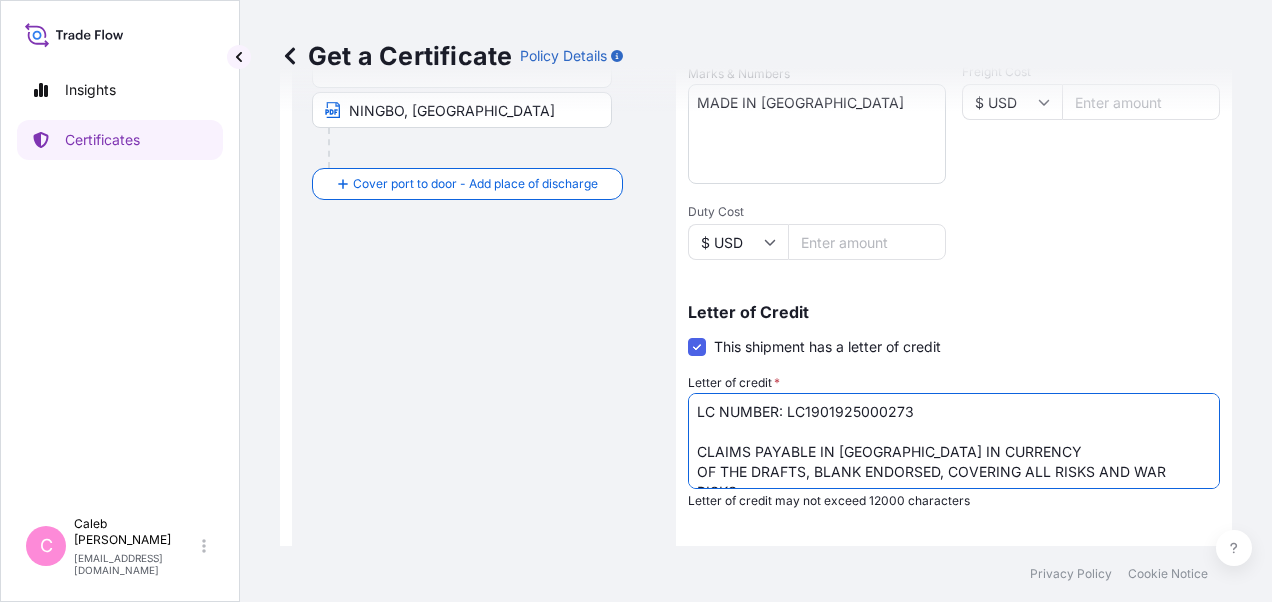 scroll, scrollTop: 11, scrollLeft: 0, axis: vertical 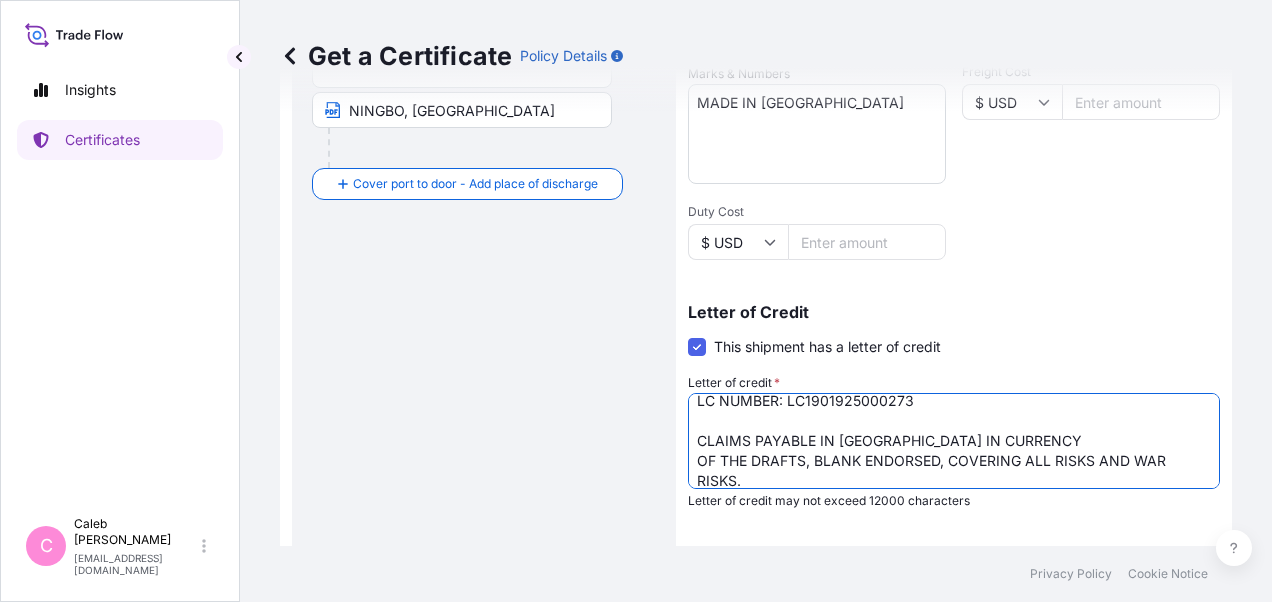 click on "LC NUMBER: MD1R62506NS00064
CLAIMS ARE PAYABLE IN [GEOGRAPHIC_DATA] ([GEOGRAPHIC_DATA]) AND INCLUDE:INSTITUTE CARGO CLAUSE A.
NUMBER OF ORIGINAL(S) ISSUED: 02 (1 ORIGINAL + 1 DUPLICATE )" at bounding box center (954, 441) 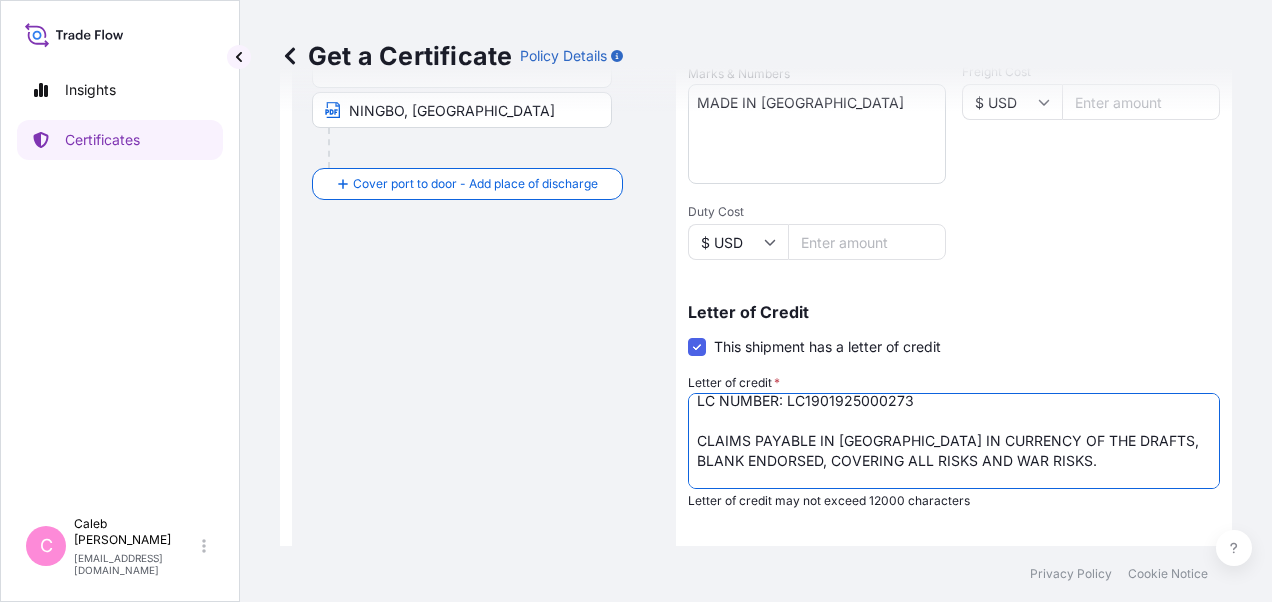 click on "LC NUMBER: MD1R62506NS00064
CLAIMS ARE PAYABLE IN [GEOGRAPHIC_DATA] ([GEOGRAPHIC_DATA]) AND INCLUDE:INSTITUTE CARGO CLAUSE A.
NUMBER OF ORIGINAL(S) ISSUED: 02 (1 ORIGINAL + 1 DUPLICATE )" at bounding box center [954, 441] 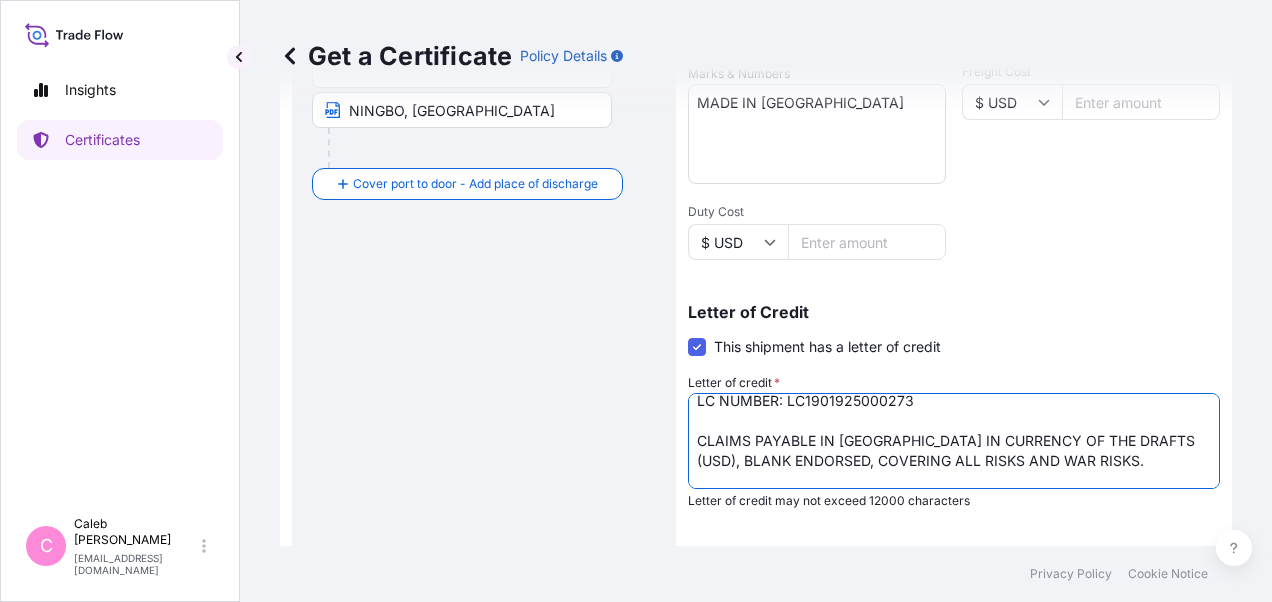click on "LC NUMBER: MD1R62506NS00064
CLAIMS ARE PAYABLE IN [GEOGRAPHIC_DATA] ([GEOGRAPHIC_DATA]) AND INCLUDE:INSTITUTE CARGO CLAUSE A.
NUMBER OF ORIGINAL(S) ISSUED: 02 (1 ORIGINAL + 1 DUPLICATE )" at bounding box center [954, 441] 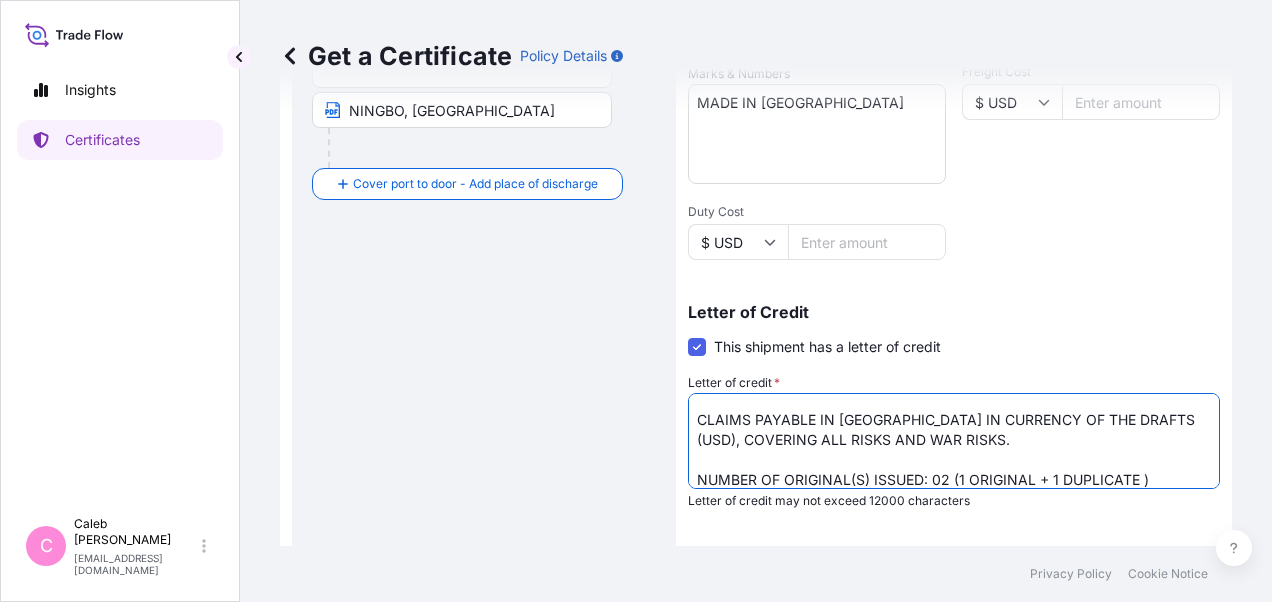 scroll, scrollTop: 41, scrollLeft: 0, axis: vertical 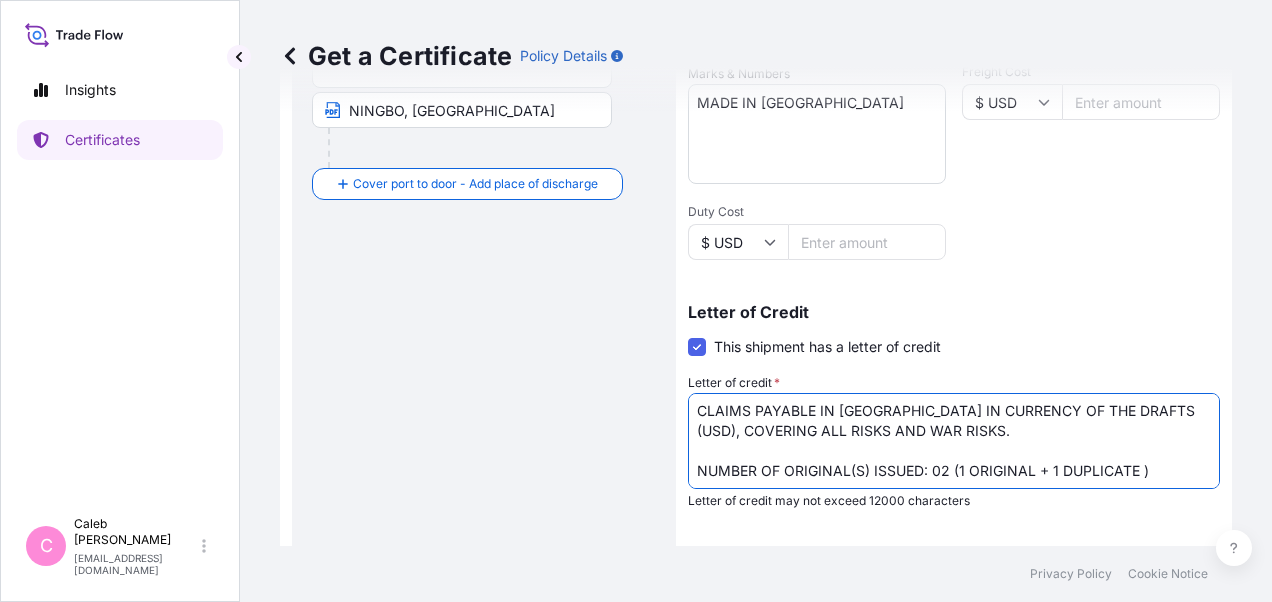 type on "LC NUMBER: LC1901925000273
CLAIMS PAYABLE IN [GEOGRAPHIC_DATA] IN CURRENCY OF THE DRAFTS (USD), COVERING ALL RISKS AND WAR RISKS.
NUMBER OF ORIGINAL(S) ISSUED: 02 (1 ORIGINAL + 1 DUPLICATE )" 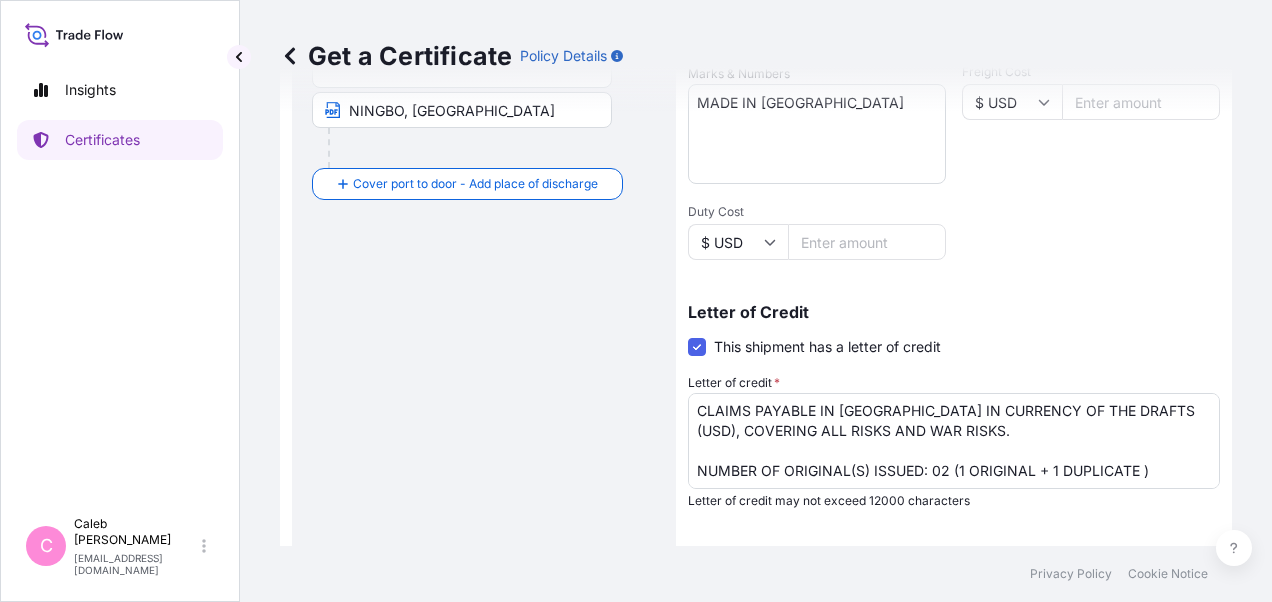 click on "Route Details Reset Route Details   Cover door to port - Add loading place Place of loading Road / [GEOGRAPHIC_DATA] / Inland Origin * [GEOGRAPHIC_DATA], [GEOGRAPHIC_DATA], [GEOGRAPHIC_DATA], [GEOGRAPHIC_DATA] [GEOGRAPHIC_DATA], [GEOGRAPHIC_DATA] Main transport mode [GEOGRAPHIC_DATA] Sea Destination * [GEOGRAPHIC_DATA], [GEOGRAPHIC_DATA], [GEOGRAPHIC_DATA] [GEOGRAPHIC_DATA], [GEOGRAPHIC_DATA] Cover port to door - Add place of discharge Road / [GEOGRAPHIC_DATA] / Inland Place of Discharge" at bounding box center (484, 204) 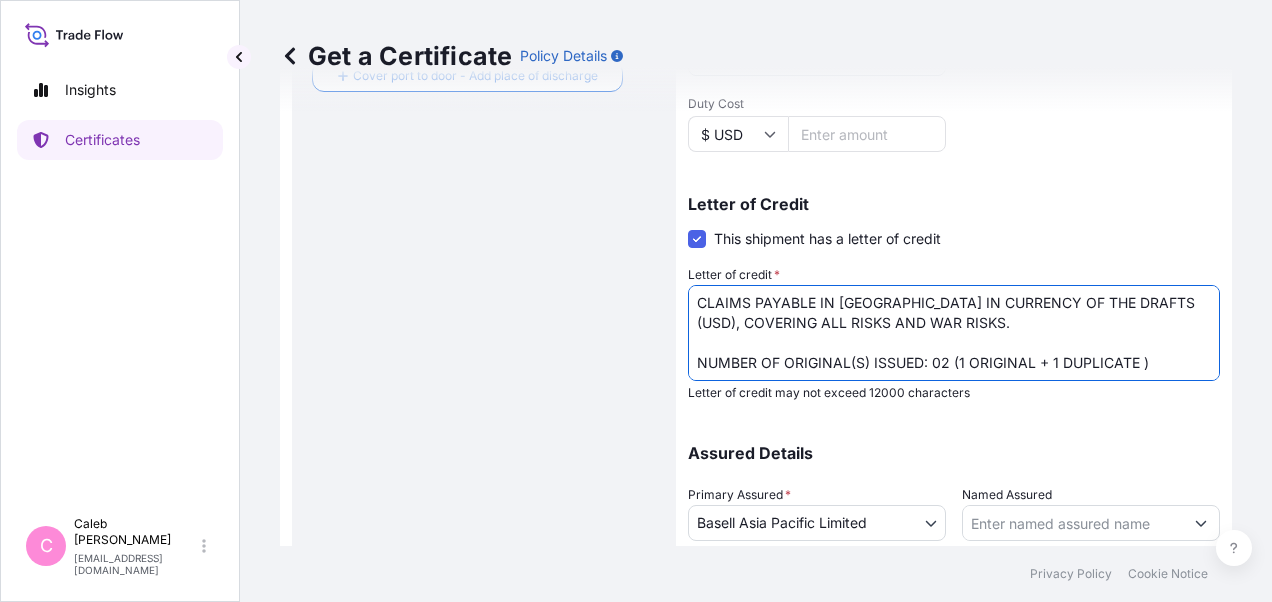 scroll, scrollTop: 750, scrollLeft: 0, axis: vertical 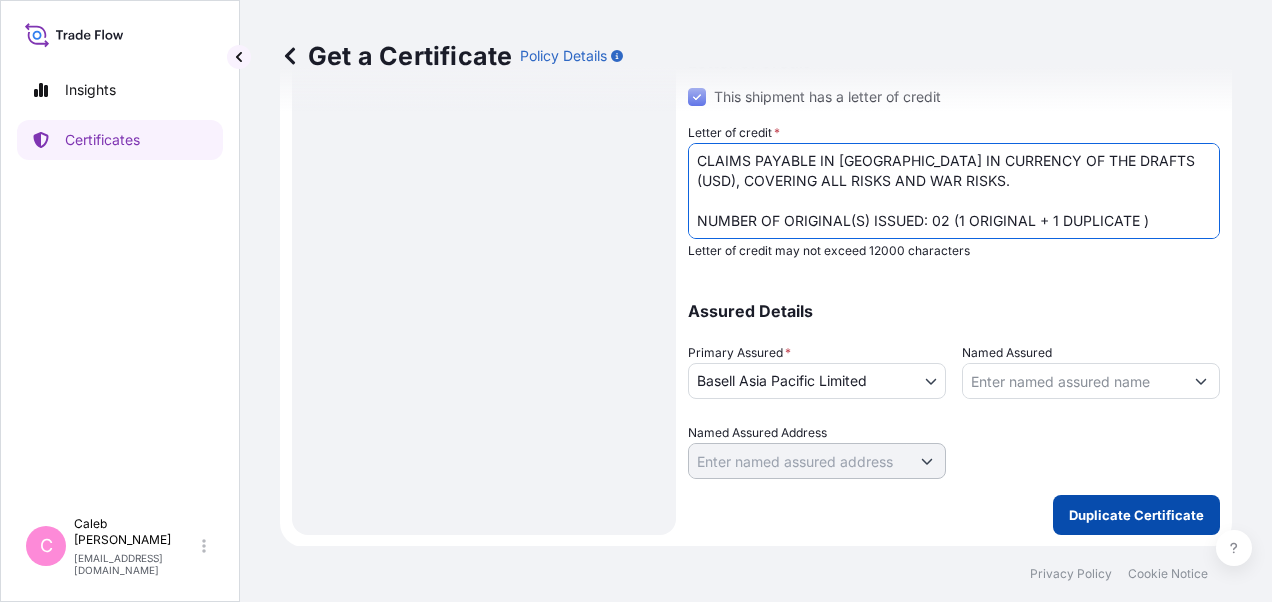 click on "Duplicate Certificate" at bounding box center (1136, 515) 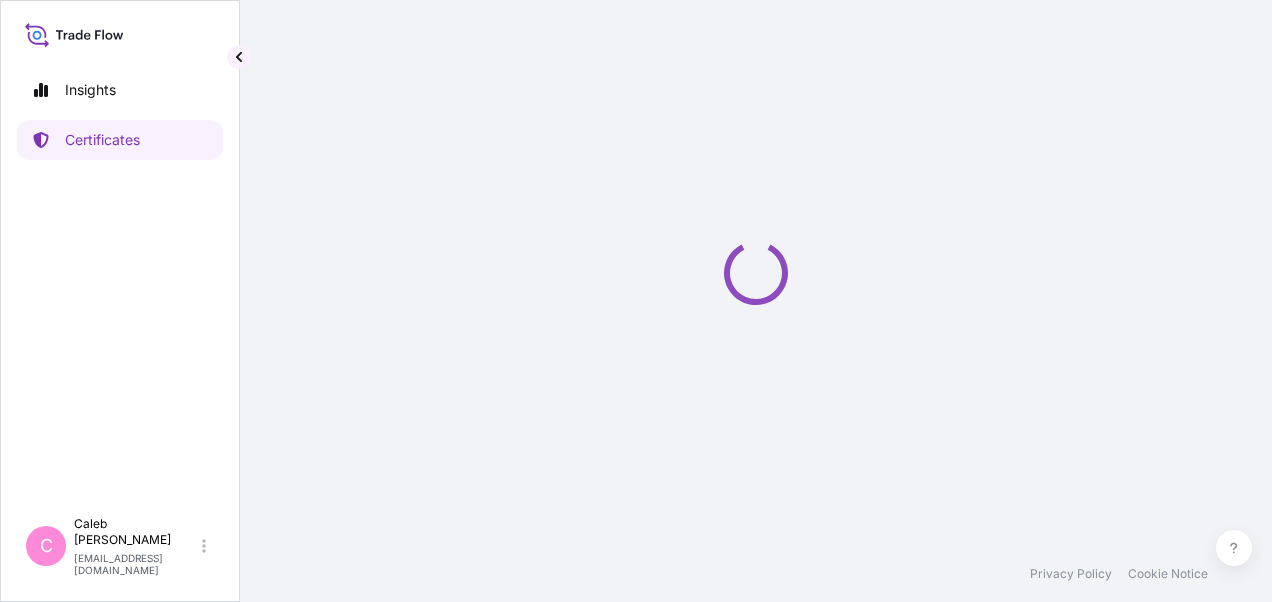 scroll, scrollTop: 0, scrollLeft: 0, axis: both 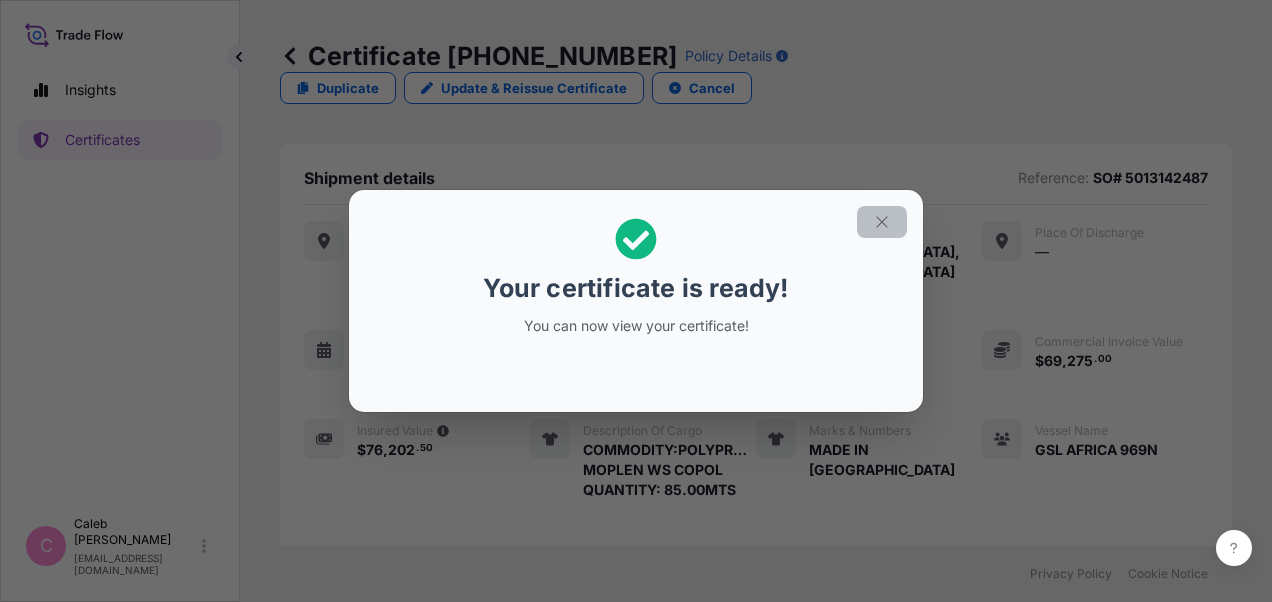 click 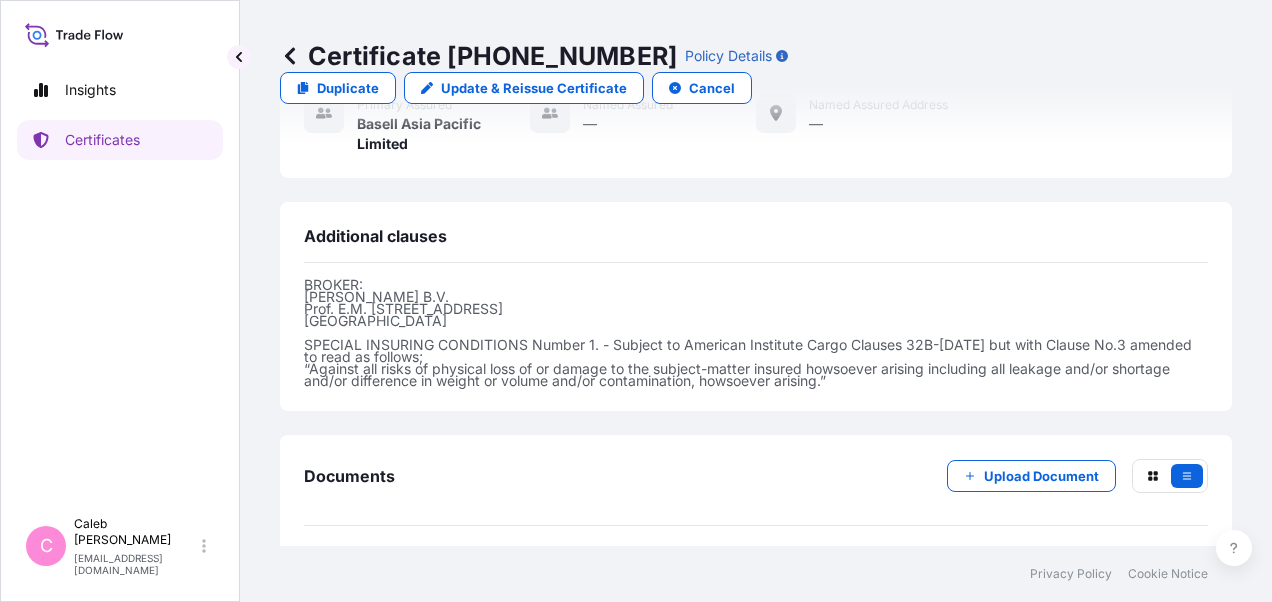 scroll, scrollTop: 854, scrollLeft: 0, axis: vertical 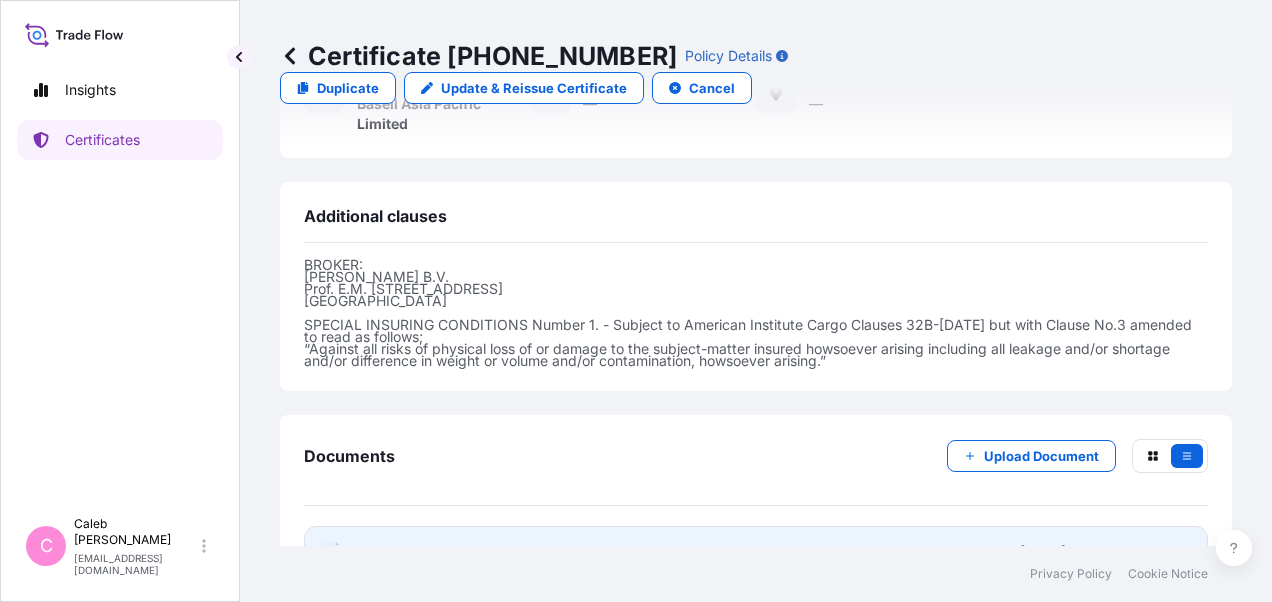 click on "Certificate" at bounding box center (393, 552) 